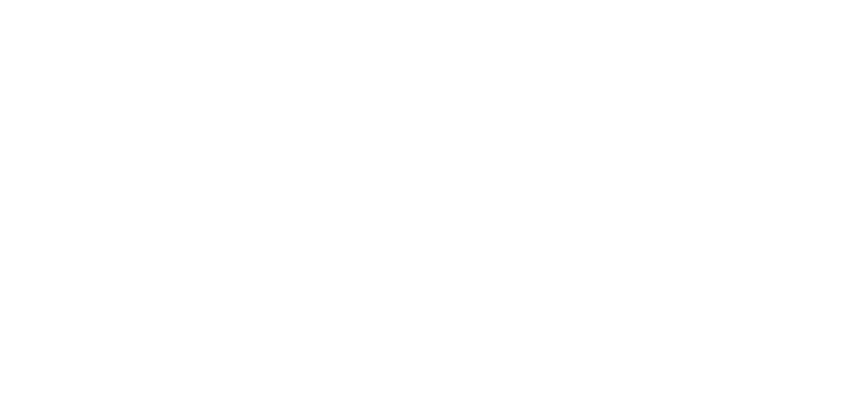 scroll, scrollTop: 0, scrollLeft: 0, axis: both 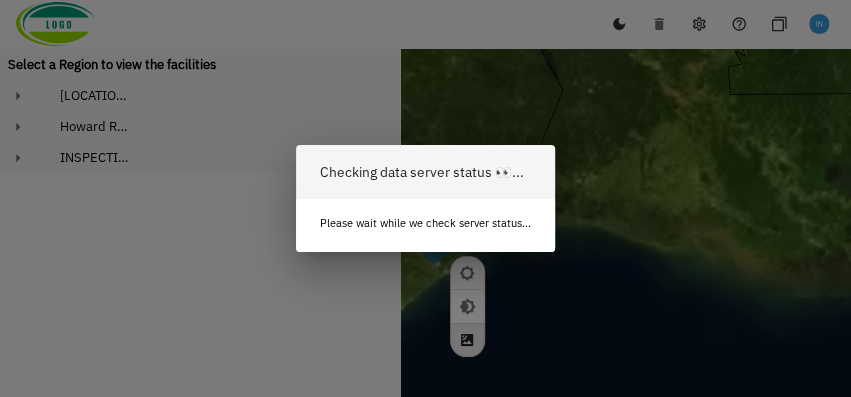 click on "US South" at bounding box center [218, 95] 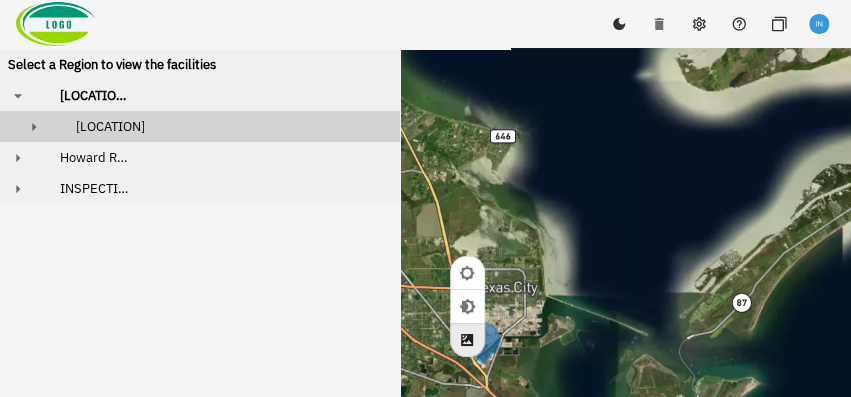 click on "Fowler's Bluff" at bounding box center [110, 126] 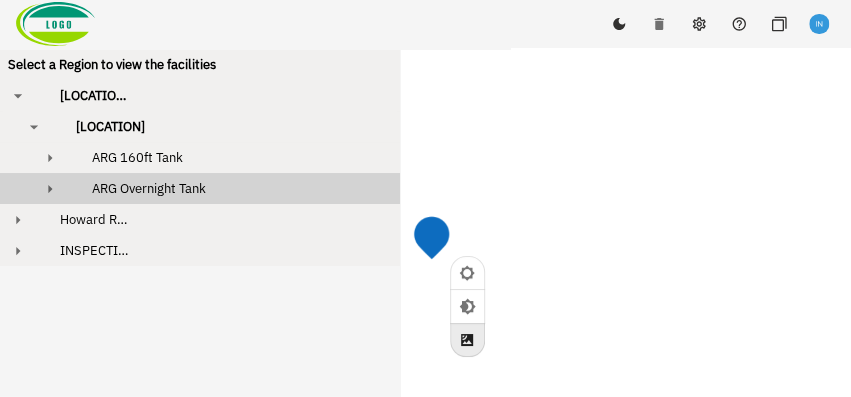 click on "ARG Overnight Tank" at bounding box center [218, 188] 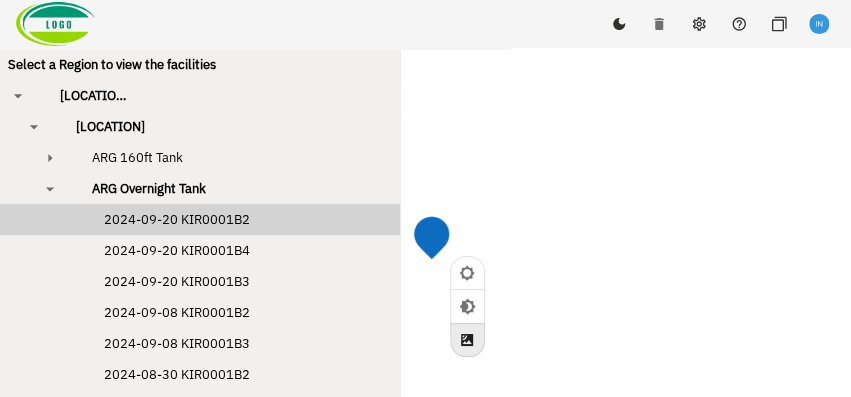 click on "2024-09-20 KIR0001B2" at bounding box center (157, 219) 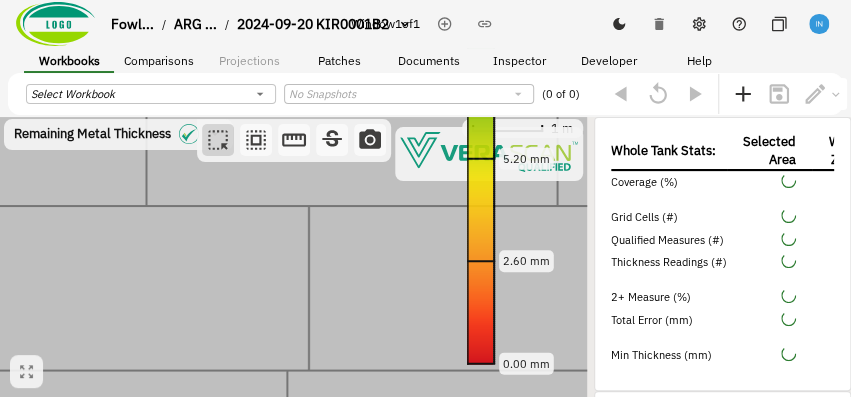 drag, startPoint x: 254, startPoint y: 246, endPoint x: 281, endPoint y: 246, distance: 27 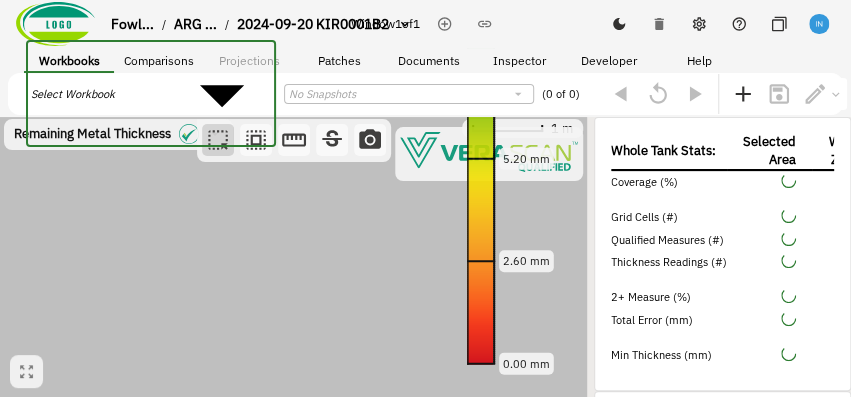 click on "Fowl... / ARG ...   / 2024-09-20 KIR0001B2 Window  1  of  1 Workbooks Comparisons Projections Patches Documents Inspector Developer Help Select Workbook ​ No Snapshots ​ (0 of 0) Remaining Metal Thickness [object Object] 1   m 13.00 mm 10.40 mm 7.80 mm 5.20 mm 2.60 mm 0.00 mm Whole Tank Stats: Selected Area Weld Zone Coverage (%) Grid Cells (#) Qualified Measures (#) Thickness Readings (#) 2+ Measure (%) Total Error (mm) Min Thickness (mm) Data Cluster Finder Find data points in range Lower 4.3 Lower Upper 4.9 Upper mm Find Clear Remaining Metal Thickness Remaining Metal Thickness (mm) Bins 535 Bins Apply Reset Total Grid Cell Uncertainty [object Object] Total Grid Cell Uncertainty (mm) Bins 50 Bins Apply Reset Inspector Notes 1 .  Comments 1 .  fvbxzcbdfs No General Notes Available None ARG Report ARG Report - new ARG Report - COPY James - New Report - COPY James - New Report 23132131 - COPY1 23132131 ARG Report - COPY test CR Brandon's State Julian Alignment" at bounding box center (425, 344) 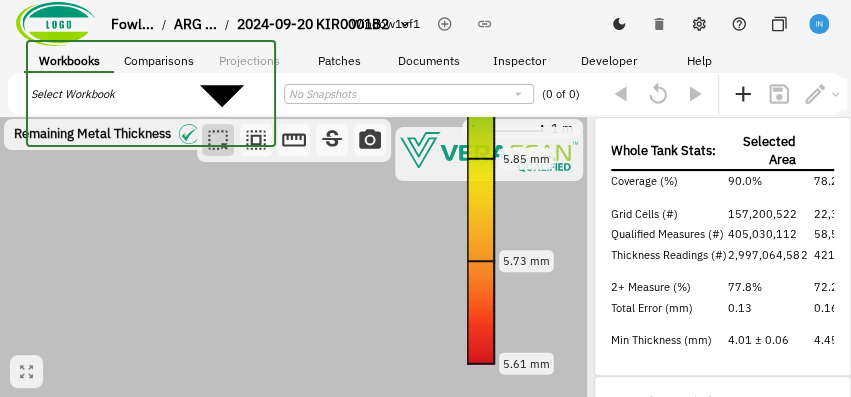 scroll, scrollTop: 0, scrollLeft: 0, axis: both 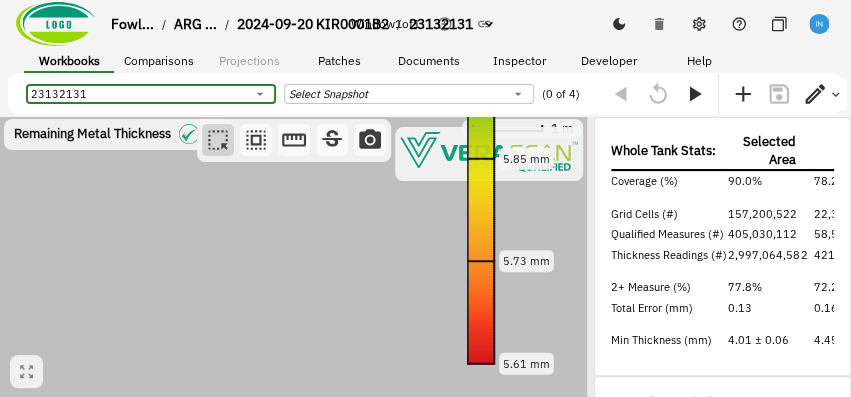 click on "Fowl... / ARG ...   / 2024-09-20 KIR0001B2 / 23132131 Window  1  of  1 Workbooks Comparisons Projections Patches Documents Inspector Developer Help 23132131 53397d2e-b29c-403d-946a-3fa4c1e5006b ​ Select Snapshot ​ (0 of 4) Remaining Metal Thickness [object Object] 1   m 6.20 mm 6.08 mm 5.96 mm 5.85 mm 5.73 mm 5.61 mm Whole Tank Stats: Selected Area Weld Zone Coverage (%) 90.0% 78.2% Grid Cells (#) 157,200,522 22,332,402 Qualified Measures (#) 405,030,112 58,550,506 Thickness Readings (#) 2,997,064,582 421,287,250 2+ Measure (%) 77.8% 72.2% Total Error (mm) 0.13 0.16 Min Thickness (mm) 4.01 ± 0.06 4.45 ± 0.03 Data Cluster Finder Find data points in range Lower 4.3 Lower Upper 4.9 Upper mm Find Clear Remaining Metal Thickness Remaining Metal Thickness (mm) Bins 535 Bins Apply Reset 4.00 5.71 7.42 9.13 10.84 12.55 5.61 mm 6.20 mm Total Grid Cell Uncertainty [object Object] Total Grid Cell Uncertainty (mm) Bins 93 Bins Apply Reset Inspector Notes 1 .  Comments 1 .  fvbxzcbdfs No General Notes Available 6.20" at bounding box center (425, 234) 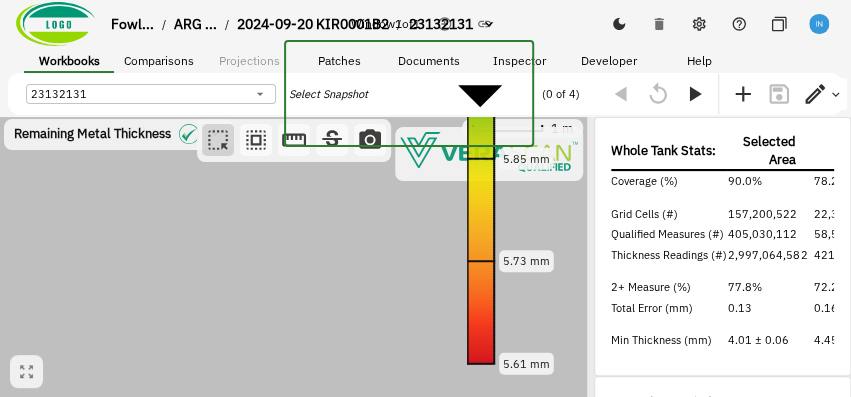click on "3" at bounding box center (445, 536) 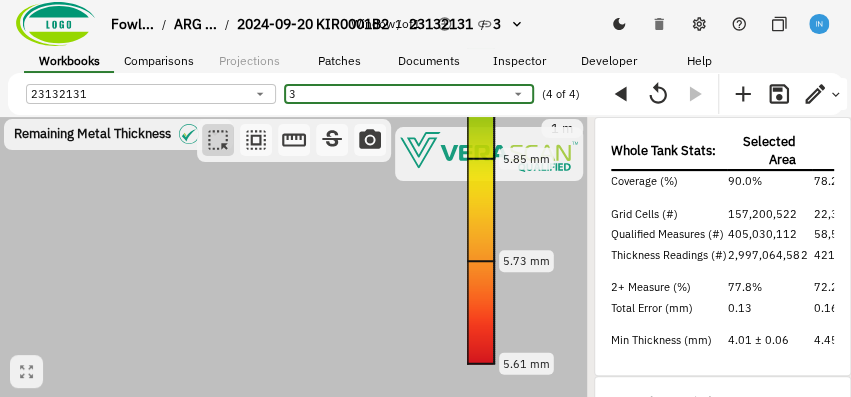 click 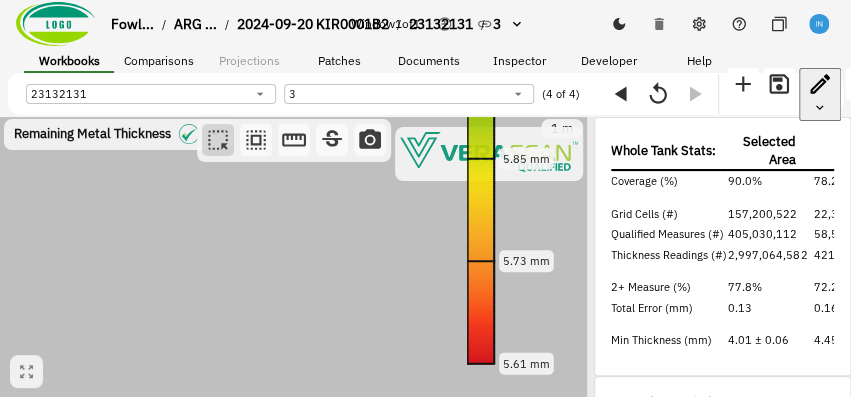 click at bounding box center (425, 479) 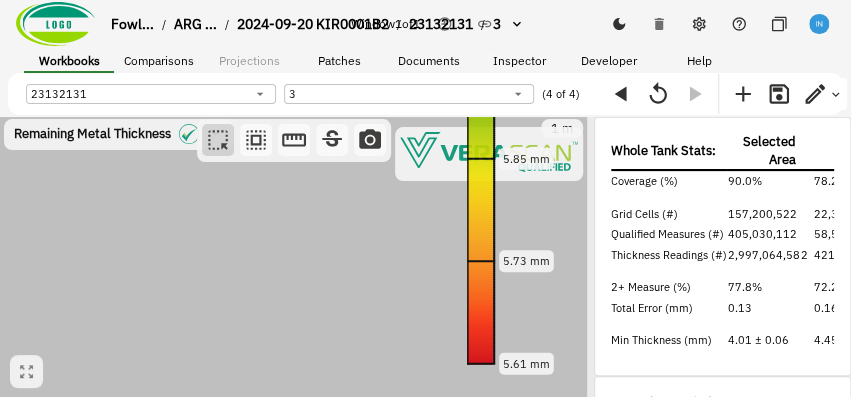 type 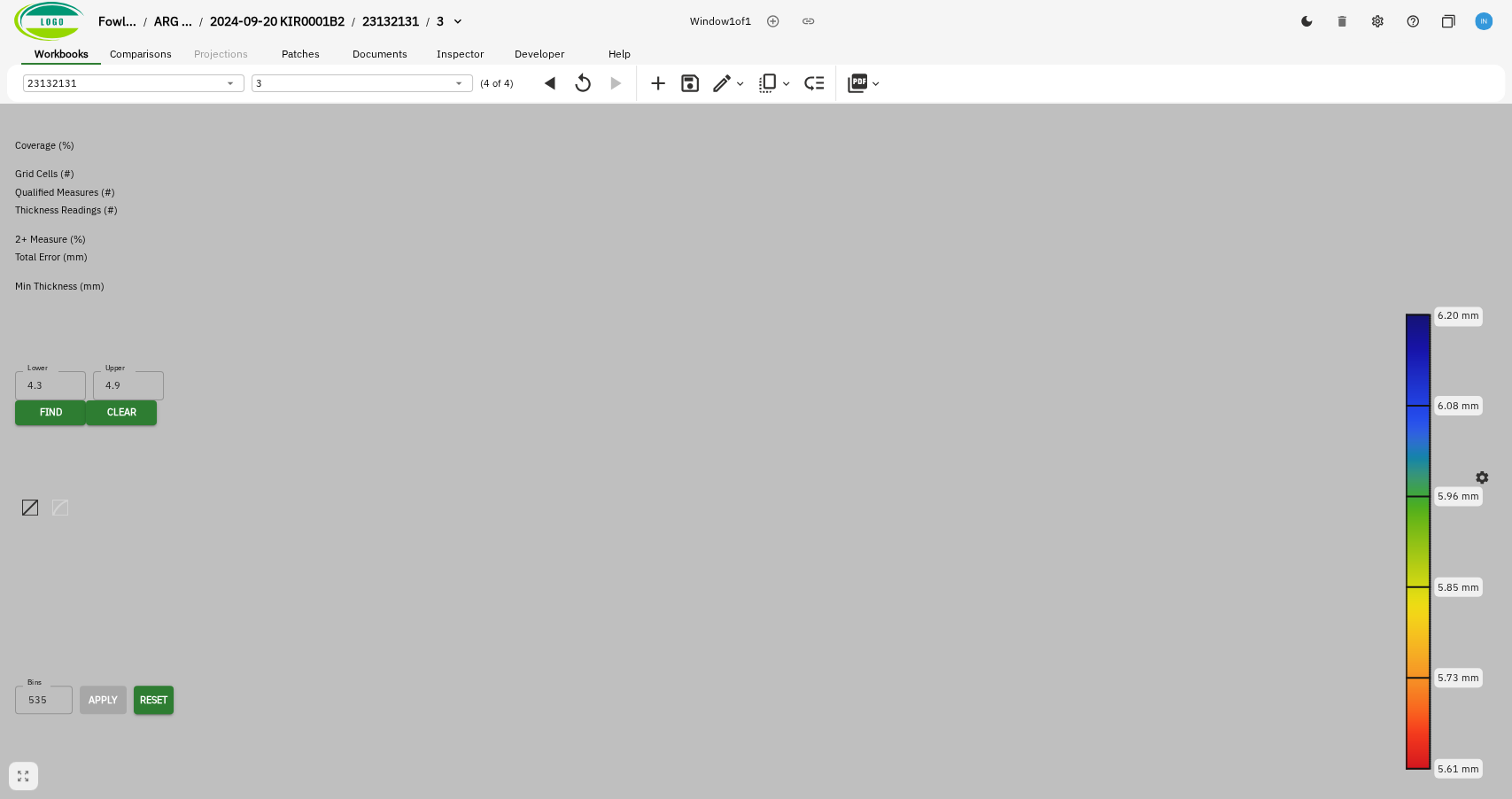 click 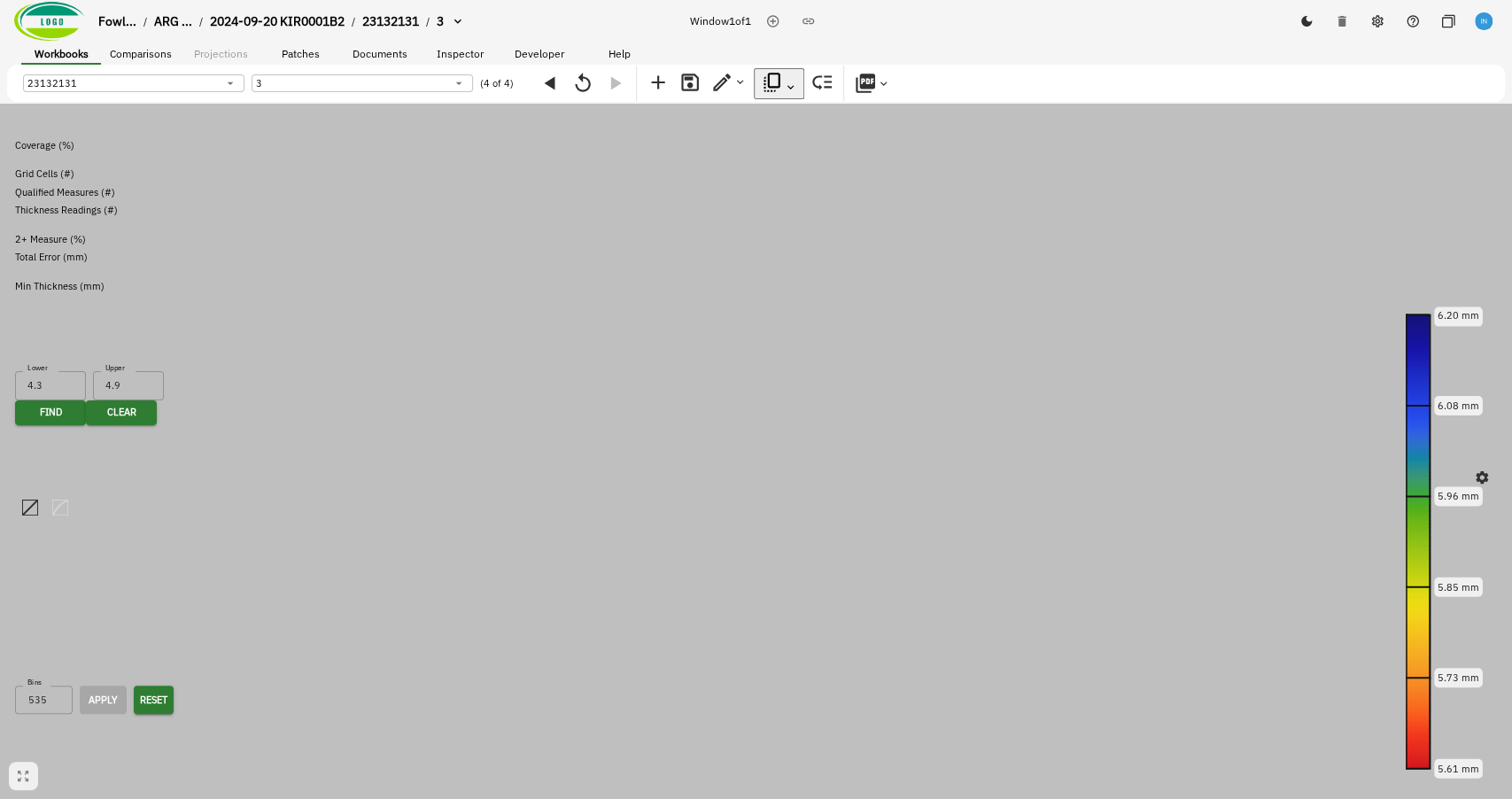 click at bounding box center (756, 1255) 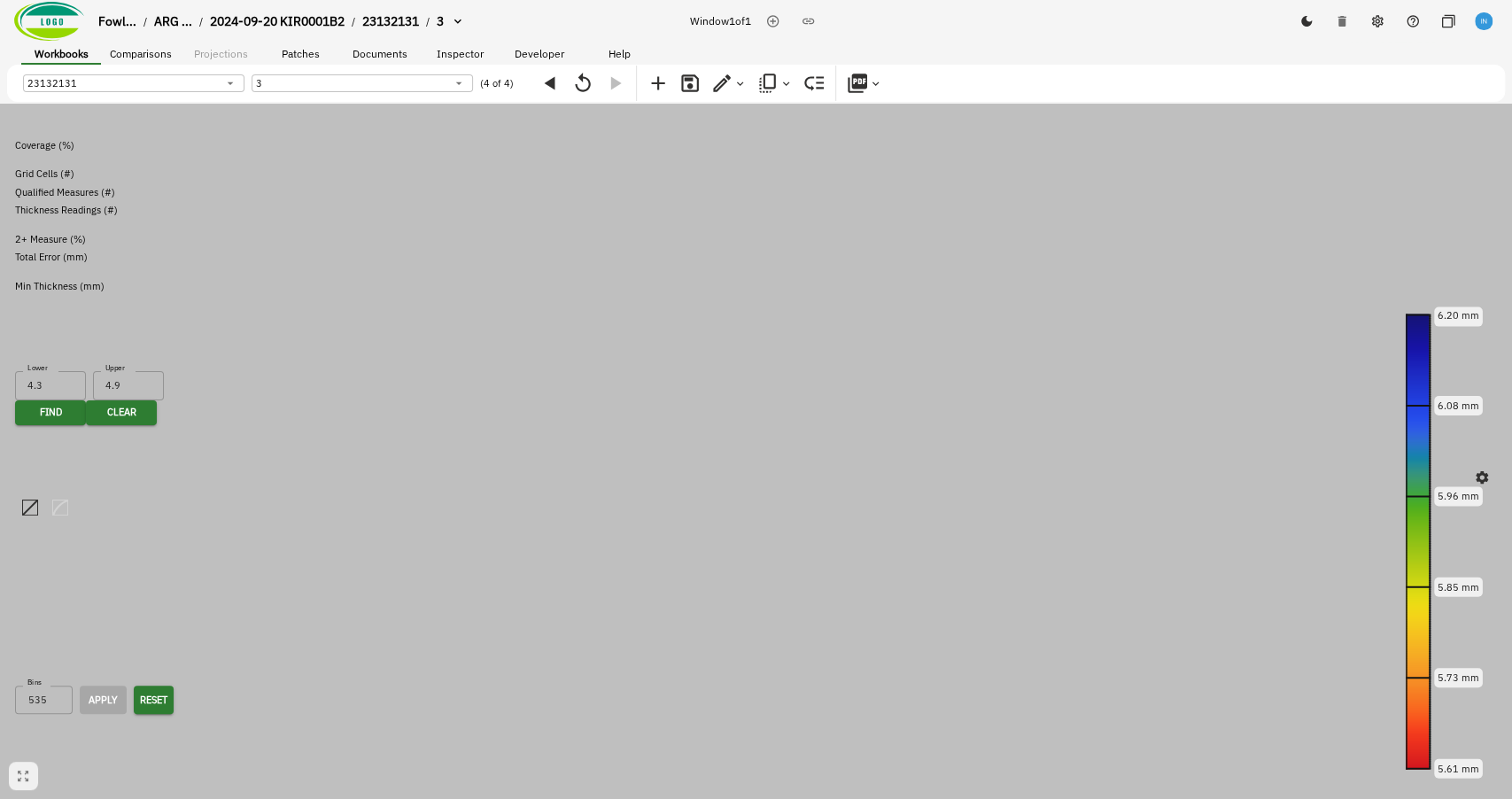 click 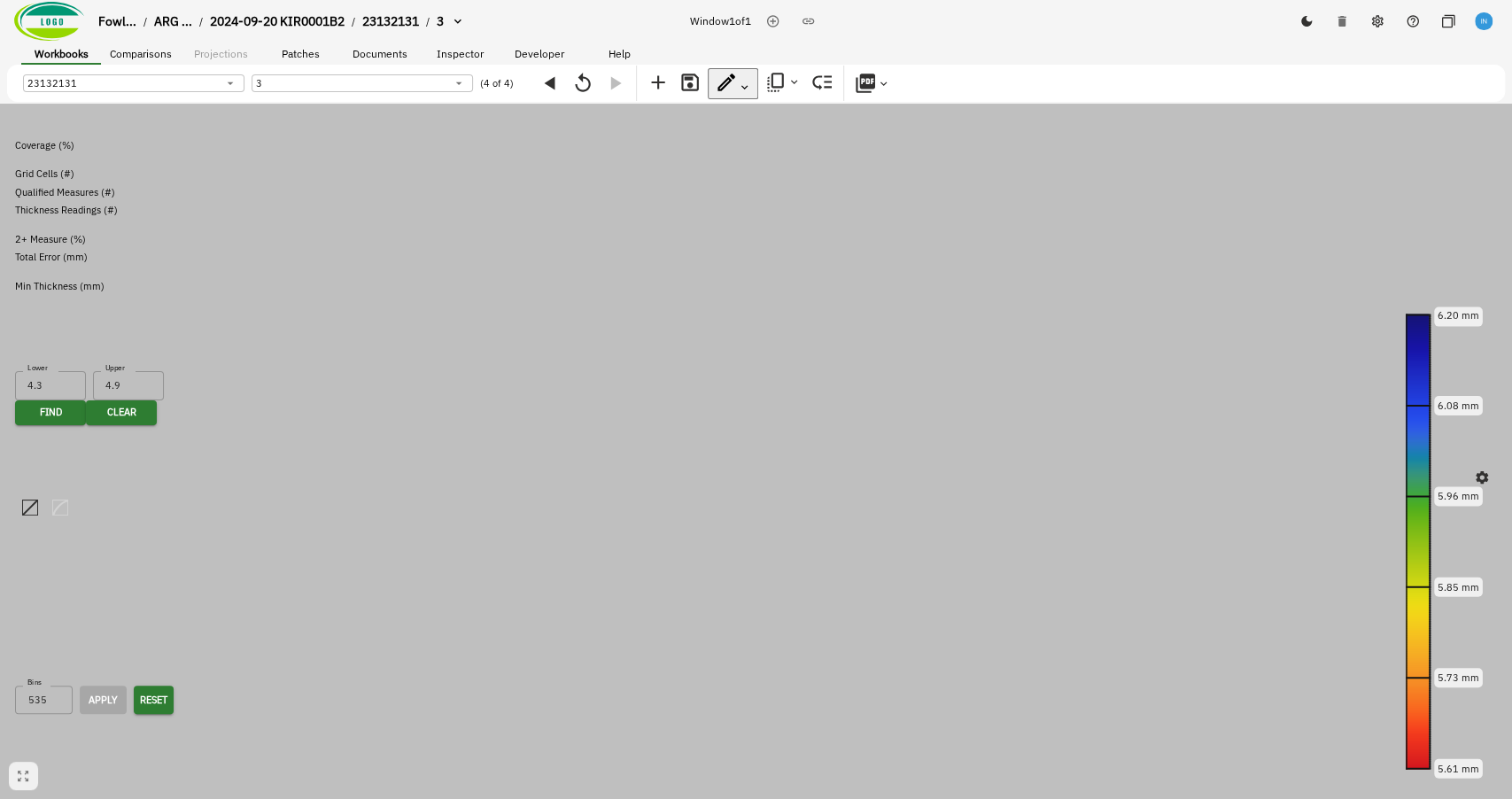 click on "Delete Snapshot" at bounding box center (71, 1344) 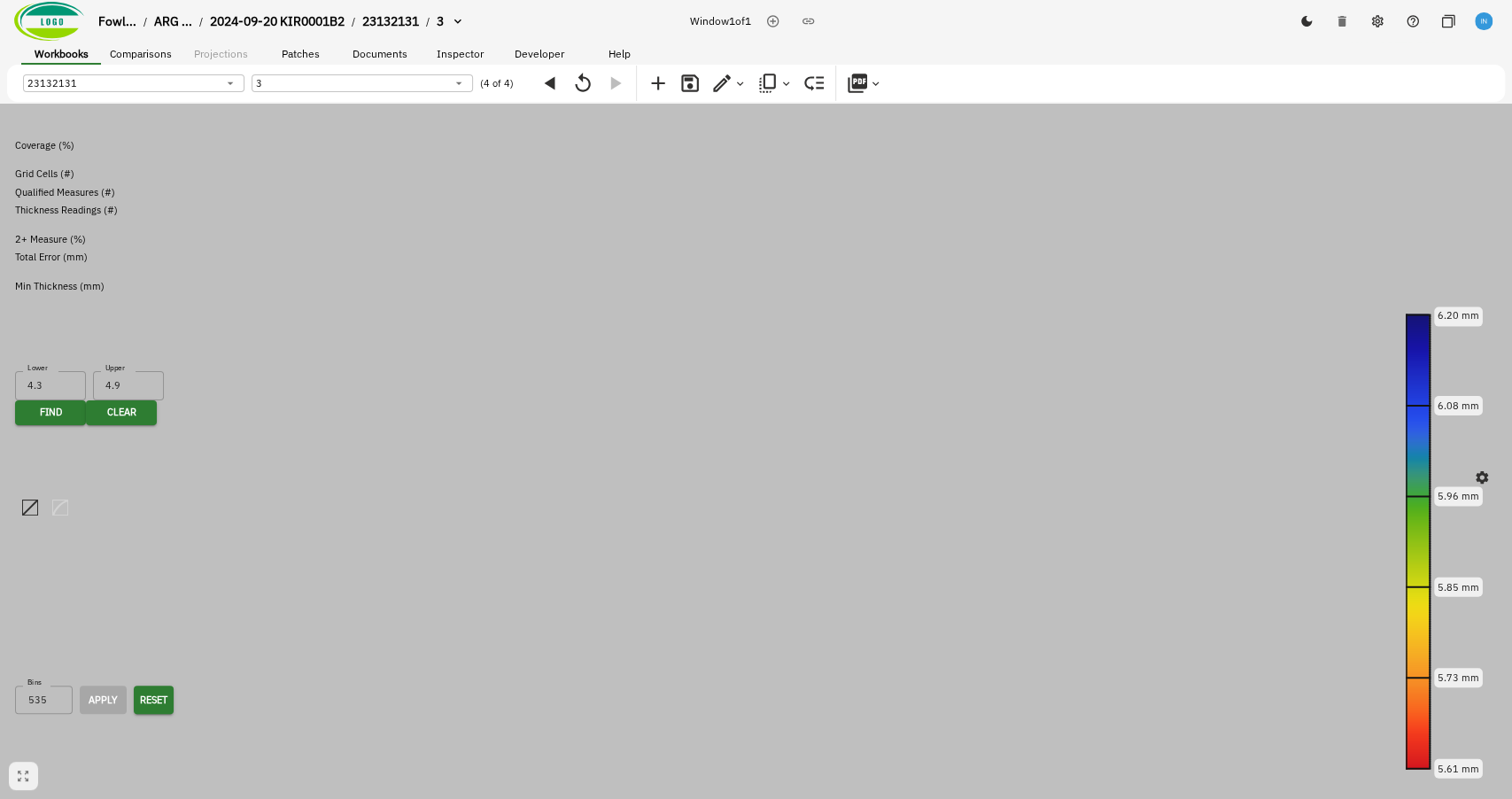 click on "Yes" at bounding box center [676, 1321] 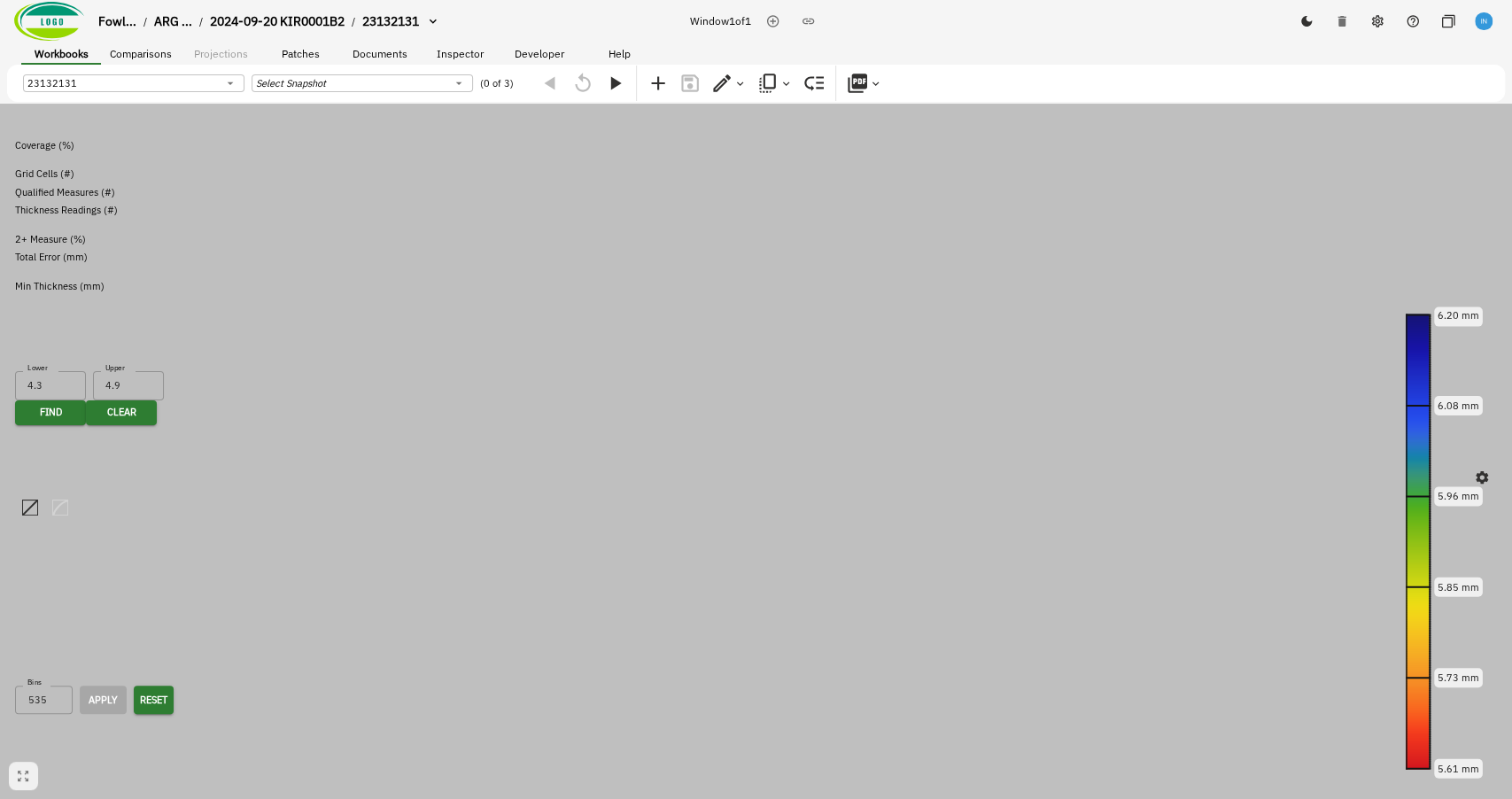 click at bounding box center (756, 400) 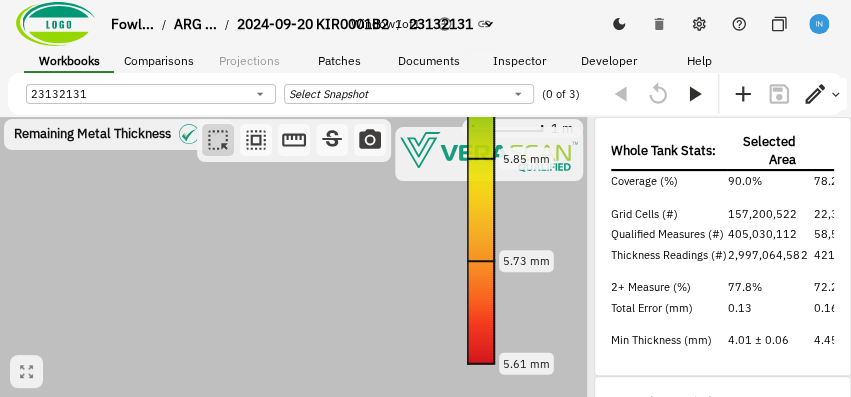 click on "Fowl... / ARG ...   / 2024-09-20 KIR0001B2 / 23132131 Window  1  of  1 Workbooks Comparisons Projections Patches Documents Inspector Developer Help 23132131 53397d2e-b29c-403d-946a-3fa4c1e5006b ​ Select Snapshot ​ (0 of 3) Remaining Metal Thickness [object Object] 1   m 6.20 mm 6.08 mm 5.96 mm 5.85 mm 5.73 mm 5.61 mm Whole Tank Stats: Selected Area Weld Zone Coverage (%) 90.0% 78.2% Grid Cells (#) 157,200,522 22,332,402 Qualified Measures (#) 405,030,112 58,550,506 Thickness Readings (#) 2,997,064,582 421,287,250 2+ Measure (%) 77.8% 72.2% Total Error (mm) 0.13 0.16 Min Thickness (mm) 4.01 ± 0.06 4.45 ± 0.03 Data Cluster Finder Find data points in range Lower 4.3 Lower Upper 4.9 Upper mm Find Clear Remaining Metal Thickness Remaining Metal Thickness (mm) Bins 535 Bins Apply Reset 4.00 5.71 7.42 9.13 10.84 12.55 5.61 mm 6.20 mm Total Grid Cell Uncertainty [object Object] Total Grid Cell Uncertainty (mm) Bins 93 Bins Apply Reset Inspector Notes 1 .  Comments 1 .  fvbxzcbdfs No General Notes Available 6.20" at bounding box center (425, 234) 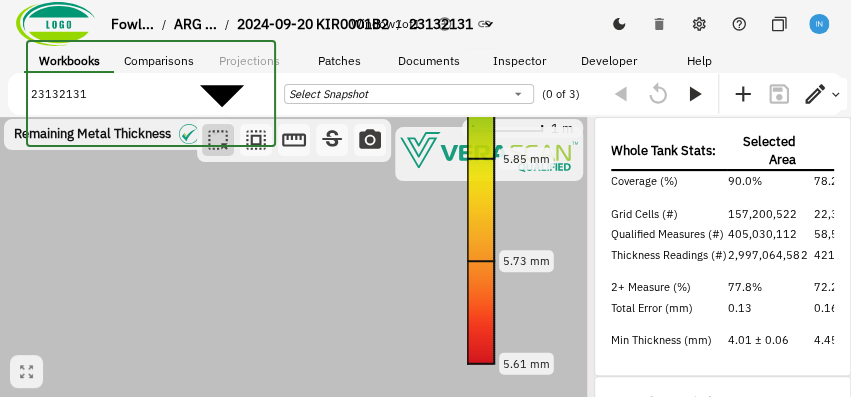 click on "23132131" at bounding box center (465, 602) 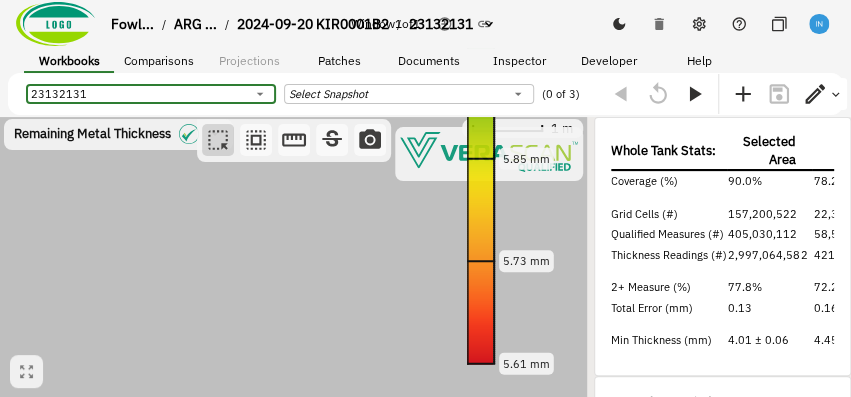 click on "Fowl... / ARG ...   / 2024-09-20 KIR0001B2 / 23132131 Window  1  of  1 Workbooks Comparisons Projections Patches Documents Inspector Developer Help 23132131 53397d2e-b29c-403d-946a-3fa4c1e5006b ​ Select Snapshot ​ (0 of 3) Remaining Metal Thickness [object Object] 1   m 6.20 mm 6.08 mm 5.96 mm 5.85 mm 5.73 mm 5.61 mm Whole Tank Stats: Selected Area Weld Zone Coverage (%) 90.0% 78.2% Grid Cells (#) 157,200,522 22,332,402 Qualified Measures (#) 405,030,112 58,550,506 Thickness Readings (#) 2,997,064,582 421,287,250 2+ Measure (%) 77.8% 72.2% Total Error (mm) 0.13 0.16 Min Thickness (mm) 4.01 ± 0.06 4.45 ± 0.03 Data Cluster Finder Find data points in range Lower 4.3 Lower Upper 4.9 Upper mm Find Clear Remaining Metal Thickness Remaining Metal Thickness (mm) Bins 535 Bins Apply Reset 4.00 5.71 7.42 9.13 10.84 12.55 5.61 mm 6.20 mm Total Grid Cell Uncertainty [object Object] Total Grid Cell Uncertainty (mm) Bins 93 Bins Apply Reset Inspector Notes 1 .  Comments 1 .  fvbxzcbdfs No General Notes Available 6.20" at bounding box center (425, 234) 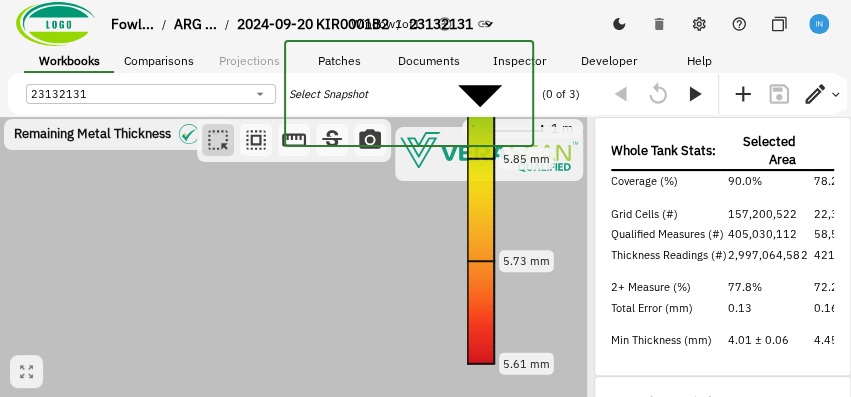 click on "2" at bounding box center (445, 520) 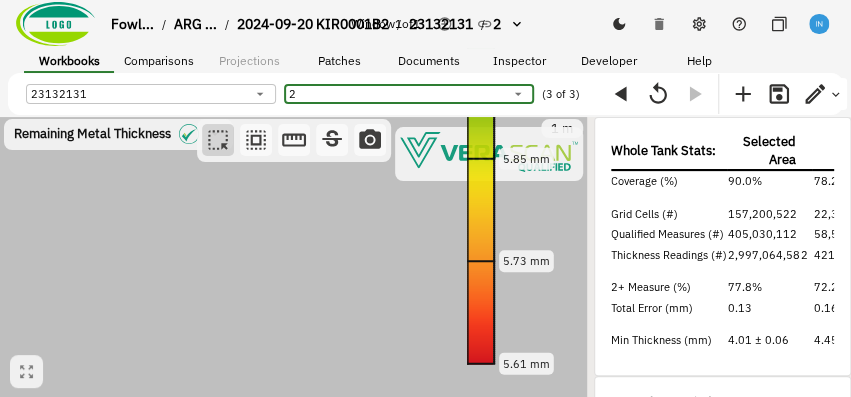click 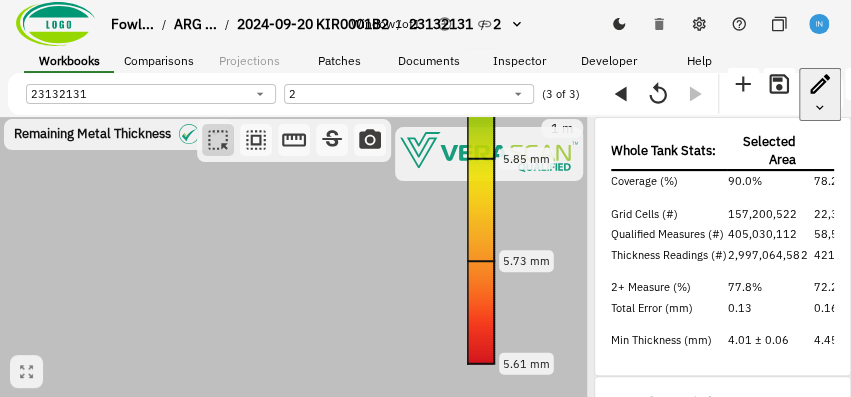 click on "Delete Snapshot" at bounding box center (80, 578) 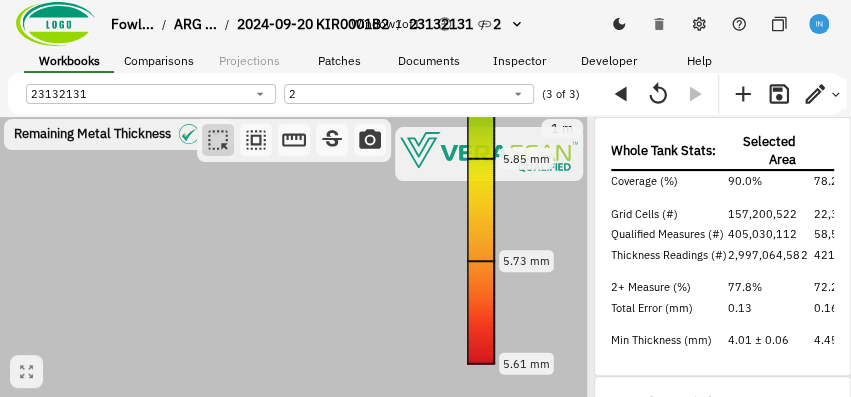 click on "Yes" at bounding box center [335, 552] 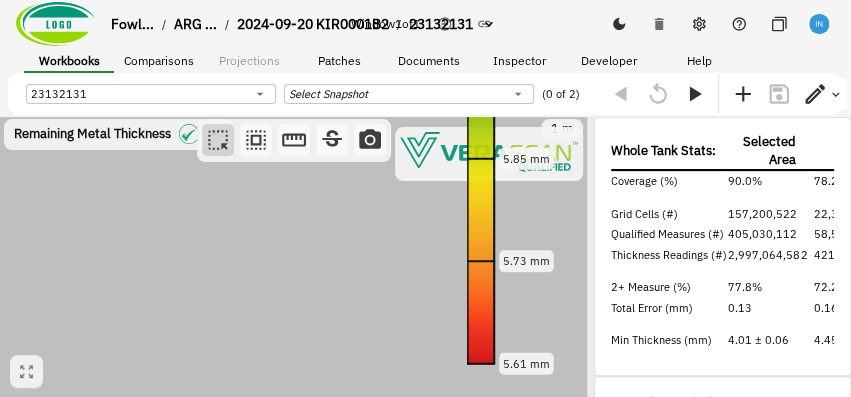 click at bounding box center [293, 257] 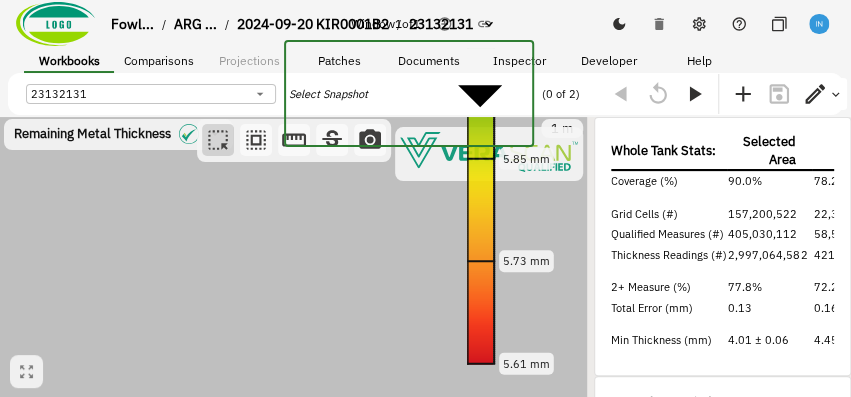 click at bounding box center [425, 479] 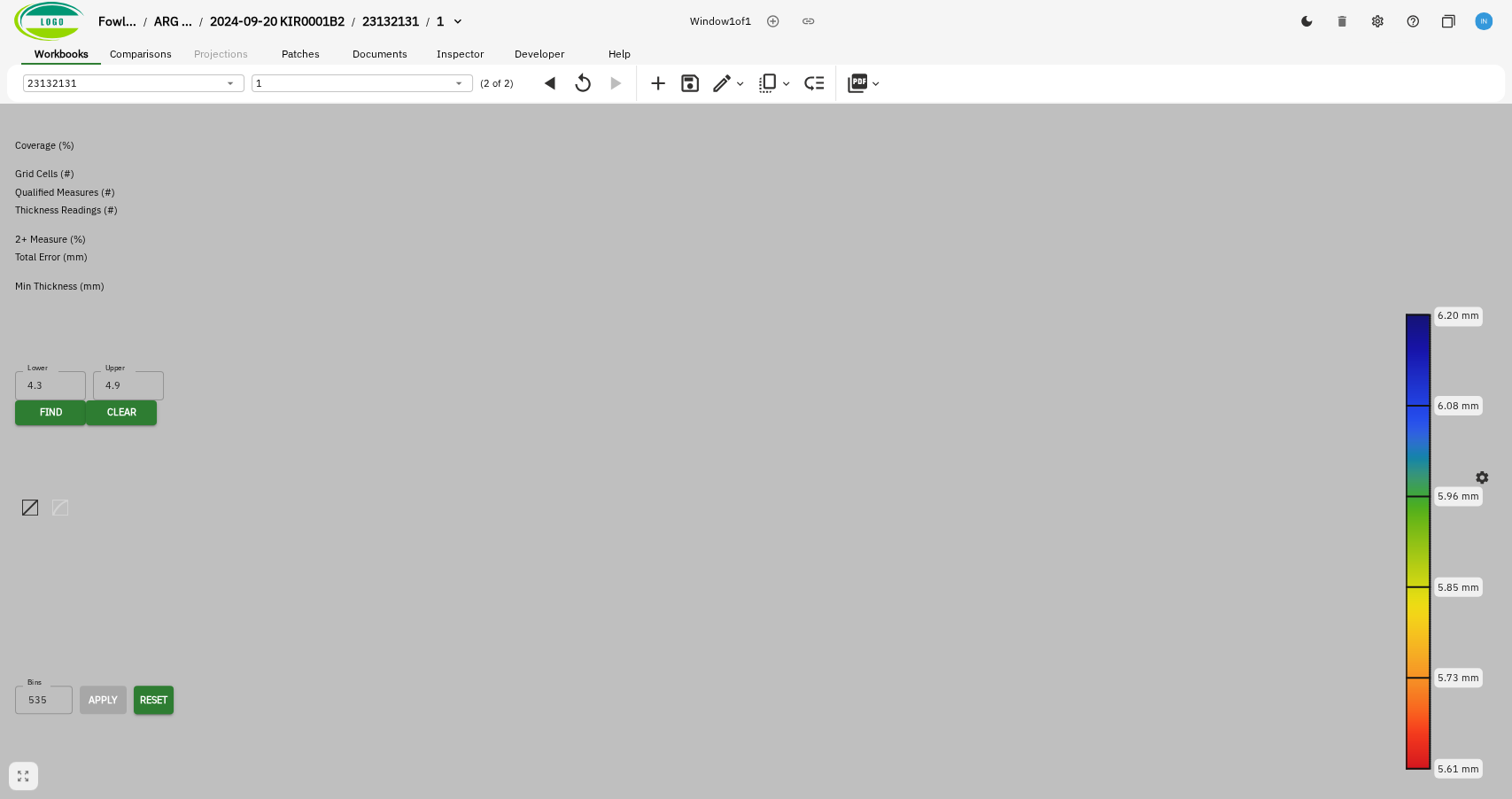 click 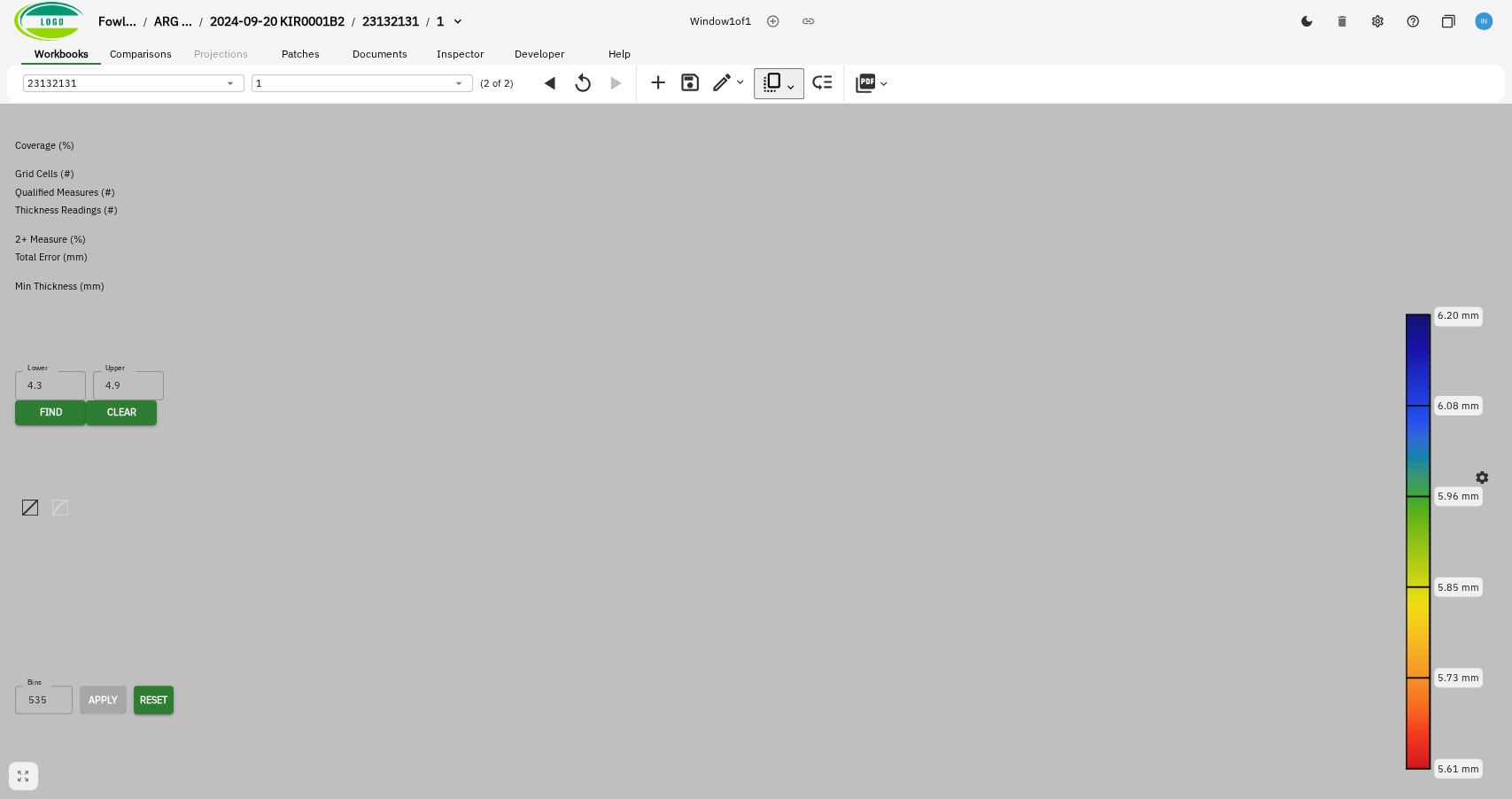 click on "Move Snapshot to Another Workbook" at bounding box center [116, 1376] 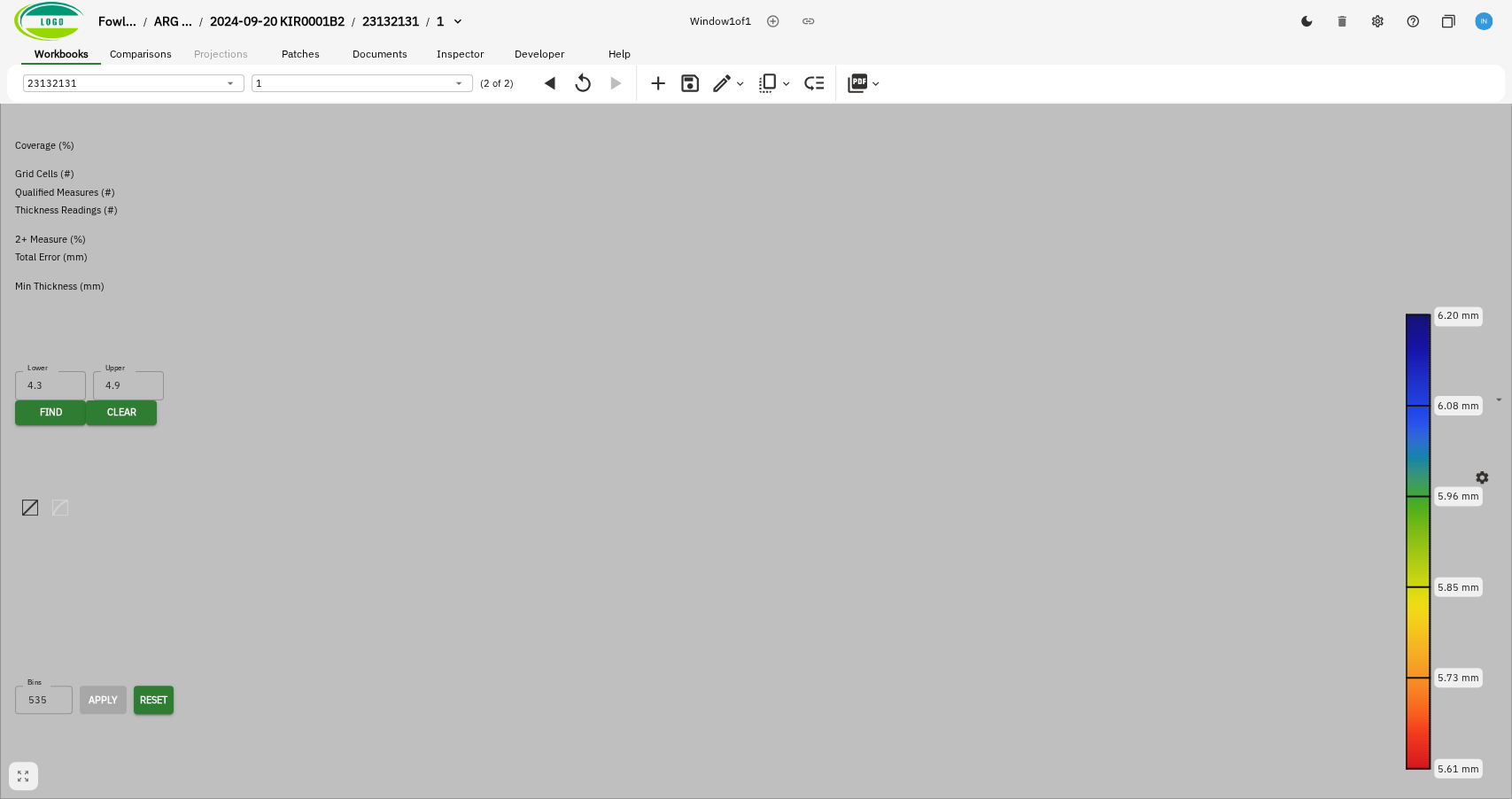 click on "Fowl... / ARG ...   / 2024-09-20 KIR0001B2 / 23132131 / 1 Window  1  of  1 Workbooks Comparisons Projections Patches Documents Inspector Developer Help 23132131 53397d2e-b29c-403d-946a-3fa4c1e5006b ​ 1 a00925d6-6d93-47bb-ae6c-cacbb7860d3f ​ (2 of 2) Remaining Metal Thickness [object Object] 2.5   m 6.20 mm 6.08 mm 5.96 mm 5.85 mm 5.73 mm 5.61 mm Whole Tank Stats: Selected Area Weld Zone Coverage (%) 90.0% 78.2% Grid Cells (#) 157,200,522 22,332,402 Qualified Measures (#) 405,030,112 58,550,506 Thickness Readings (#) 2,997,064,582 421,287,250 2+ Measure (%) 77.8% 72.2% Total Error (mm) 0.13 0.16 Min Thickness (mm) 4.01 ± 0.06 4.45 ± 0.03 Data Cluster Finder Find data points in range Lower 4.3 Lower Upper 4.9 Upper mm Find Clear Remaining Metal Thickness Remaining Metal Thickness (mm) Bins 535 Bins Apply Reset 4.00 5.71 7.42 9.13 10.84 12.55 5.61 mm 6.20 mm Total Grid Cell Uncertainty [object Object] Total Grid Cell Uncertainty (mm) Bins 93 Bins Apply Reset Inspector Notes 1 .  Comments 1 .  fvbxzcbdfs" at bounding box center [756, 685] 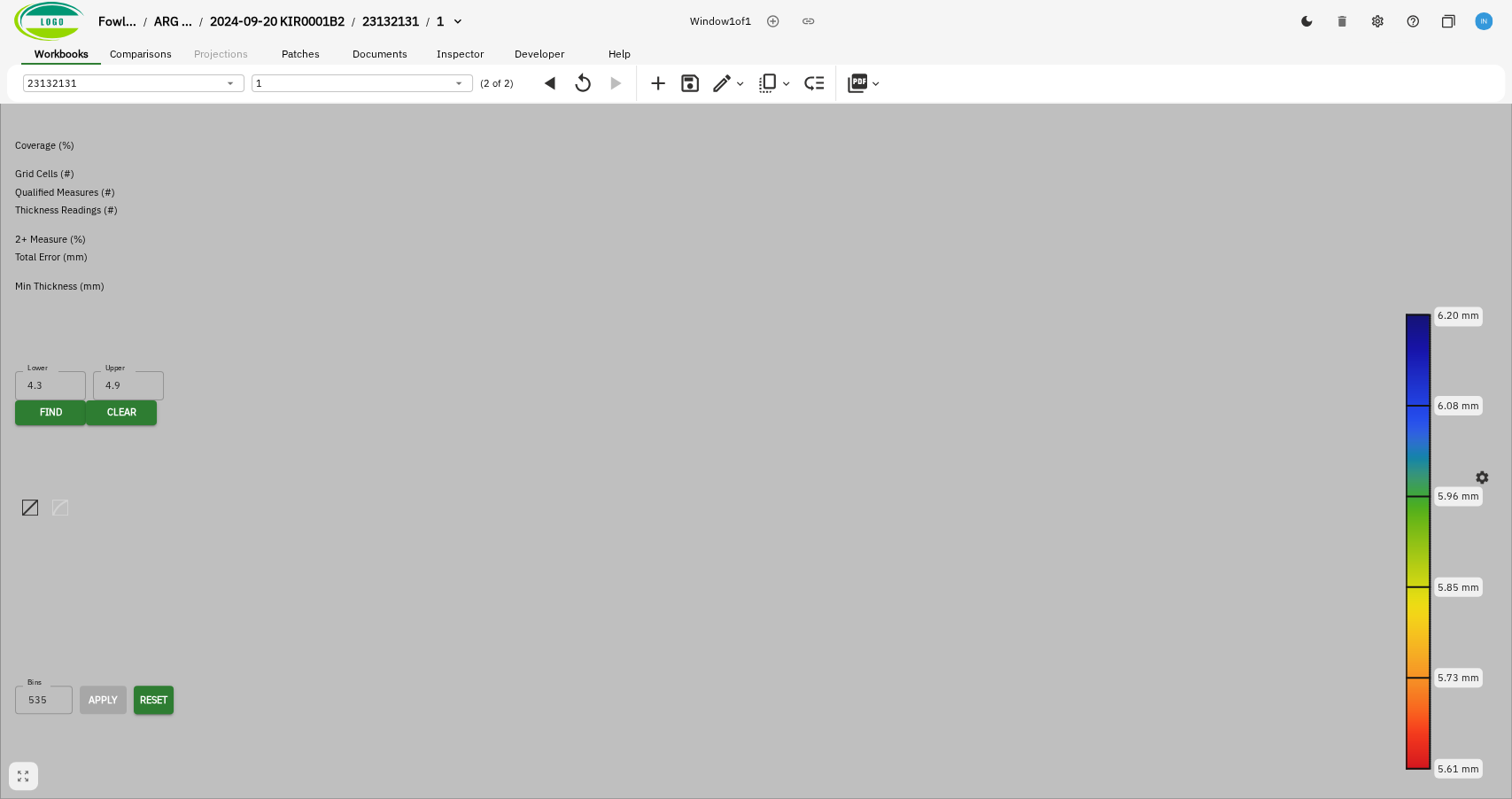 click on "23132131 - COPY1" at bounding box center [773, 1542] 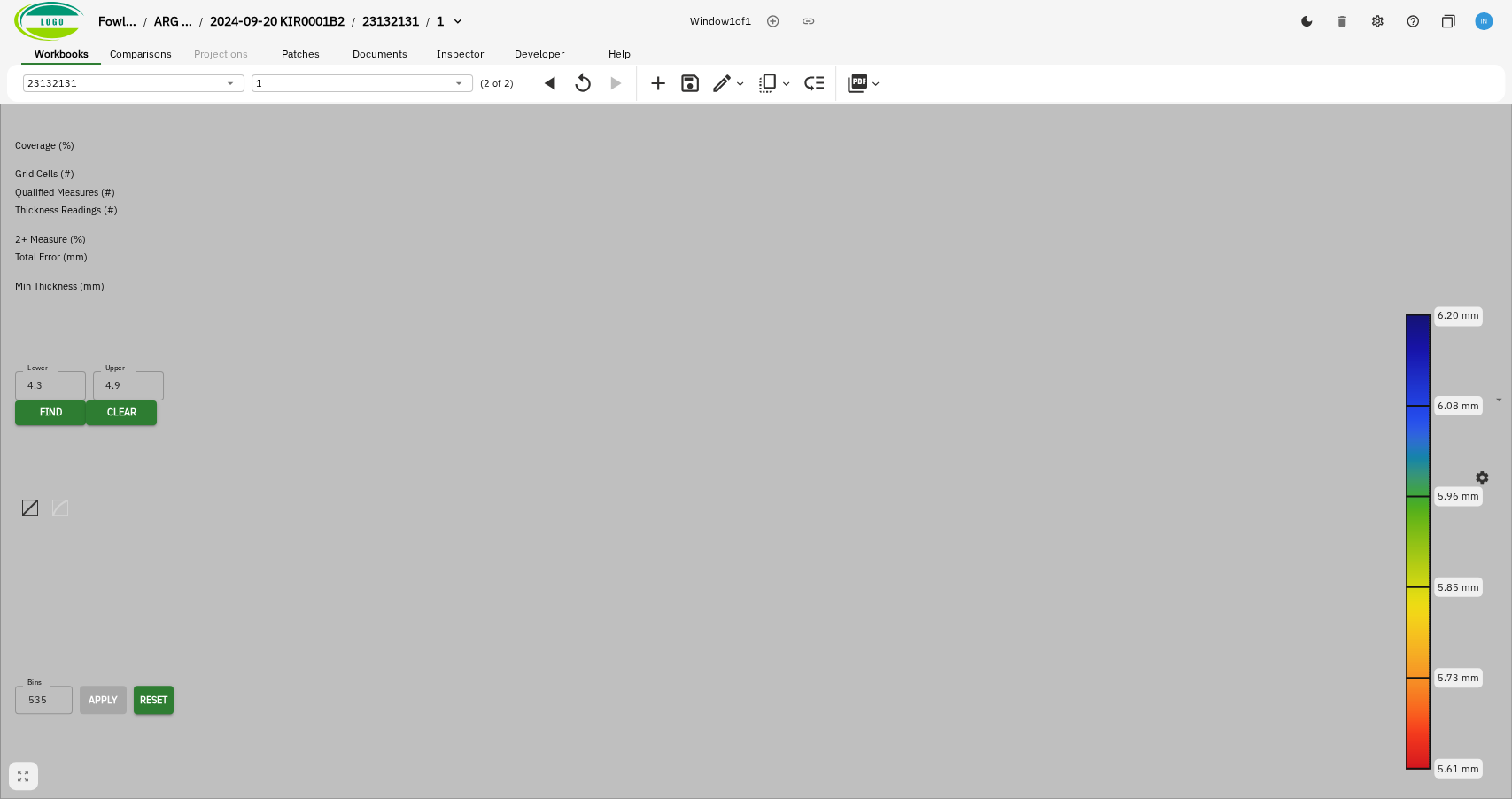 click on "Fowl... / ARG ...   / 2024-09-20 KIR0001B2 / 23132131 / 1 Window  1  of  1 Workbooks Comparisons Projections Patches Documents Inspector Developer Help 23132131 53397d2e-b29c-403d-946a-3fa4c1e5006b ​ 1 a00925d6-6d93-47bb-ae6c-cacbb7860d3f ​ (2 of 2) Remaining Metal Thickness [object Object] 2.5   m 6.20 mm 6.08 mm 5.96 mm 5.85 mm 5.73 mm 5.61 mm Whole Tank Stats: Selected Area Weld Zone Coverage (%) 90.0% 78.2% Grid Cells (#) 157,200,522 22,332,402 Qualified Measures (#) 405,030,112 58,550,506 Thickness Readings (#) 2,997,064,582 421,287,250 2+ Measure (%) 77.8% 72.2% Total Error (mm) 0.13 0.16 Min Thickness (mm) 4.01 ± 0.06 4.45 ± 0.03 Data Cluster Finder Find data points in range Lower 4.3 Lower Upper 4.9 Upper mm Find Clear Remaining Metal Thickness Remaining Metal Thickness (mm) Bins 535 Bins Apply Reset 4.00 5.71 7.42 9.13 10.84 12.55 5.61 mm 6.20 mm Total Grid Cell Uncertainty [object Object] Total Grid Cell Uncertainty (mm) Bins 93 Bins Apply Reset Inspector Notes 1 .  Comments 1 .  fvbxzcbdfs" at bounding box center [756, 686] 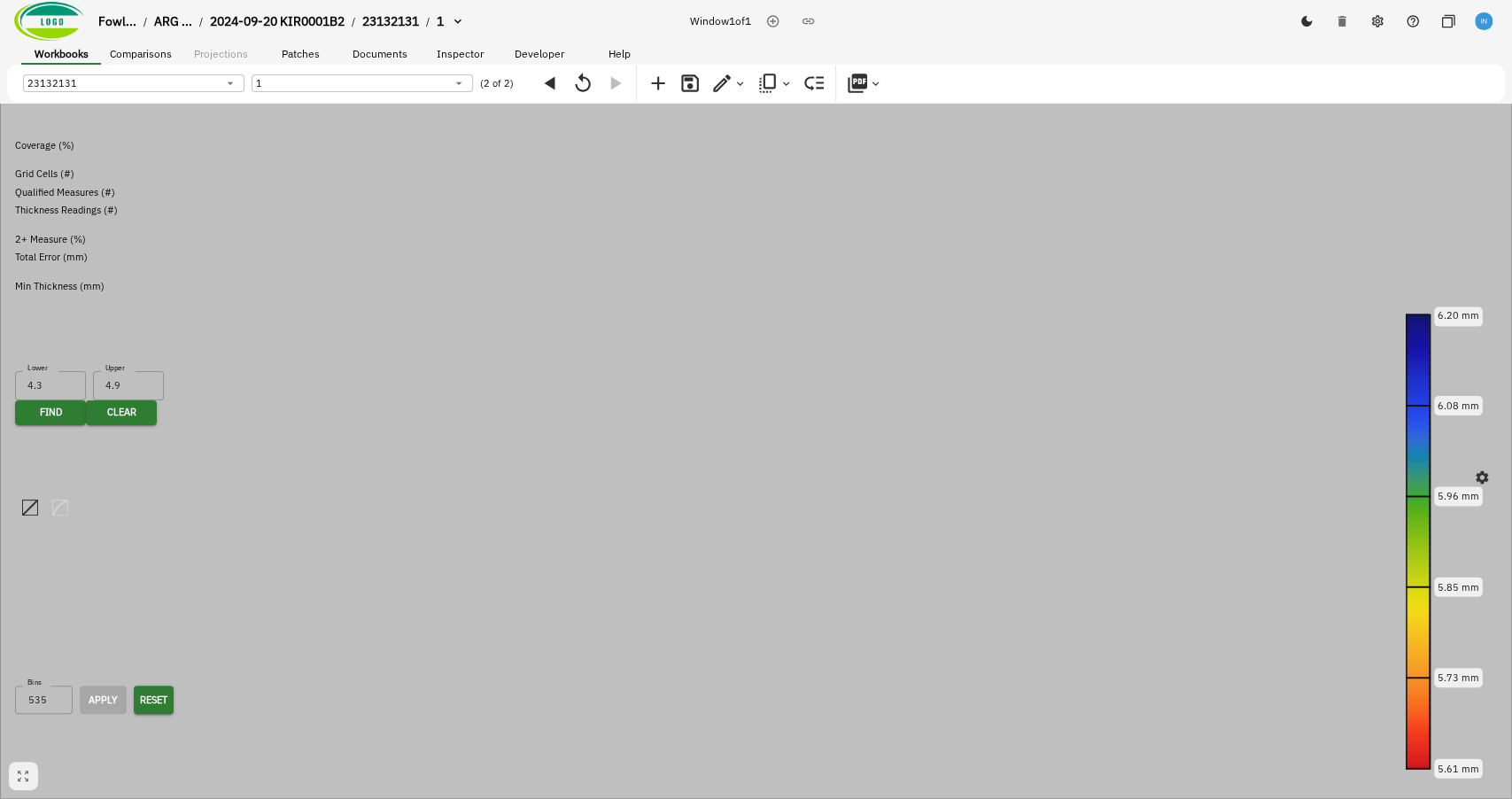 click at bounding box center (756, 1515) 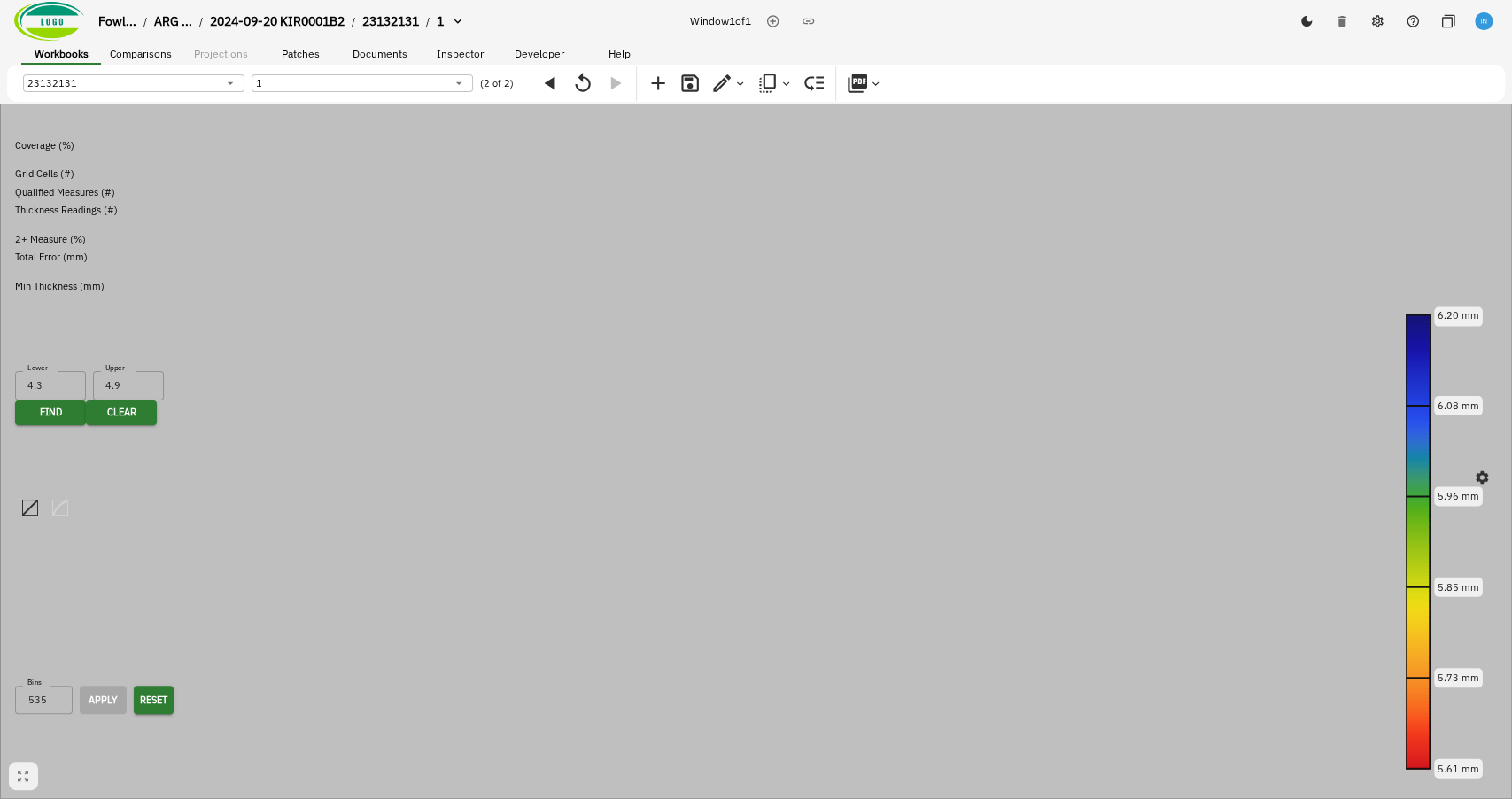 click on "Fowl... / ARG ...   / 2024-09-20 KIR0001B2 / 23132131 / 1 Window  1  of  1 Workbooks Comparisons Projections Patches Documents Inspector Developer Help 23132131 53397d2e-b29c-403d-946a-3fa4c1e5006b ​ 1 a00925d6-6d93-47bb-ae6c-cacbb7860d3f ​ (2 of 2) Remaining Metal Thickness [object Object] 2.5   m 6.20 mm 6.08 mm 5.96 mm 5.85 mm 5.73 mm 5.61 mm Whole Tank Stats: Selected Area Weld Zone Coverage (%) 90.0% 78.2% Grid Cells (#) 157,200,522 22,332,402 Qualified Measures (#) 405,030,112 58,550,506 Thickness Readings (#) 2,997,064,582 421,287,250 2+ Measure (%) 77.8% 72.2% Total Error (mm) 0.13 0.16 Min Thickness (mm) 4.01 ± 0.06 4.45 ± 0.03 Data Cluster Finder Find data points in range Lower 4.3 Lower Upper 4.9 Upper mm Find Clear Remaining Metal Thickness Remaining Metal Thickness (mm) Bins 535 Bins Apply Reset 4.00 5.71 7.42 9.13 10.84 12.55 5.61 mm 6.20 mm Total Grid Cell Uncertainty [object Object] Total Grid Cell Uncertainty (mm) Bins 93 Bins Apply Reset Inspector Notes 1 .  Comments 1 .  fvbxzcbdfs" at bounding box center (756, 827) 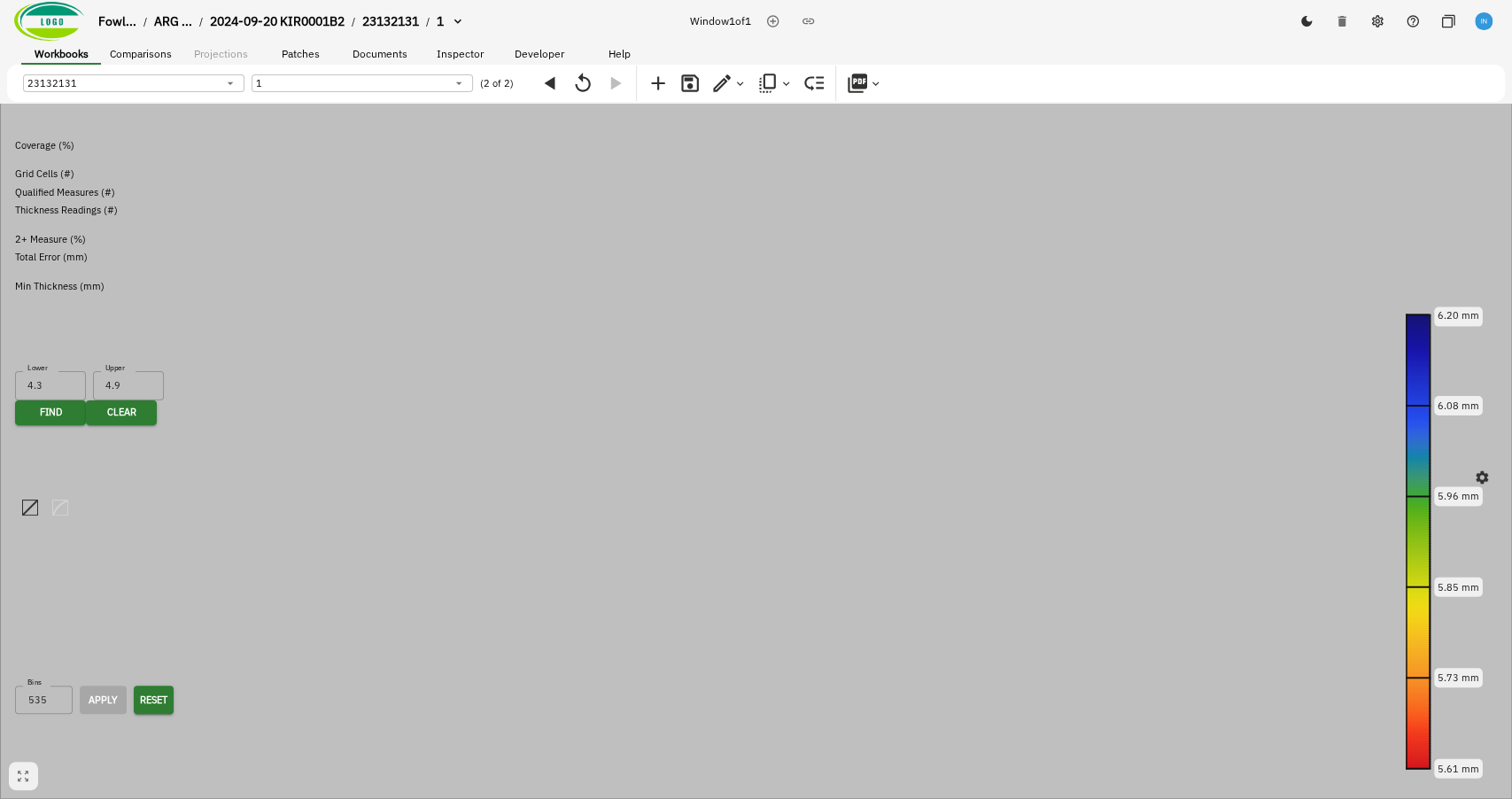 click on "test [NAME]" at bounding box center [773, 1610] 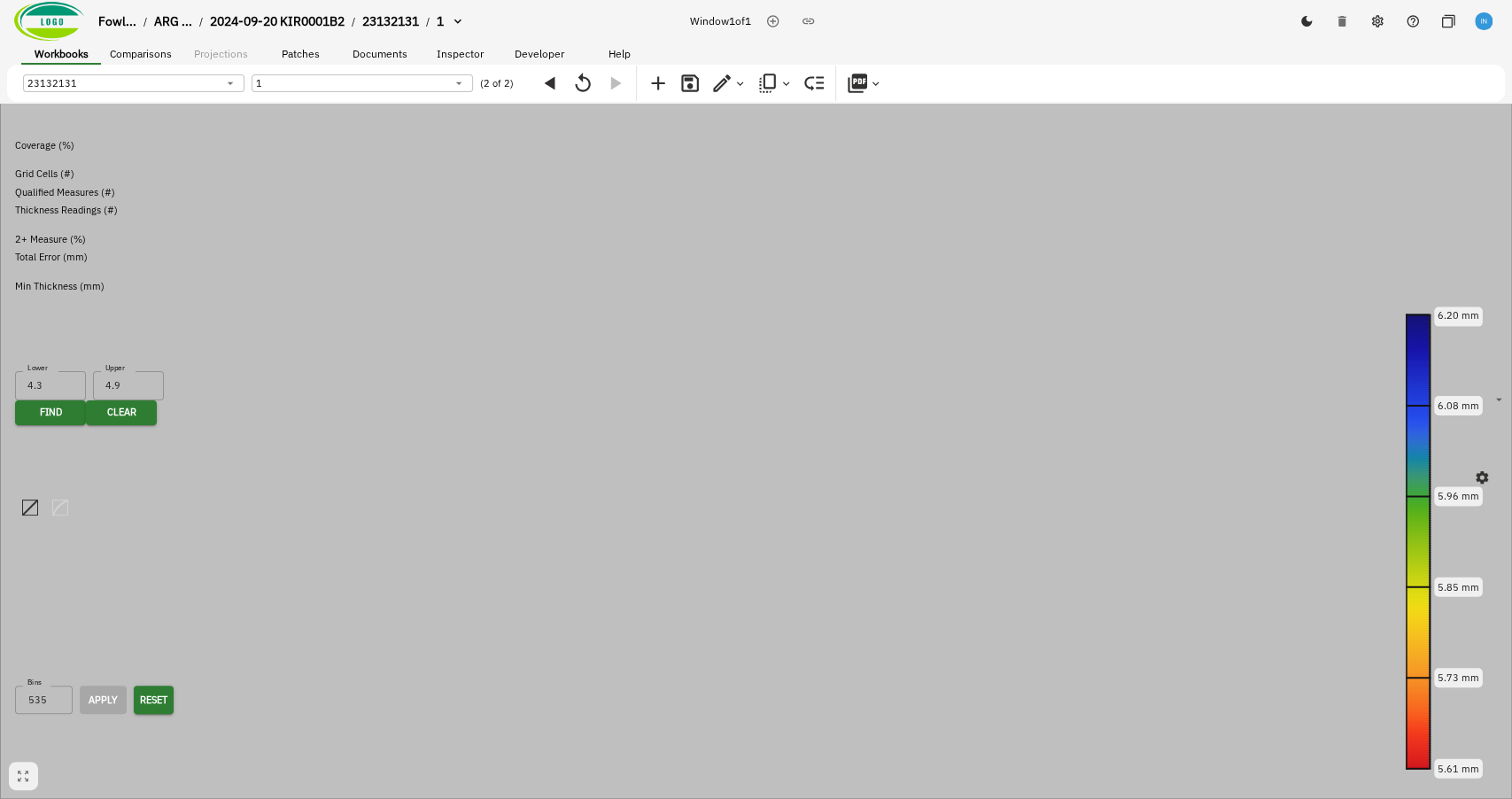click on "Fowl... / ARG ...   / 2024-09-20 KIR0001B2 / 23132131 / 1 Window  1  of  1 Workbooks Comparisons Projections Patches Documents Inspector Developer Help 23132131 53397d2e-b29c-403d-946a-3fa4c1e5006b ​ 1 a00925d6-6d93-47bb-ae6c-cacbb7860d3f ​ (2 of 2) Remaining Metal Thickness [object Object] 2.5   m 6.20 mm 6.08 mm 5.96 mm 5.85 mm 5.73 mm 5.61 mm Whole Tank Stats: Selected Area Weld Zone Coverage (%) 90.0% 78.2% Grid Cells (#) 157,200,522 22,332,402 Qualified Measures (#) 405,030,112 58,550,506 Thickness Readings (#) 2,997,064,582 421,287,250 2+ Measure (%) 77.8% 72.2% Total Error (mm) 0.13 0.16 Min Thickness (mm) 4.01 ± 0.06 4.45 ± 0.03 Data Cluster Finder Find data points in range Lower 4.3 Lower Upper 4.9 Upper mm Find Clear Remaining Metal Thickness Remaining Metal Thickness (mm) Bins 535 Bins Apply Reset 4.00 5.71 7.42 9.13 10.84 12.55 5.61 mm 6.20 mm Total Grid Cell Uncertainty [object Object] Total Grid Cell Uncertainty (mm) Bins 93 Bins Apply Reset Inspector Notes 1 .  Comments 1 .  fvbxzcbdfs" at bounding box center [756, 761] 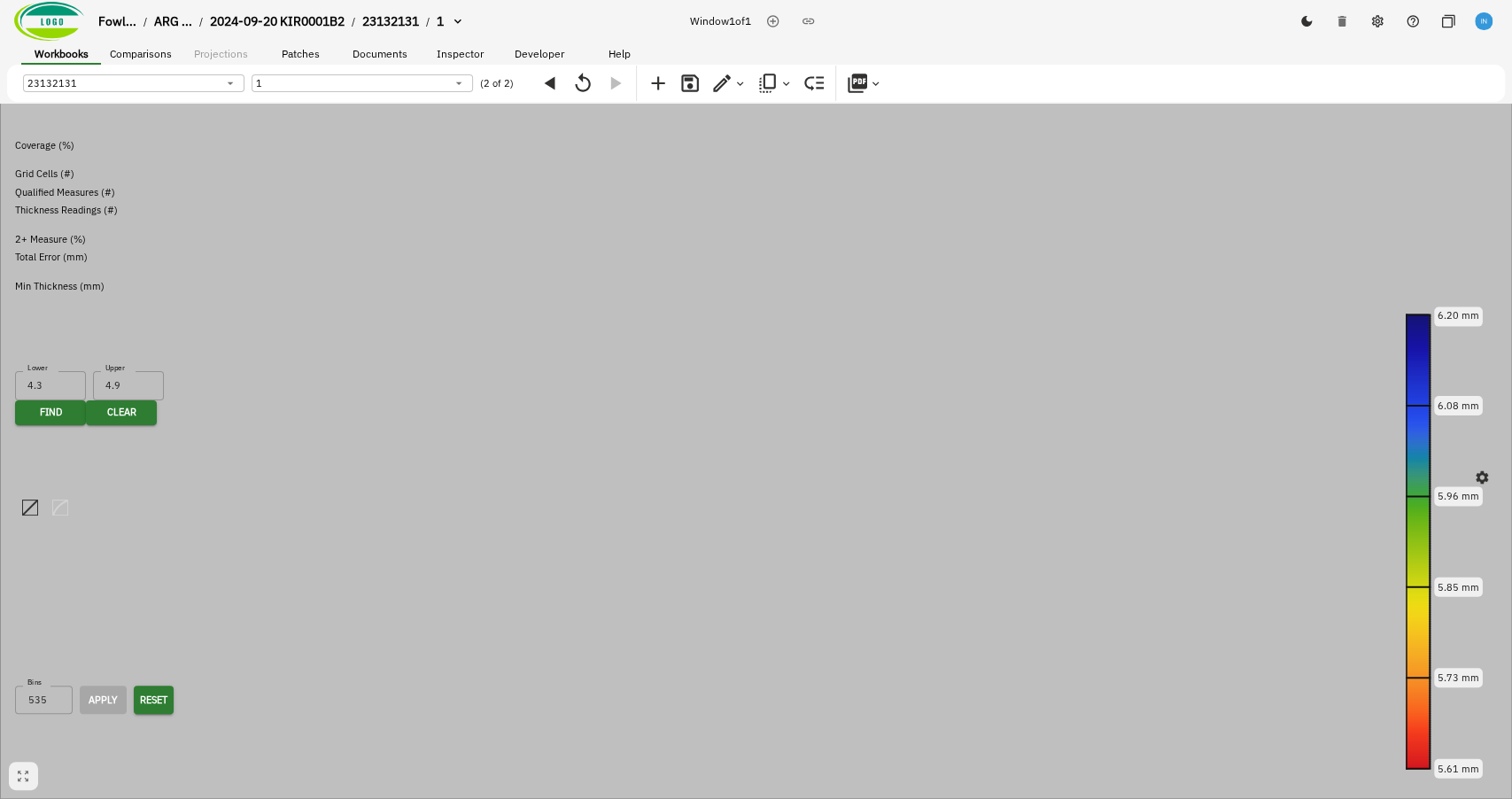 click on "ARG Report - new" at bounding box center (773, 1485) 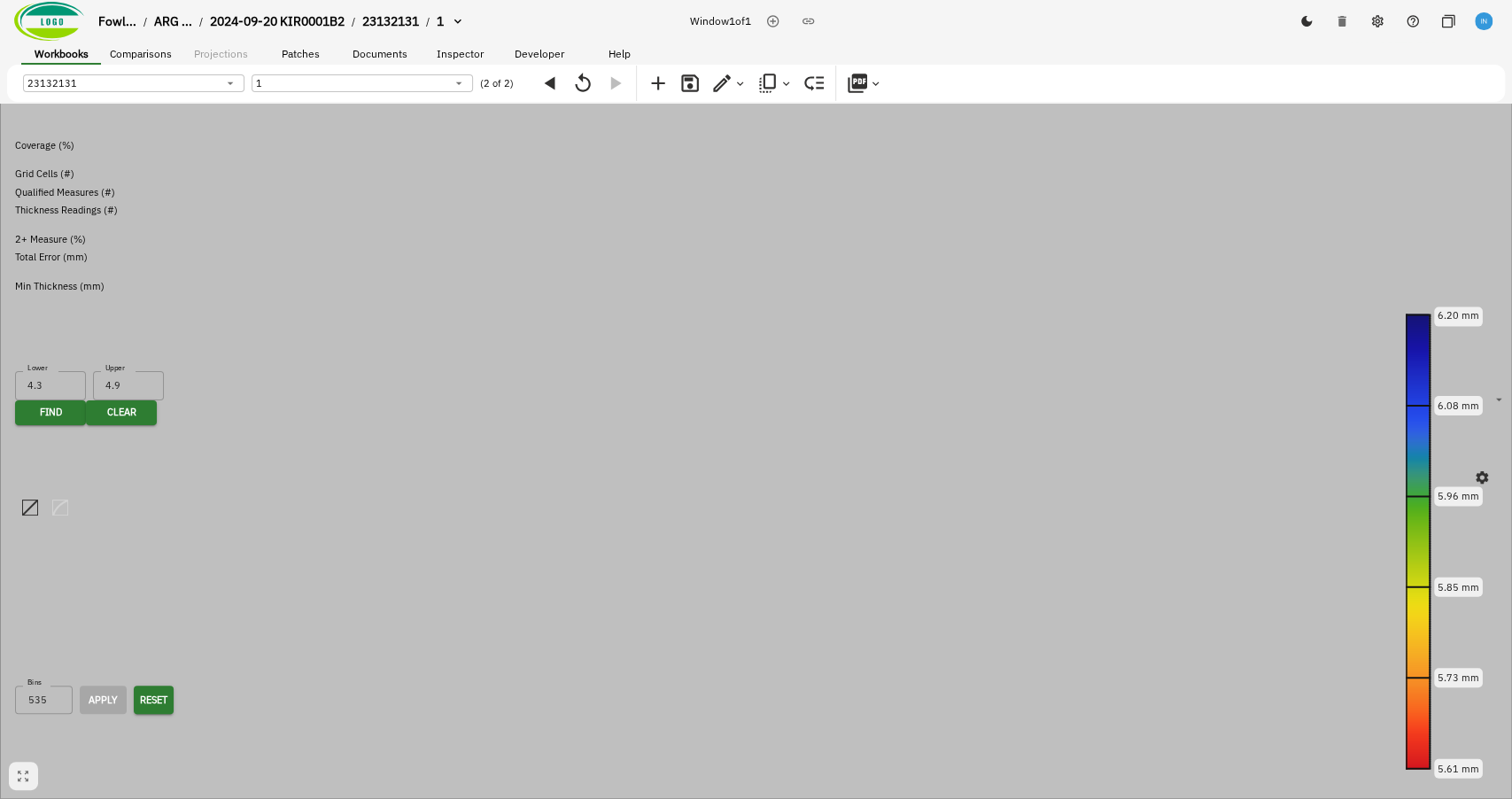 click on "Moving 1 Snapshot to" at bounding box center (756, 1272) 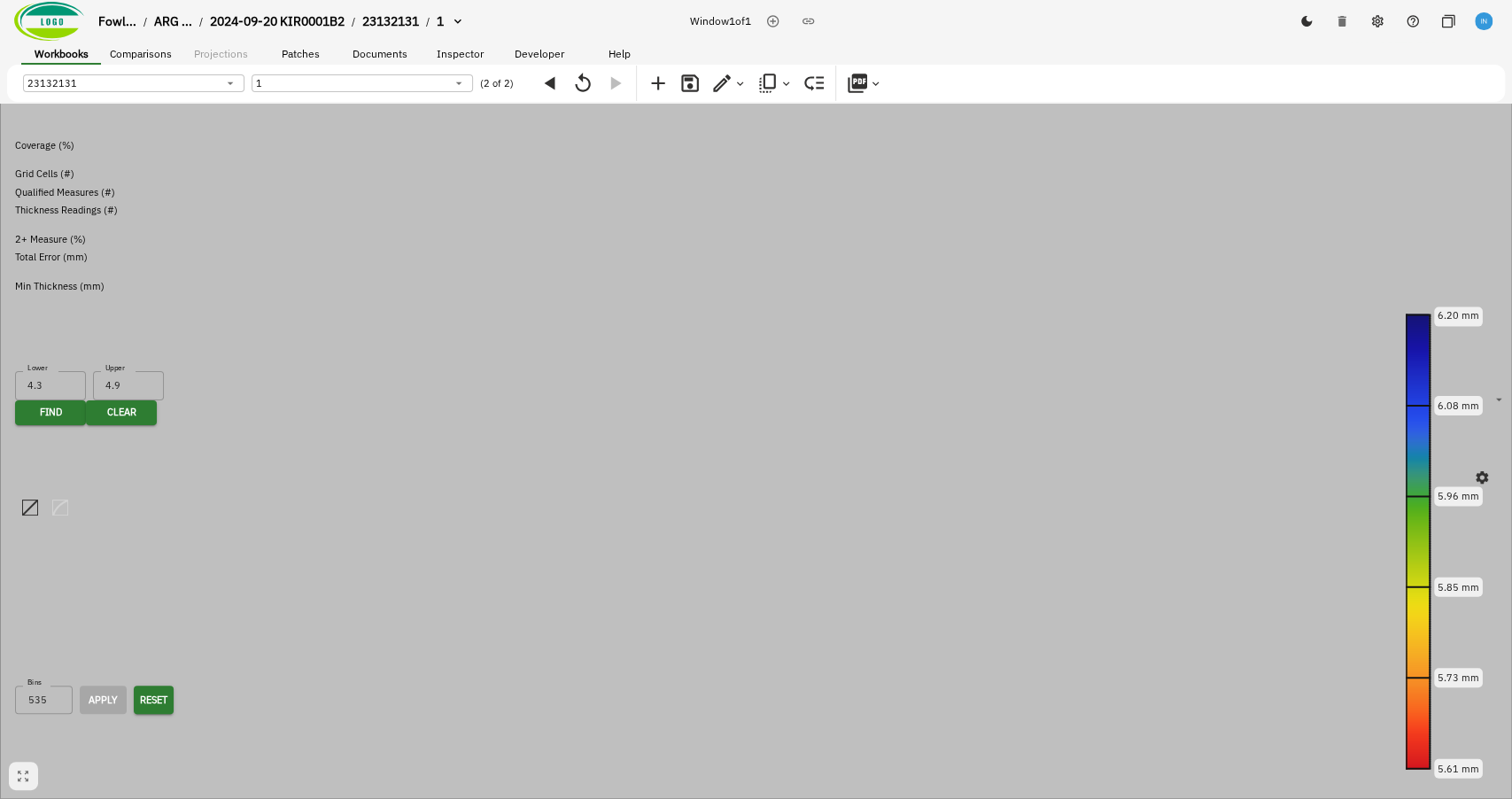 click 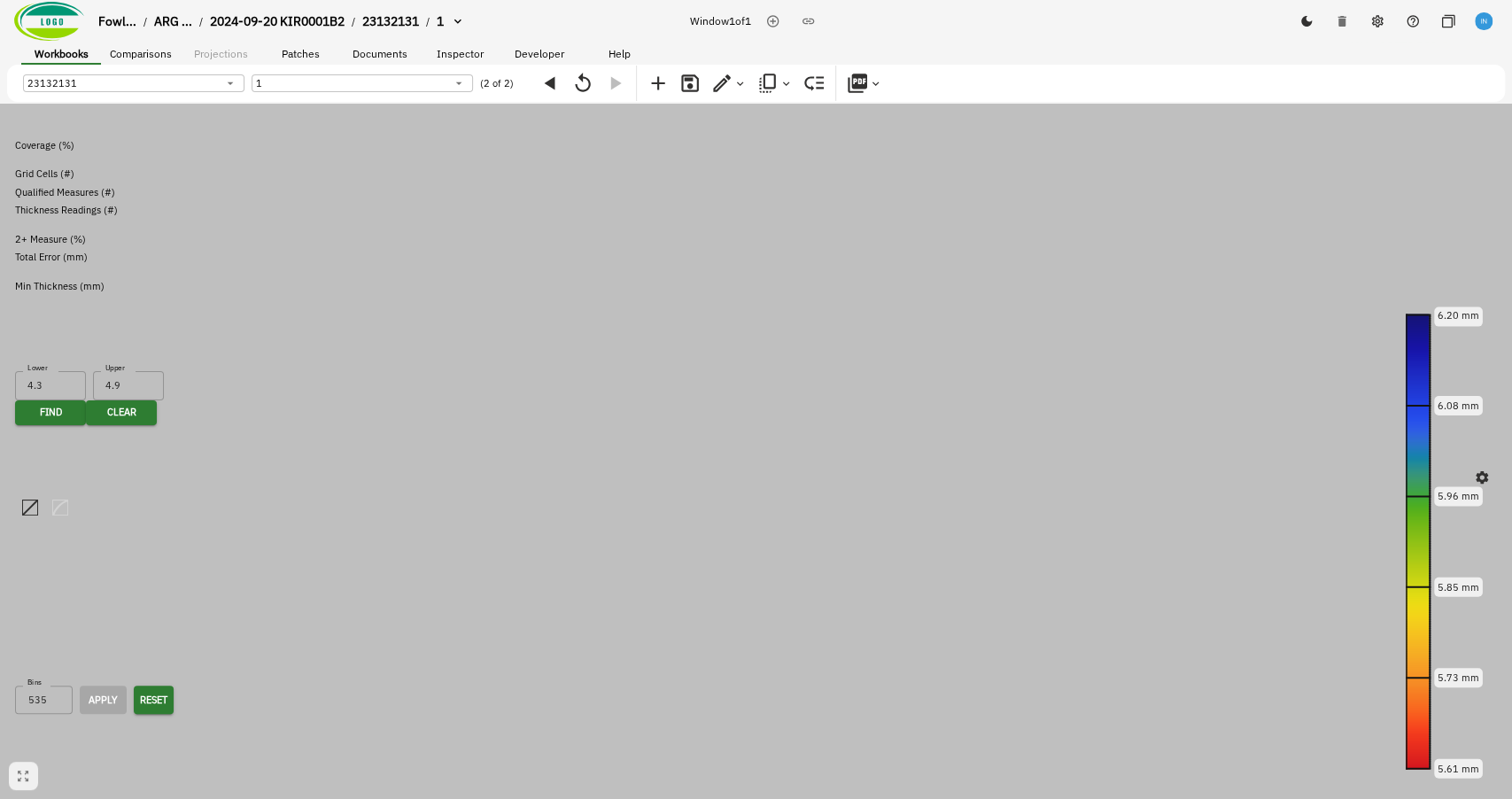 click 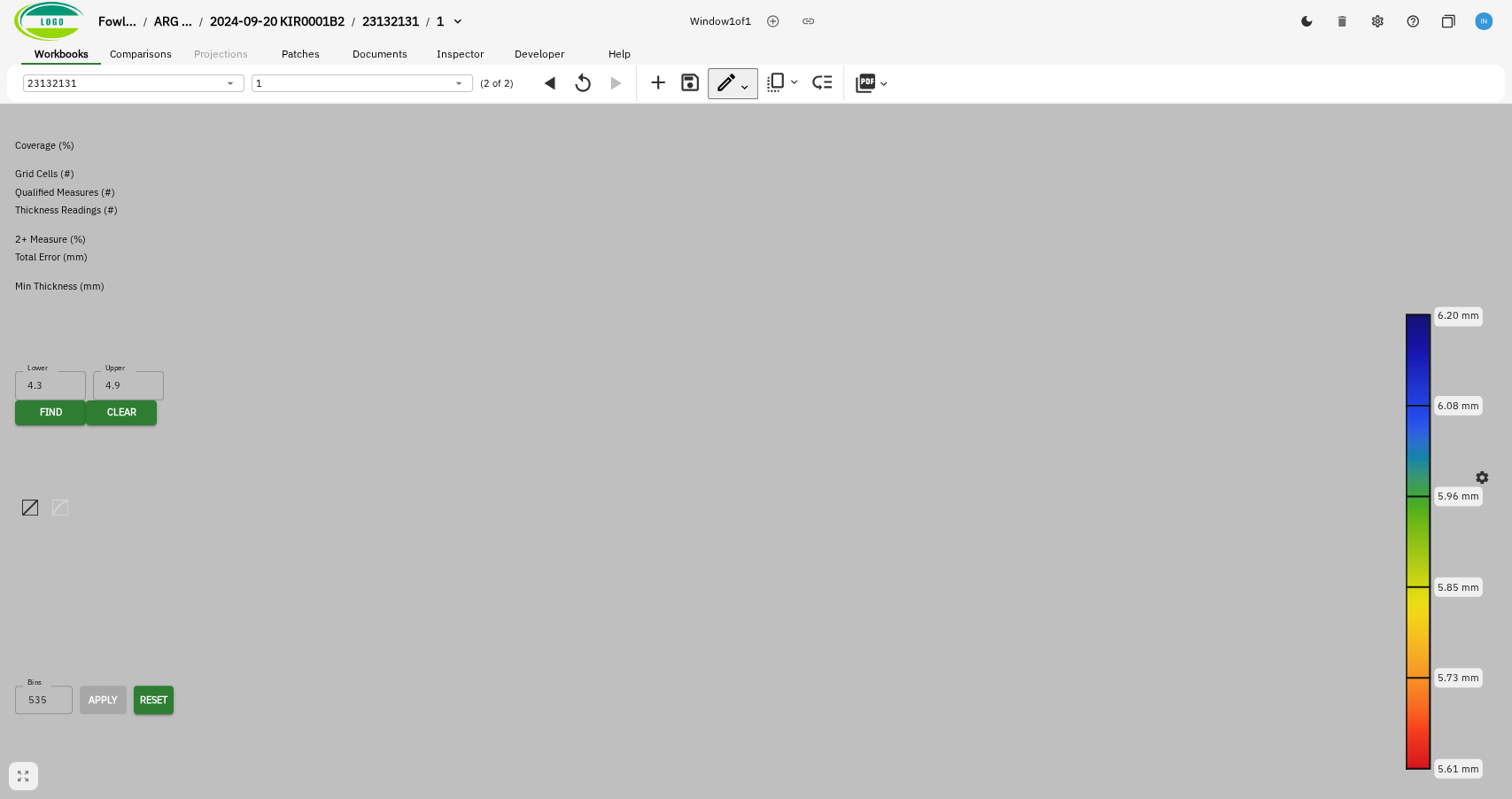 click on "Delete Snapshot" at bounding box center (71, 1344) 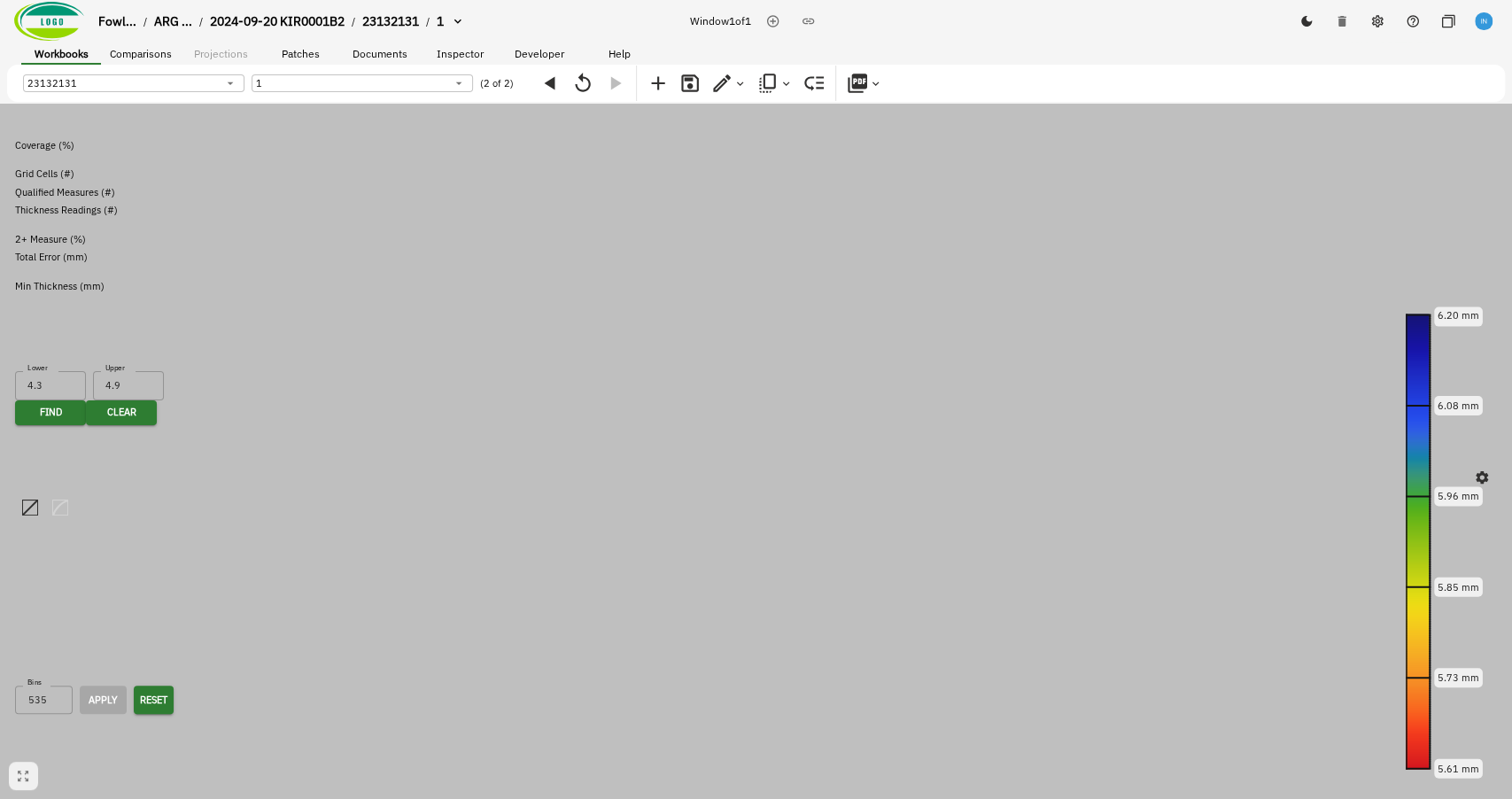 click 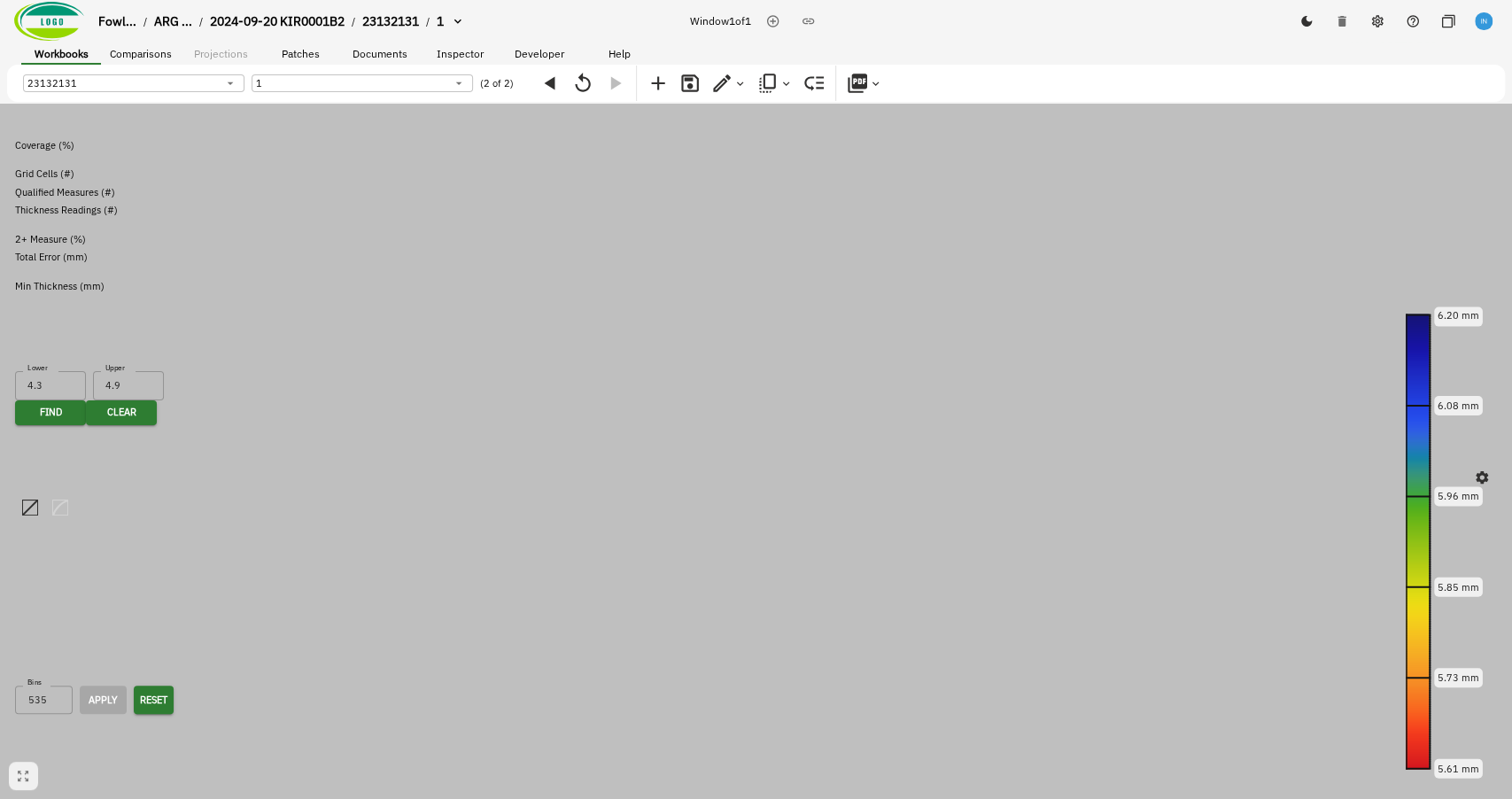 click 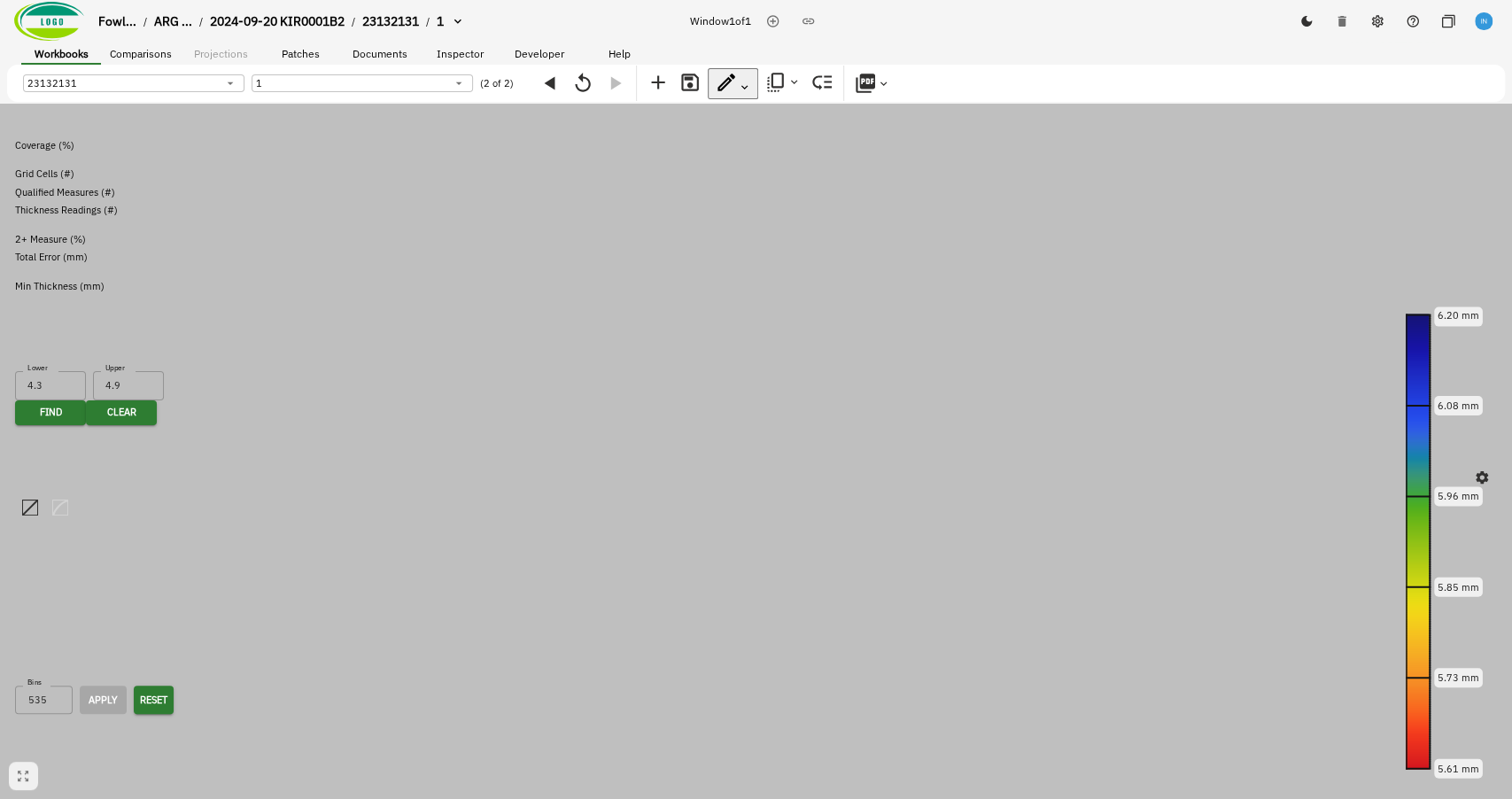 click at bounding box center (756, 1255) 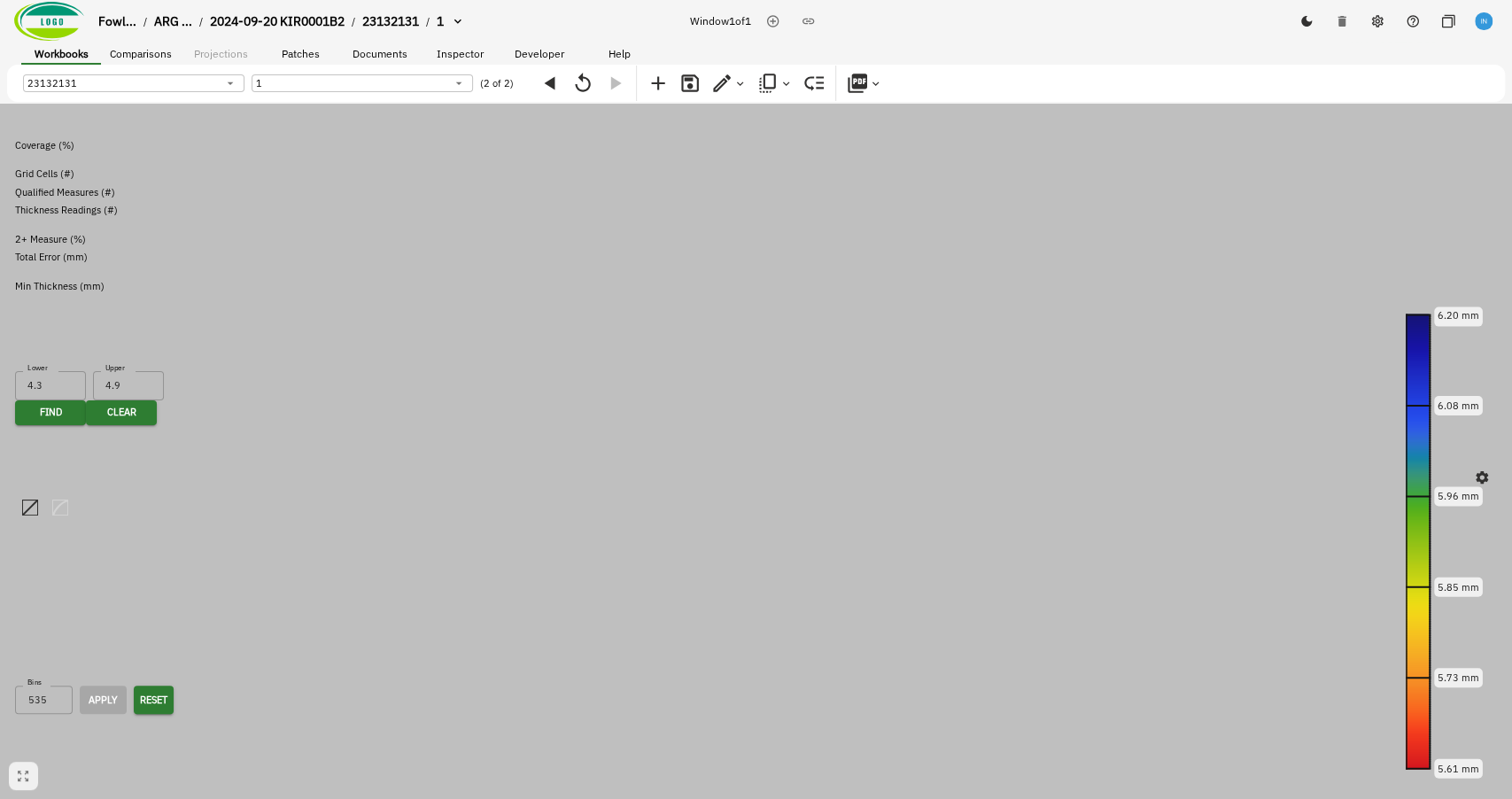 click 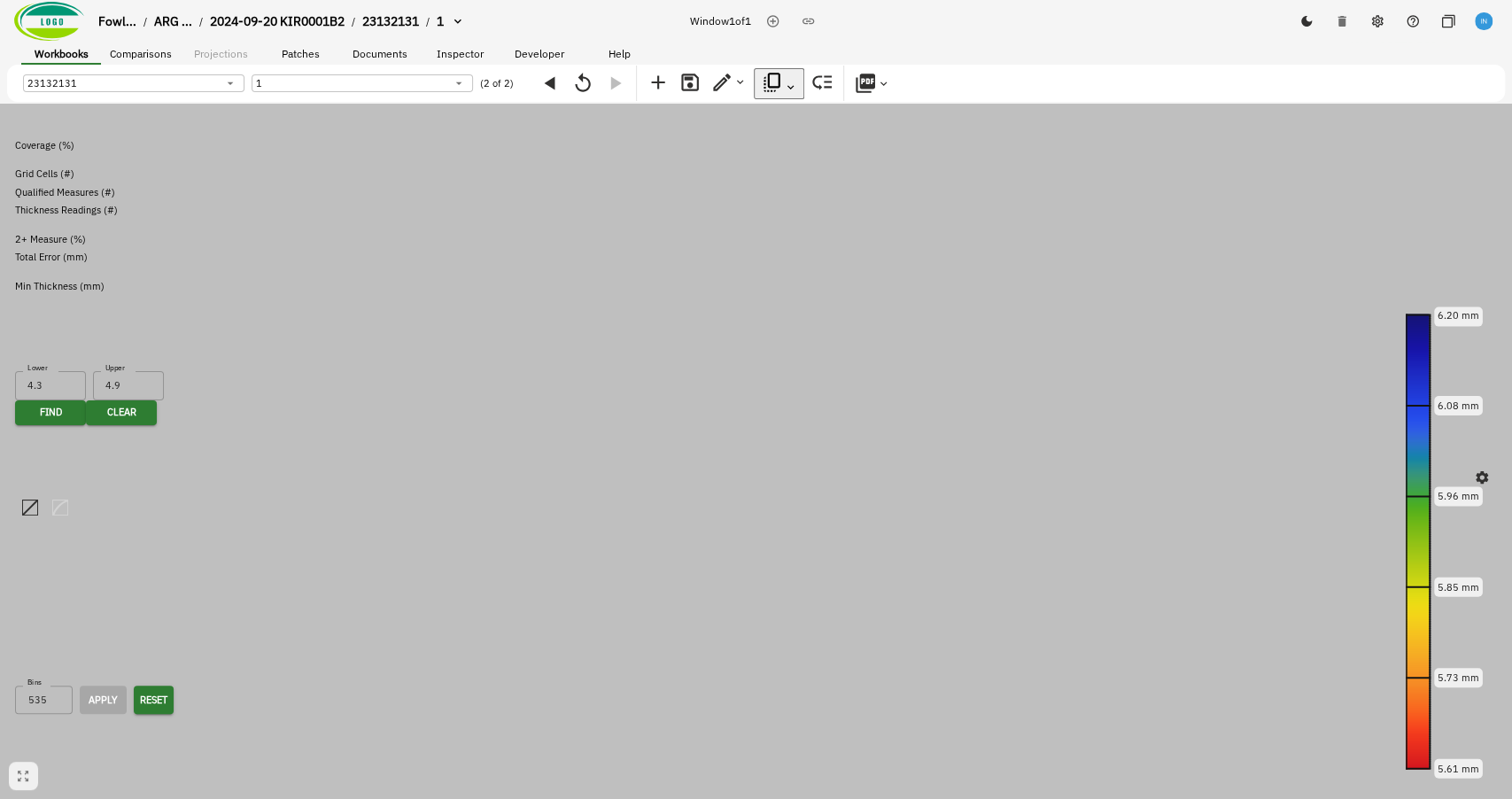 click on "Move Snapshot to Another Workbook" at bounding box center (773, 1367) 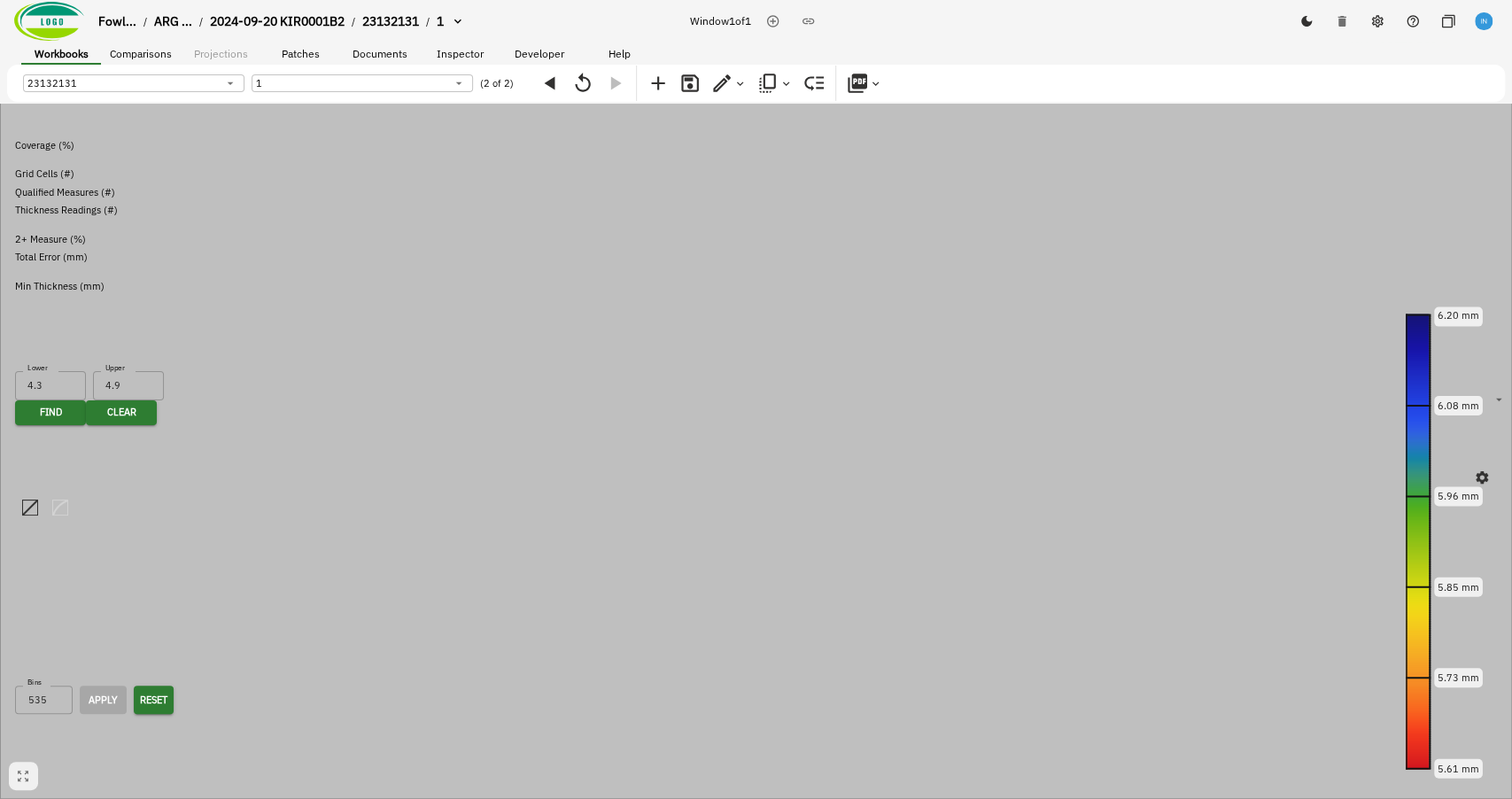 click on "Fowl... / ARG ...   / 2024-09-20 KIR0001B2 / 23132131 / 1 Window  1  of  1 Workbooks Comparisons Projections Patches Documents Inspector Developer Help 23132131 53397d2e-b29c-403d-946a-3fa4c1e5006b ​ 1 a00925d6-6d93-47bb-ae6c-cacbb7860d3f ​ (2 of 2) Remaining Metal Thickness [object Object] 2.5   m 6.20 mm 6.08 mm 5.96 mm 5.85 mm 5.73 mm 5.61 mm Whole Tank Stats: Selected Area Weld Zone Coverage (%) 90.0% 78.2% Grid Cells (#) 157,200,522 22,332,402 Qualified Measures (#) 405,030,112 58,550,506 Thickness Readings (#) 2,997,064,582 421,287,250 2+ Measure (%) 77.8% 72.2% Total Error (mm) 0.13 0.16 Min Thickness (mm) 4.01 ± 0.06 4.45 ± 0.03 Data Cluster Finder Find data points in range Lower 4.3 Lower Upper 4.9 Upper mm Find Clear Remaining Metal Thickness Remaining Metal Thickness (mm) Bins 535 Bins Apply Reset 4.00 5.71 7.42 9.13 10.84 12.55 5.61 mm 6.20 mm Total Grid Cell Uncertainty [object Object] Total Grid Cell Uncertainty (mm) Bins 93 Bins Apply Reset Inspector Notes 1 .  Comments 1 .  fvbxzcbdfs" at bounding box center (756, 685) 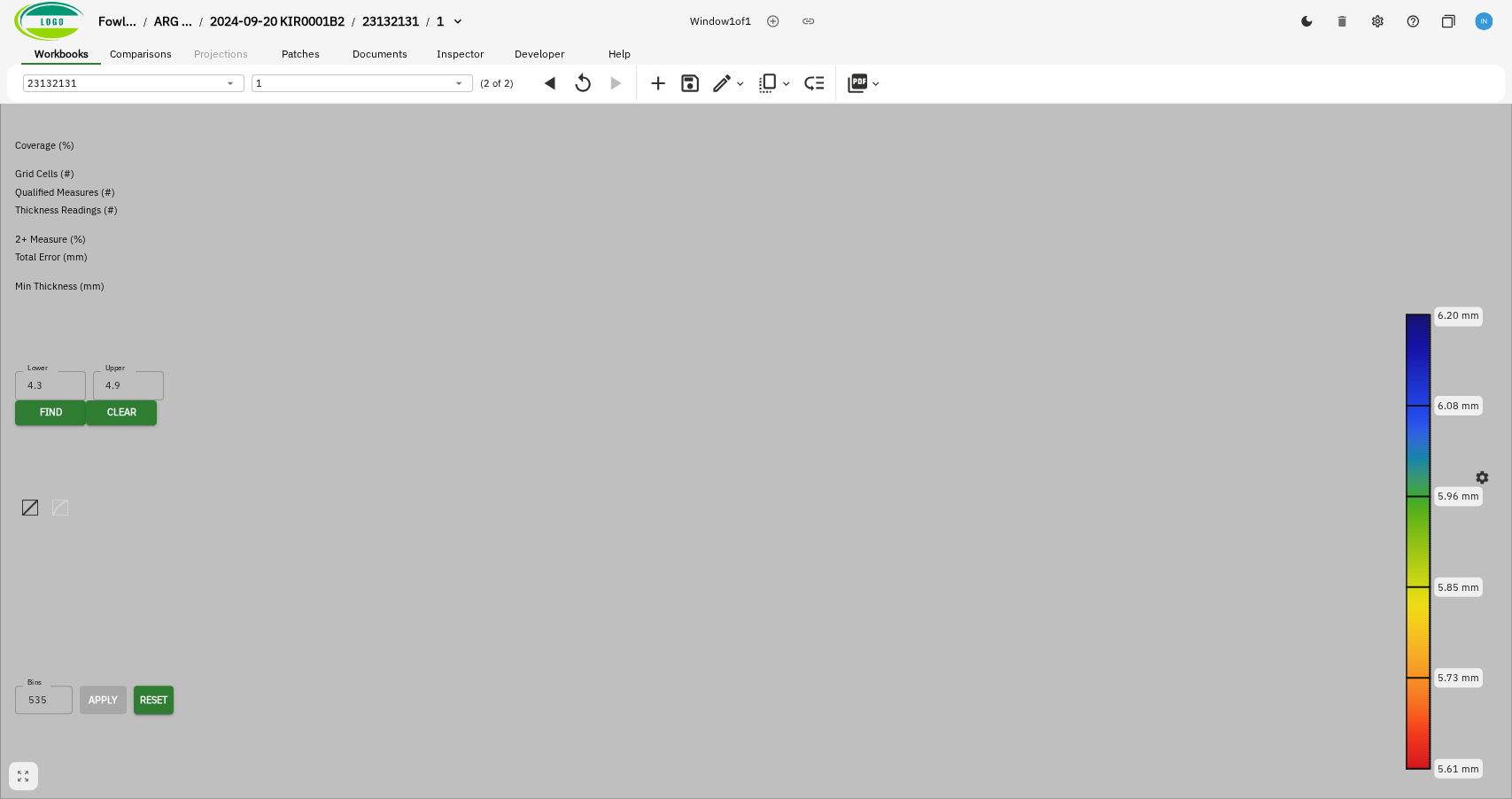 click on "ARG Report - new" at bounding box center (773, 1484) 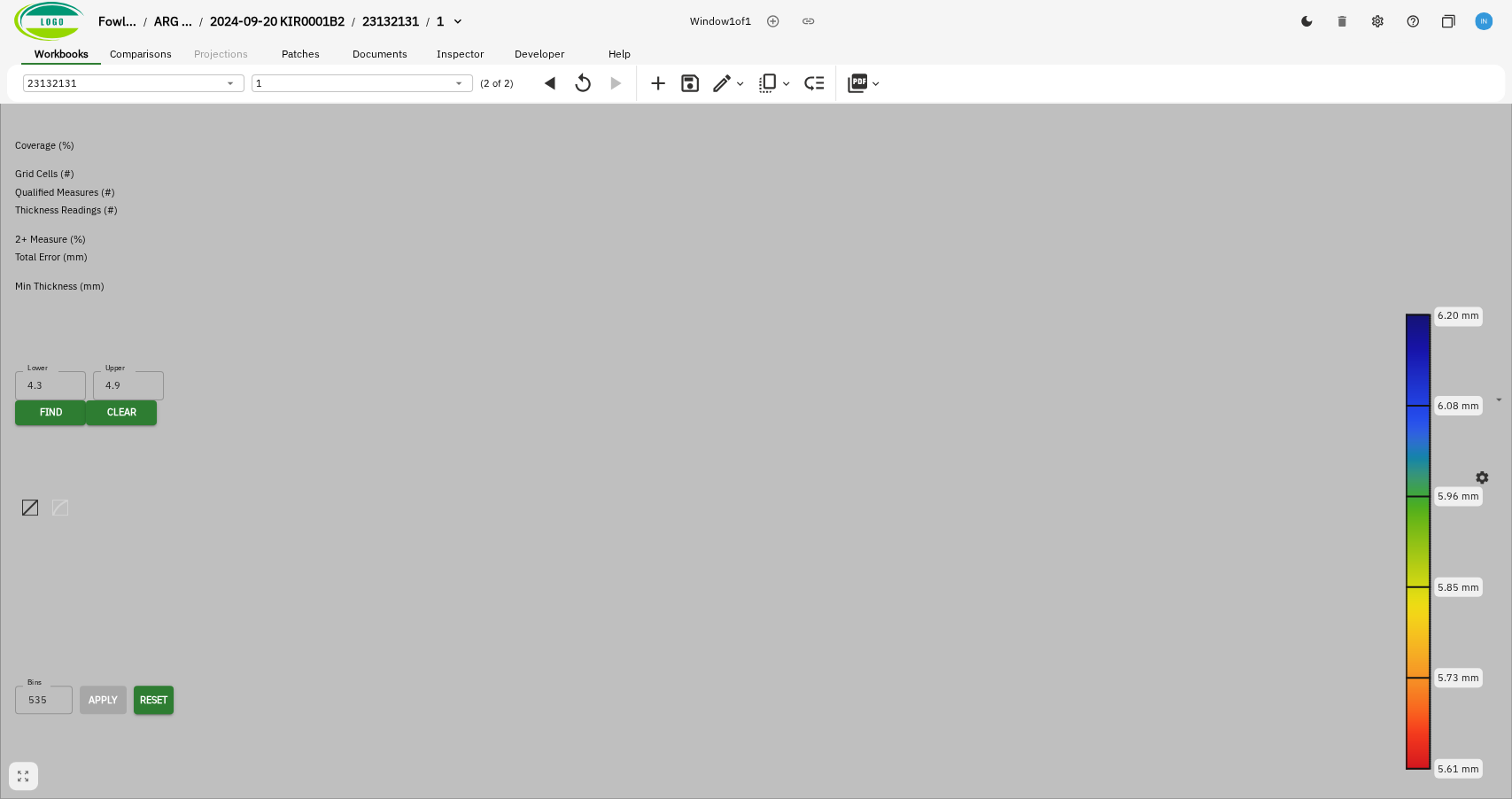 click on "Cancel" at bounding box center [757, 1362] 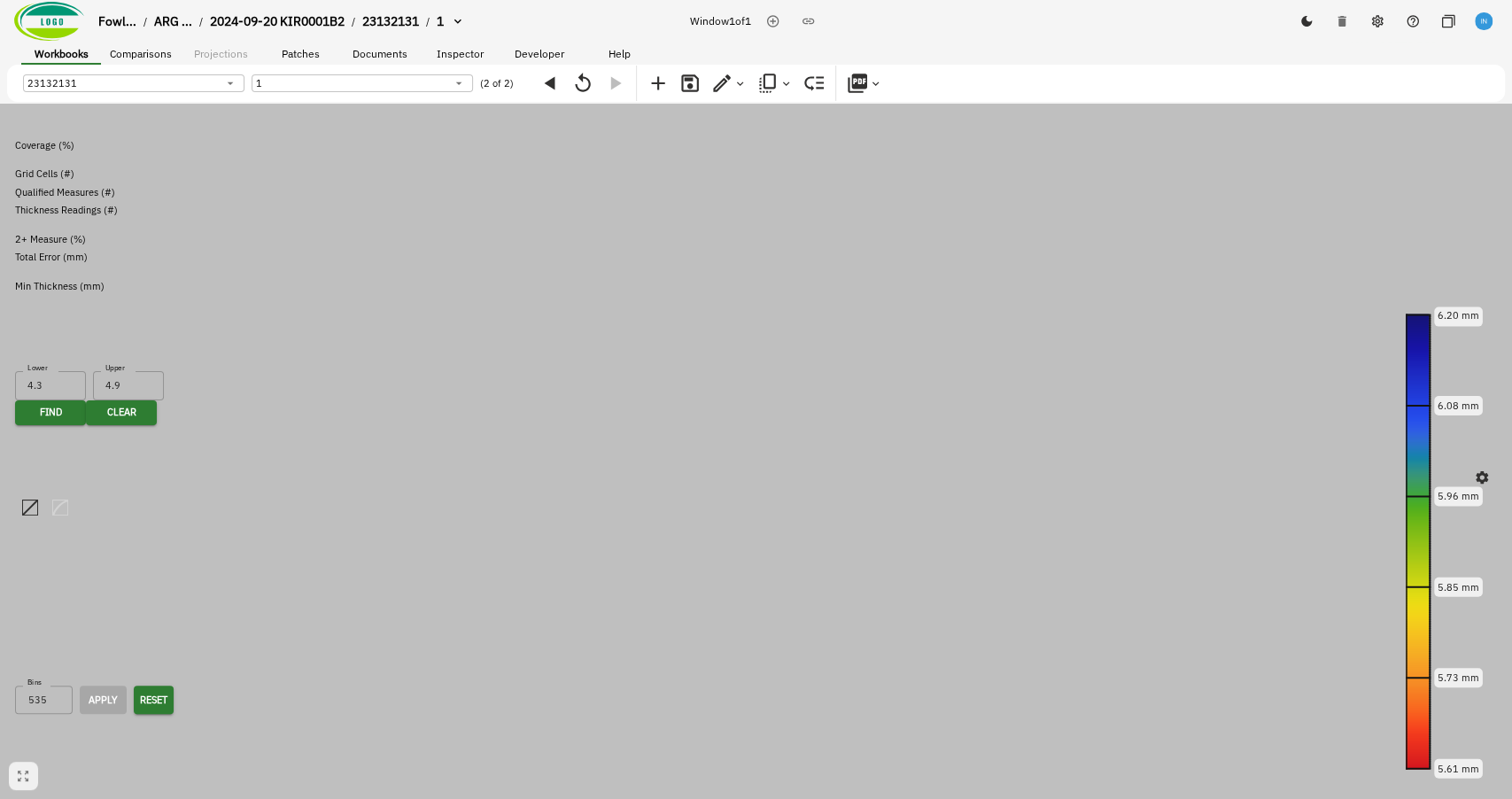 click at bounding box center [756, 400] 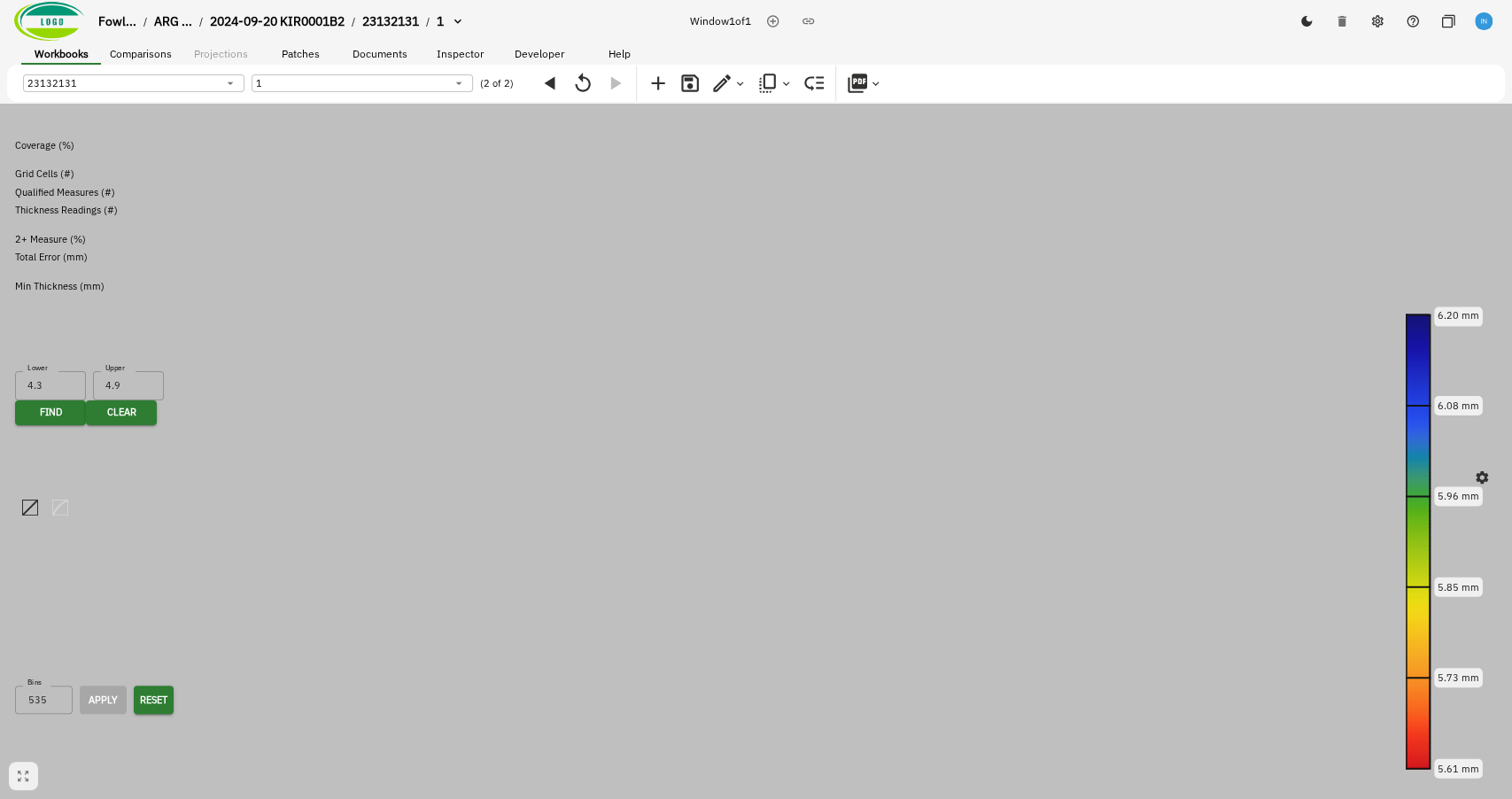click 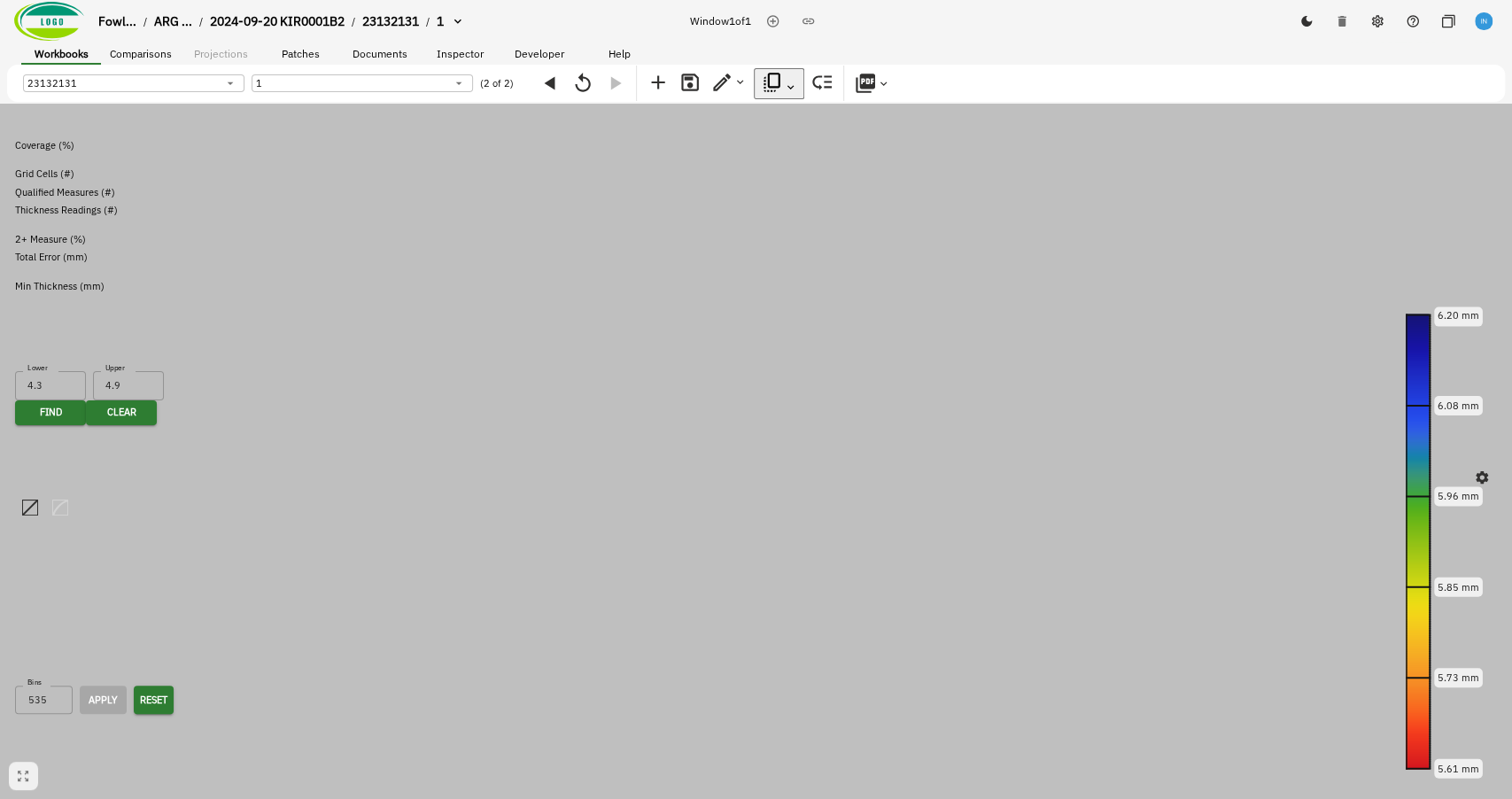 click on "Duplicate Snapshot" at bounding box center [77, 1312] 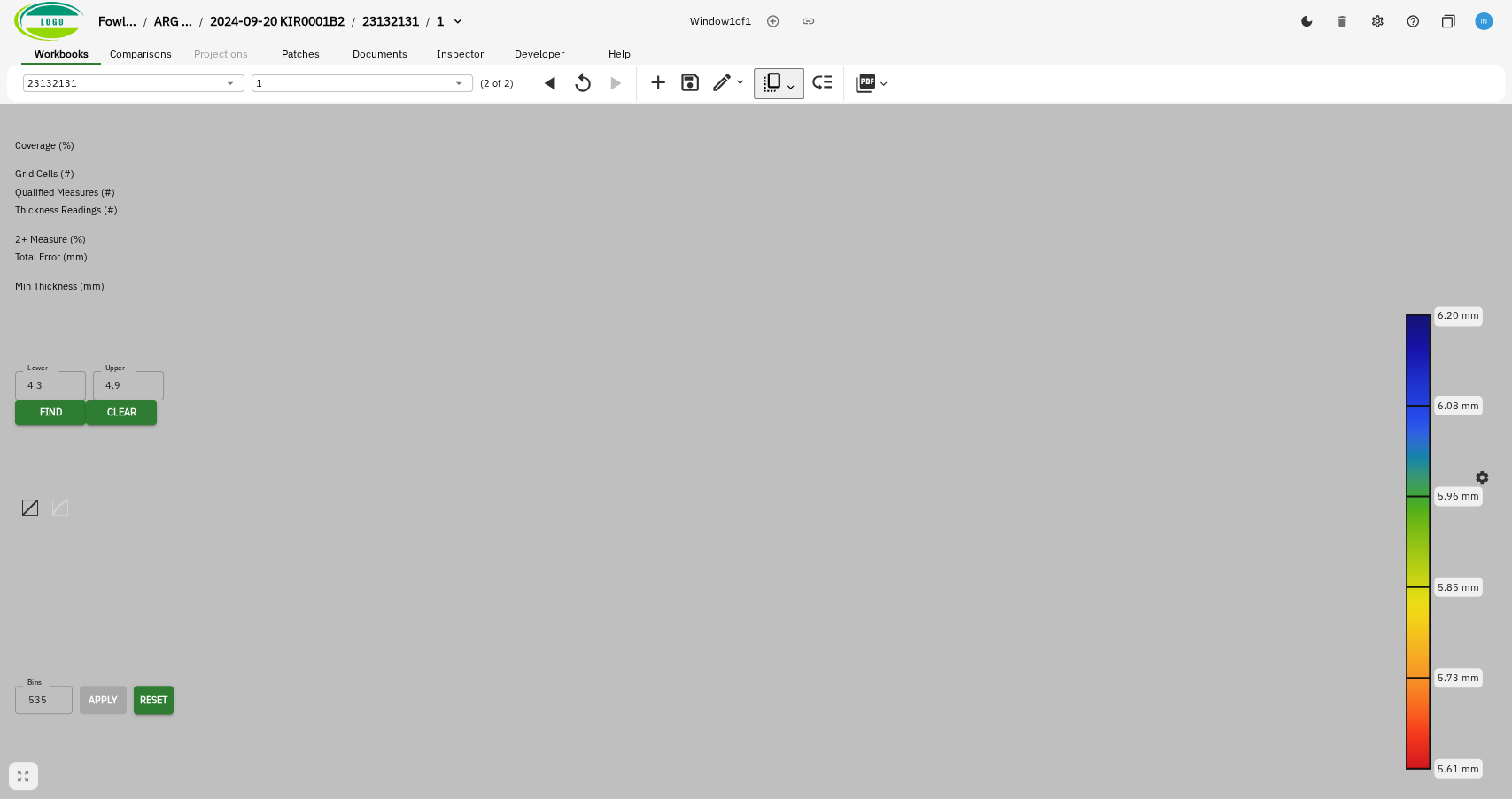 type on "462d104f-1859-488f-9389-5ac3f731b45d" 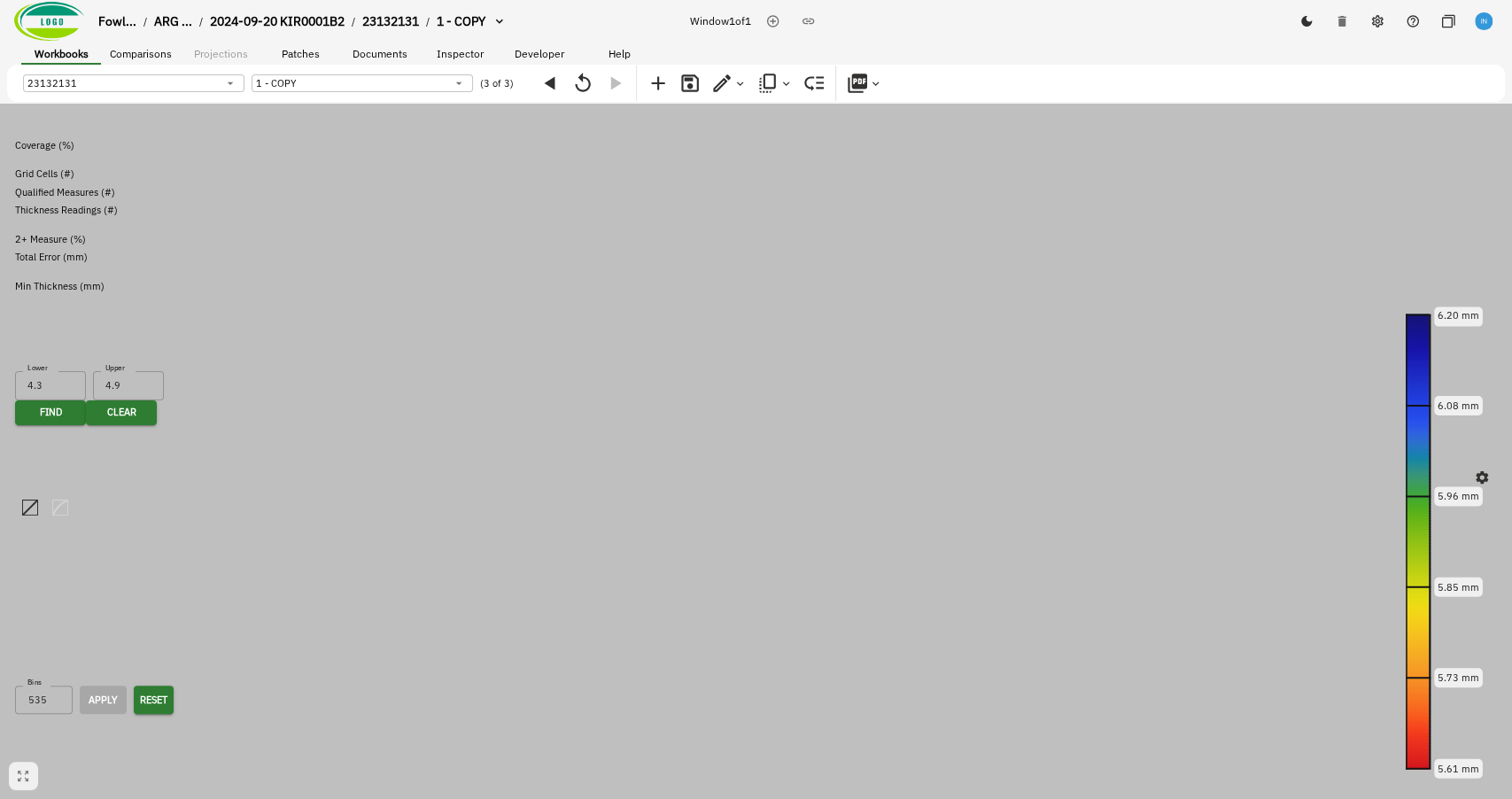 click on "Fowl... / ARG ...   / 2024-09-20 KIR0001B2 / 23132131 / 1 - COPY Window  1  of  1 Workbooks Comparisons Projections Patches Documents Inspector Developer Help 23132131 53397d2e-b29c-403d-946a-3fa4c1e5006b ​ 1 - COPY 462d104f-1859-488f-9389-5ac3f731b45d ​ (3 of 3) Remaining Metal Thickness [object Object] 2.5   m 6.20 mm 6.08 mm 5.96 mm 5.85 mm 5.73 mm 5.61 mm Whole Tank Stats: Selected Area Weld Zone Coverage (%) 90.0% 78.2% Grid Cells (#) 157,200,522 22,332,402 Qualified Measures (#) 405,030,112 58,550,506 Thickness Readings (#) 2,997,064,582 421,287,250 2+ Measure (%) 77.8% 72.2% Total Error (mm) 0.13 0.16 Min Thickness (mm) 4.01 ± 0.06 4.45 ± 0.03 Data Cluster Finder Find data points in range Lower 4.3 Lower Upper 4.9 Upper mm Find Clear Remaining Metal Thickness Remaining Metal Thickness (mm) Bins 535 Bins Apply Reset 4.00 5.71 7.42 9.13 10.84 12.55 5.61 mm 6.20 mm Total Grid Cell Uncertainty [object Object] Total Grid Cell Uncertainty (mm) Bins 93 Bins Apply Reset Inspector Notes 1 .  Comments 1 ." at bounding box center (756, 623) 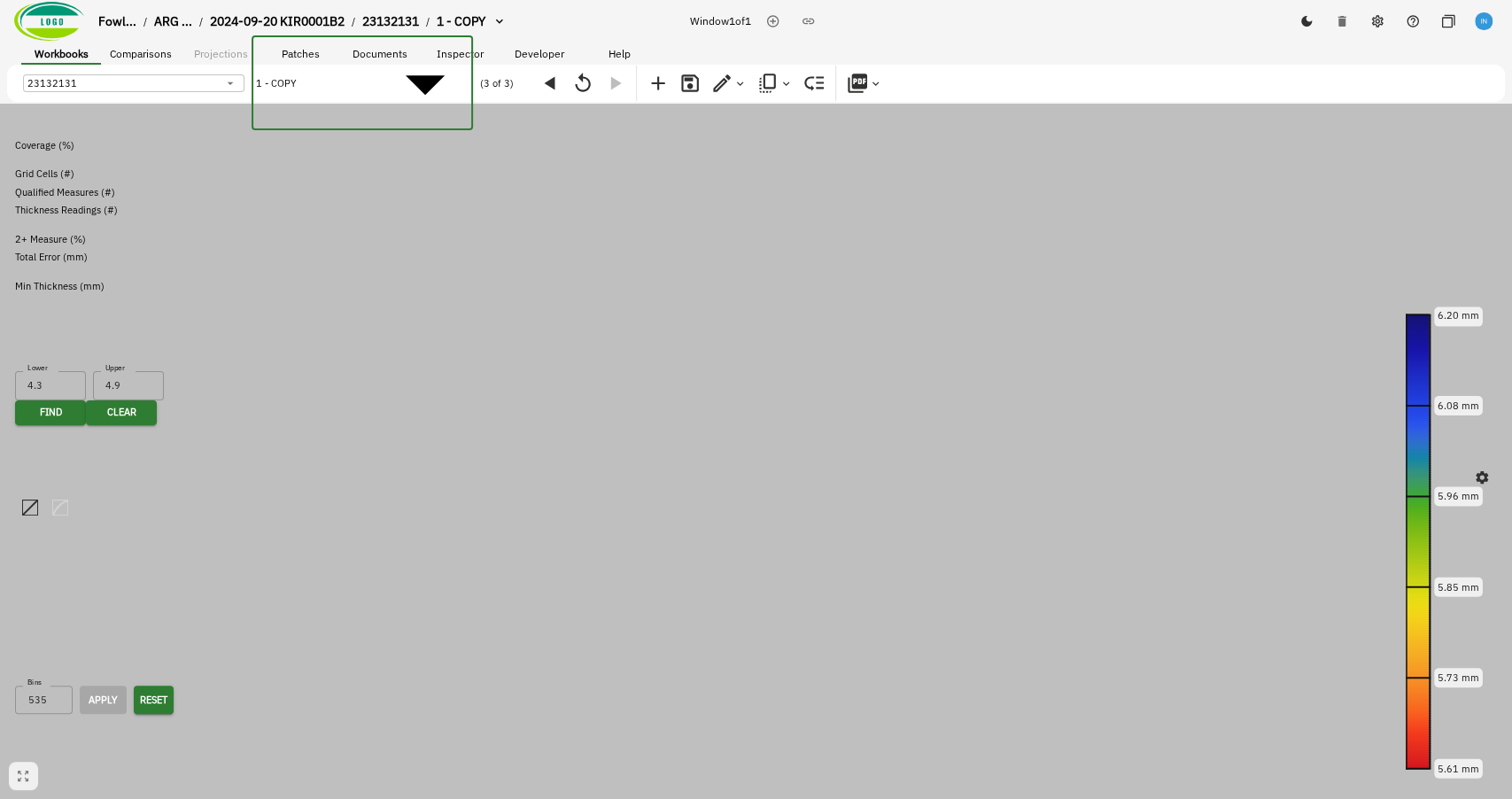 click at bounding box center (756, 1255) 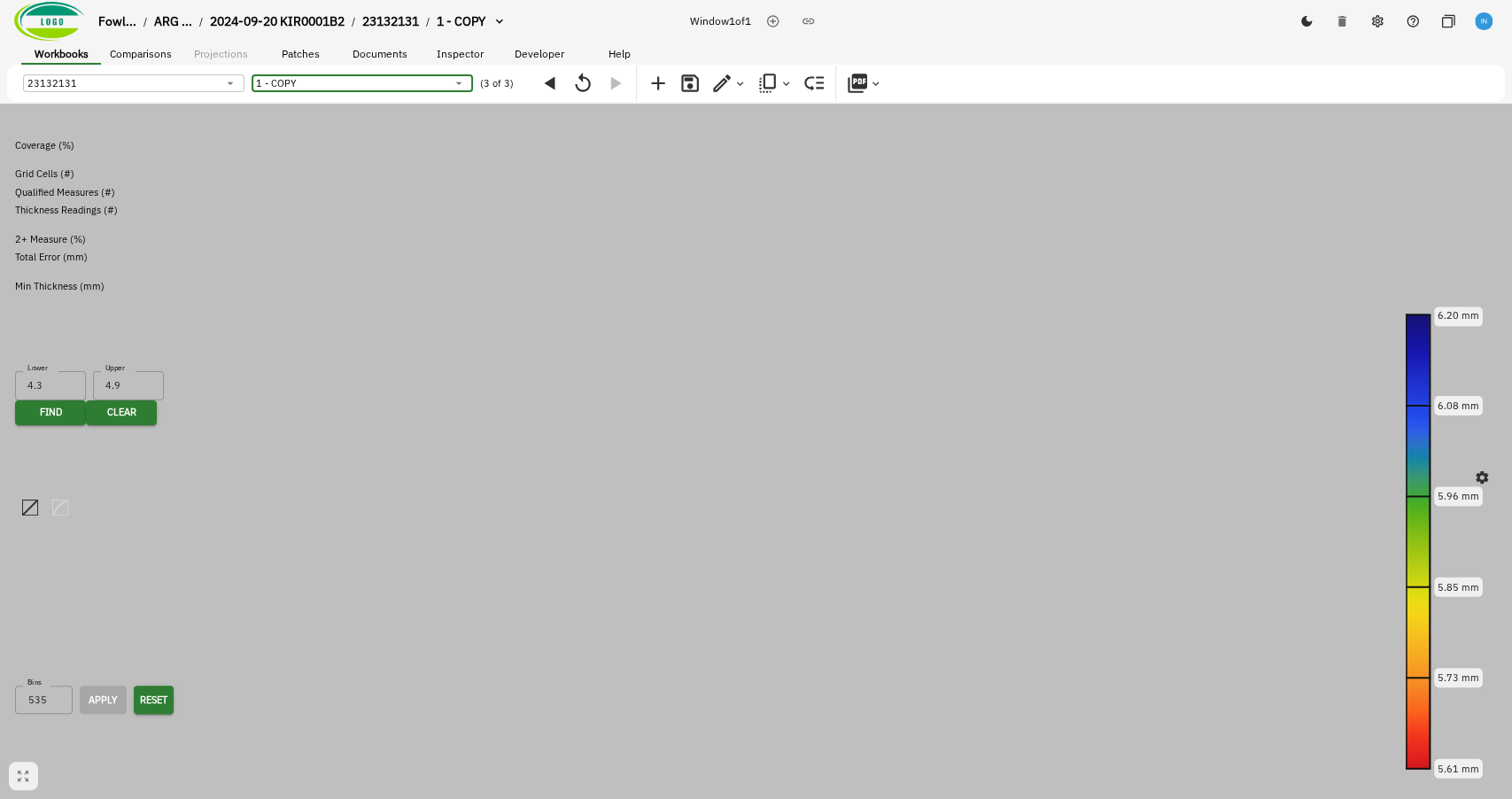 click 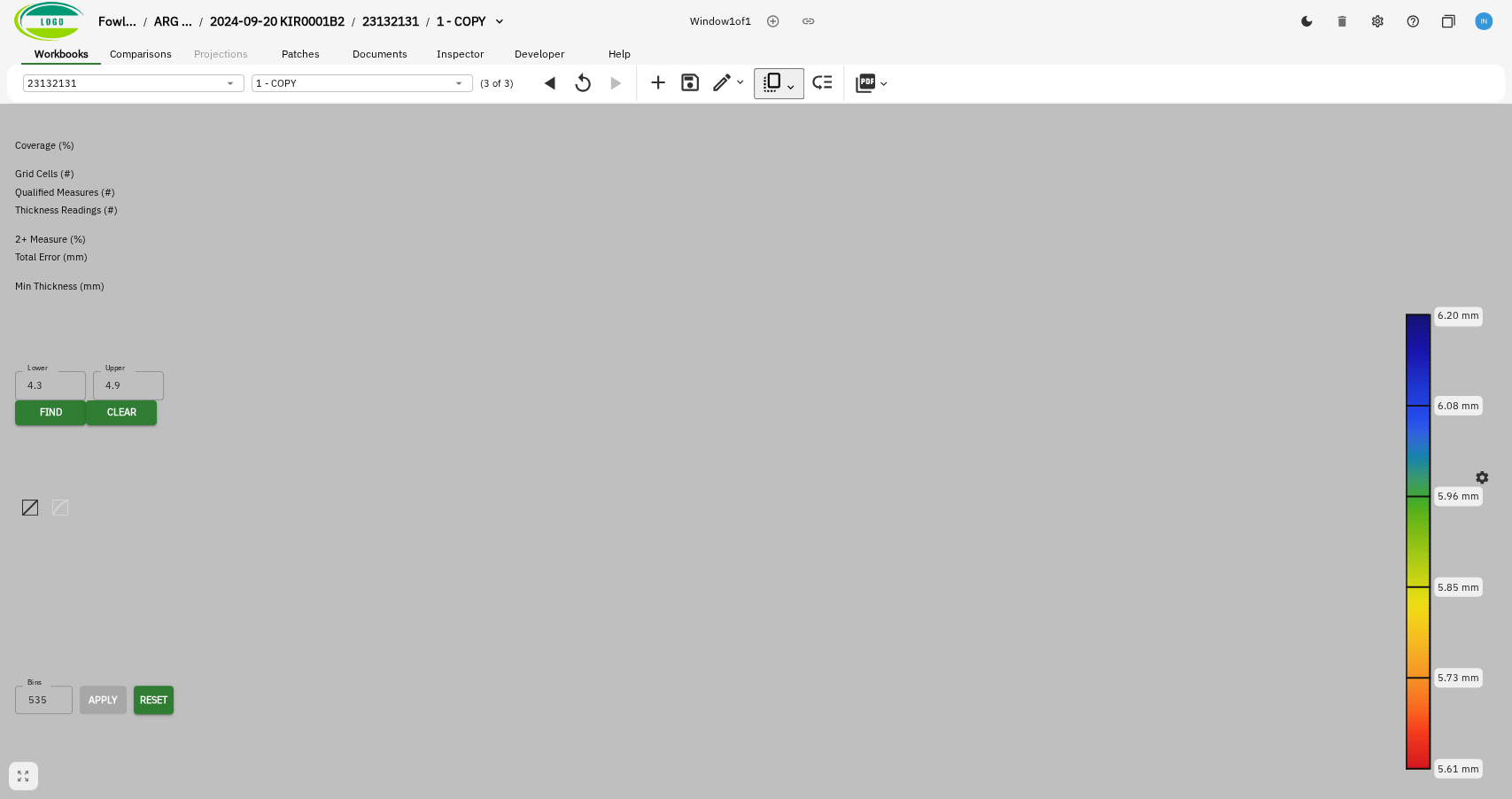 click at bounding box center (756, 1255) 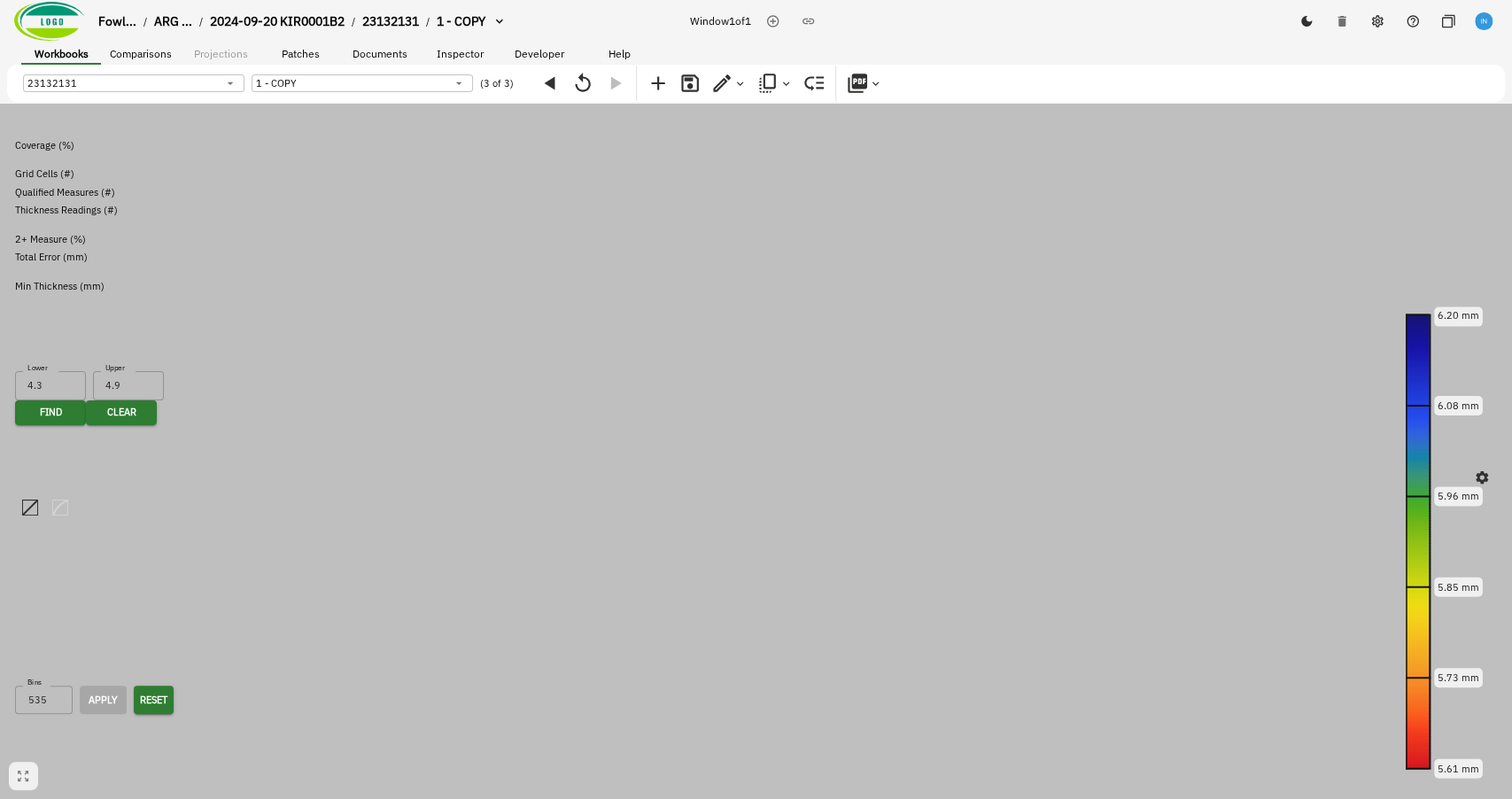 click at bounding box center (756, 400) 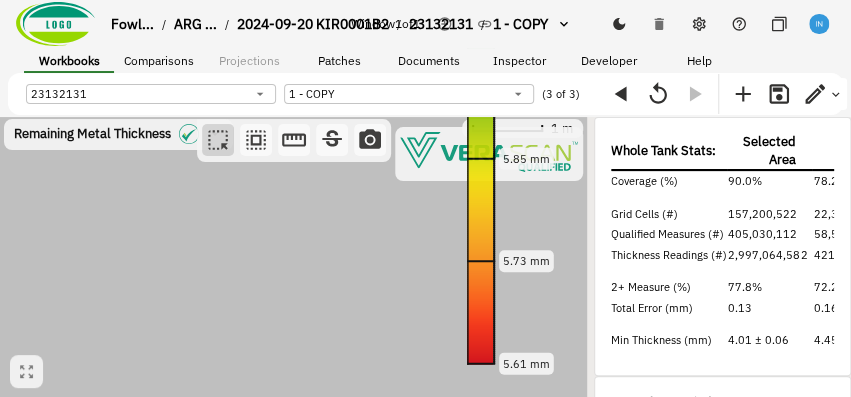 click at bounding box center (293, 257) 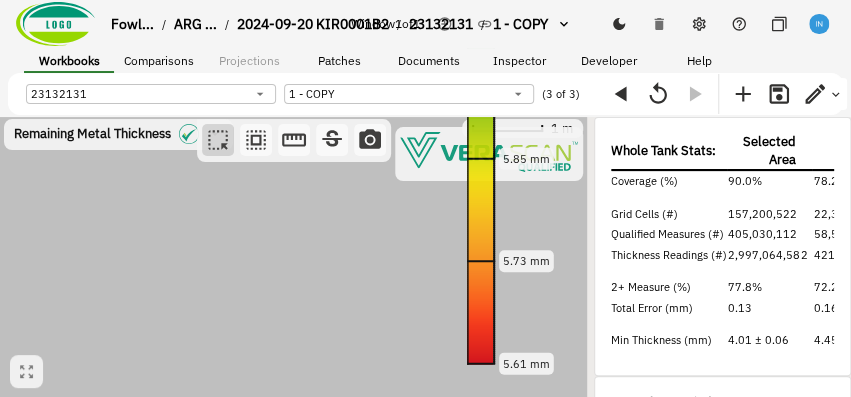 click on "Fowl... / ARG ...   / 2024-09-20 KIR0001B2 / 23132131 / 1 - COPY Window  1  of  1 Workbooks Comparisons Projections Patches Documents Inspector Developer Help 23132131 53397d2e-b29c-403d-946a-3fa4c1e5006b ​ 1 - COPY 462d104f-1859-488f-9389-5ac3f731b45d ​ (3 of 3) Remaining Metal Thickness [object Object] 1   m 6.20 mm 6.08 mm 5.96 mm 5.85 mm 5.73 mm 5.61 mm Whole Tank Stats: Selected Area Weld Zone Coverage (%) 90.0% 78.2% Grid Cells (#) 157,200,522 22,332,402 Qualified Measures (#) 405,030,112 58,550,506 Thickness Readings (#) 2,997,064,582 421,287,250 2+ Measure (%) 77.8% 72.2% Total Error (mm) 0.13 0.16 Min Thickness (mm) 4.01 ± 0.06 4.45 ± 0.03 Data Cluster Finder Find data points in range Lower 4.3 Lower Upper 4.9 Upper mm Find Clear Remaining Metal Thickness Remaining Metal Thickness (mm) Bins 535 Bins Apply Reset 4.00 5.71 7.42 9.13 10.84 12.55 5.61 mm 6.20 mm Total Grid Cell Uncertainty [object Object] Total Grid Cell Uncertainty (mm) Bins 93 Bins Apply Reset Inspector Notes 1 .  Comments 1 ." at bounding box center (425, 234) 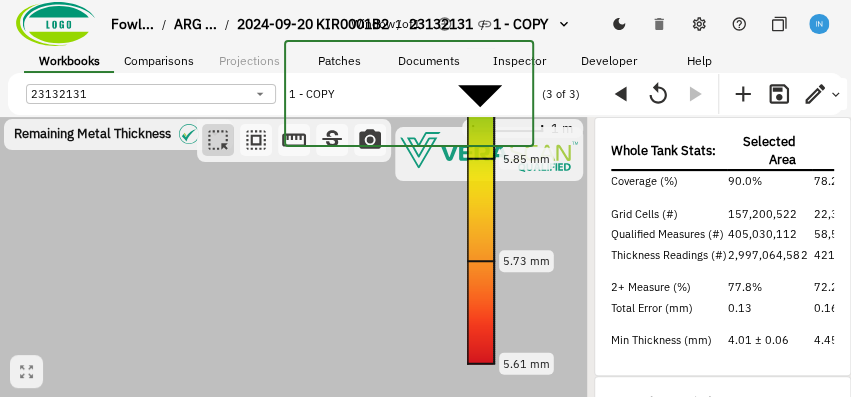 click at bounding box center [425, 479] 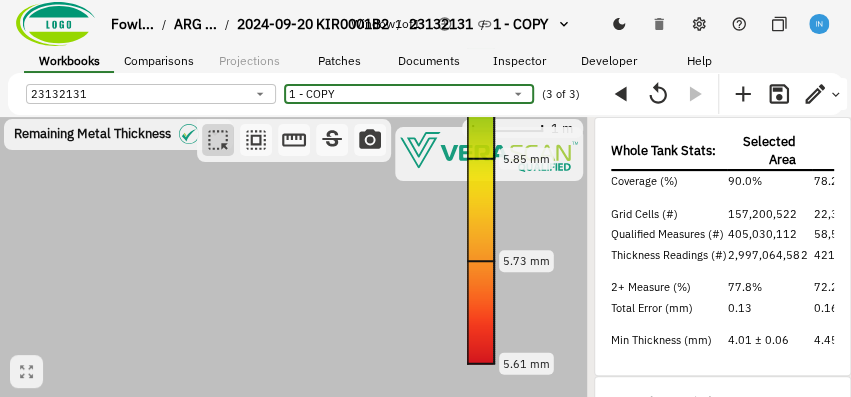 click at bounding box center (293, 257) 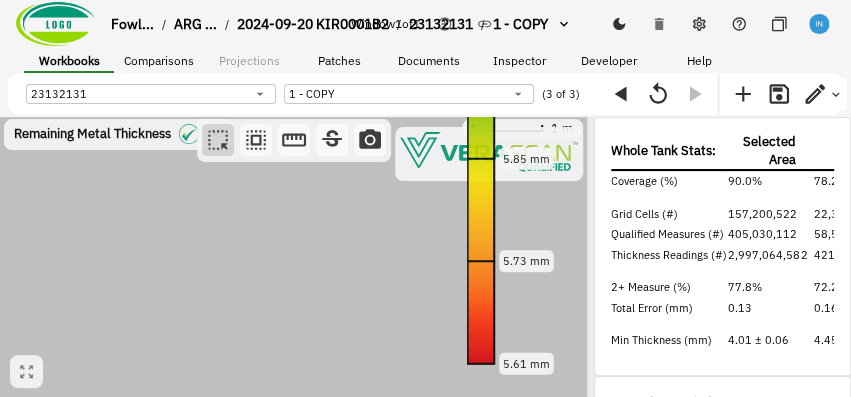 click at bounding box center (293, 257) 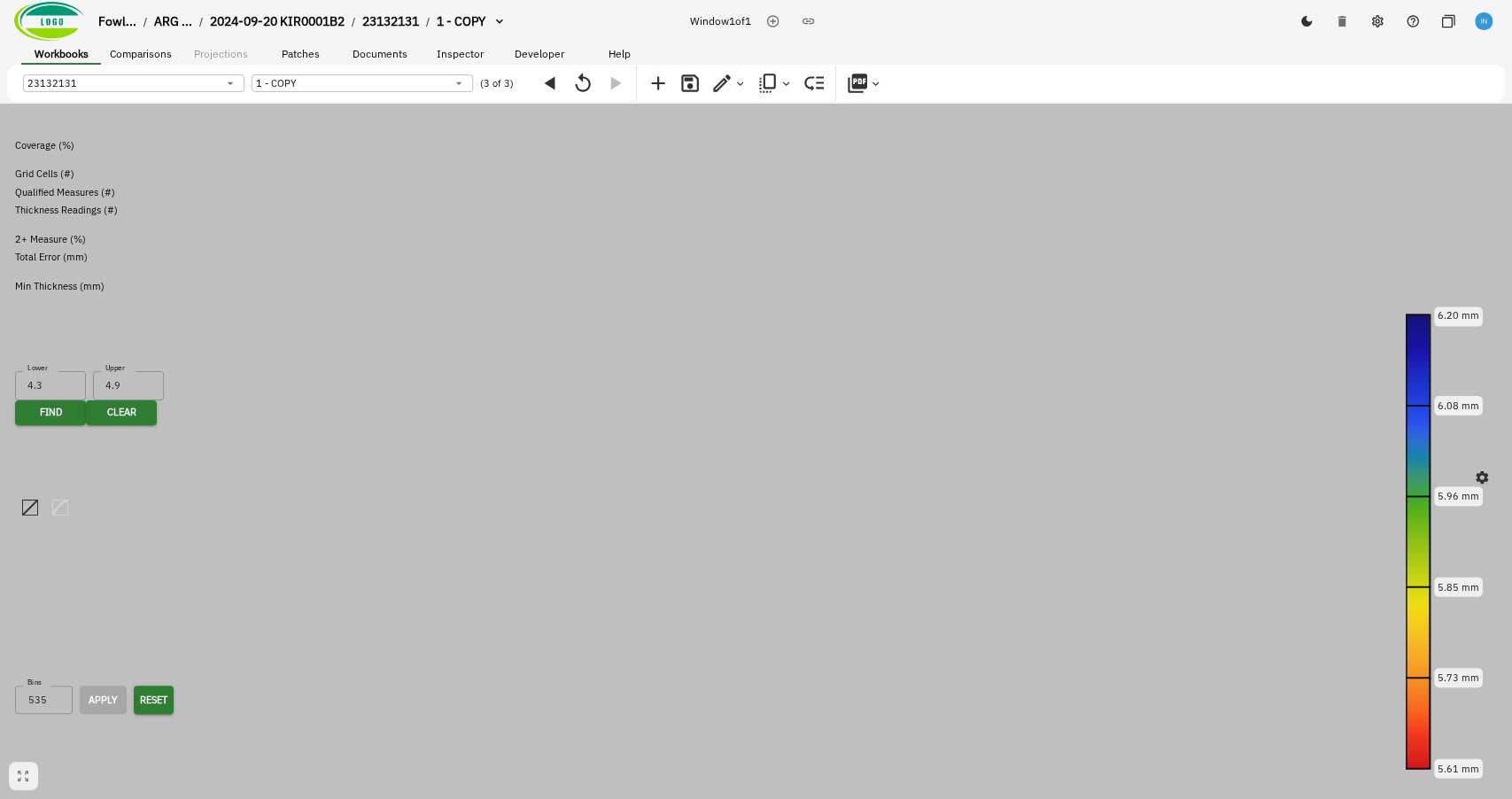 click on "Fowl... / ARG ...   / 2024-09-20 KIR0001B2 / 23132131 / 1 - COPY Window  1  of  1 Workbooks Comparisons Projections Patches Documents Inspector Developer Help 23132131 53397d2e-b29c-403d-946a-3fa4c1e5006b ​ 1 - COPY 462d104f-1859-488f-9389-5ac3f731b45d ​ (3 of 3) Remaining Metal Thickness [object Object] 2.5   m 6.20 mm 6.08 mm 5.96 mm 5.85 mm 5.73 mm 5.61 mm Whole Tank Stats: Selected Area Weld Zone Coverage (%) 90.0% 78.2% Grid Cells (#) 157,200,522 22,332,402 Qualified Measures (#) 405,030,112 58,550,506 Thickness Readings (#) 2,997,064,582 421,287,250 2+ Measure (%) 77.8% 72.2% Total Error (mm) 0.13 0.16 Min Thickness (mm) 4.01 ± 0.06 4.45 ± 0.03 Data Cluster Finder Find data points in range Lower 4.3 Lower Upper 4.9 Upper mm Find Clear Remaining Metal Thickness Remaining Metal Thickness (mm) Bins 535 Bins Apply Reset 4.00 5.71 7.42 9.13 10.84 12.55 5.61 mm 6.20 mm Total Grid Cell Uncertainty [object Object] Total Grid Cell Uncertainty (mm) Bins 93 Bins Apply Reset Inspector Notes 1 .  Comments 1 ." at bounding box center [756, 623] 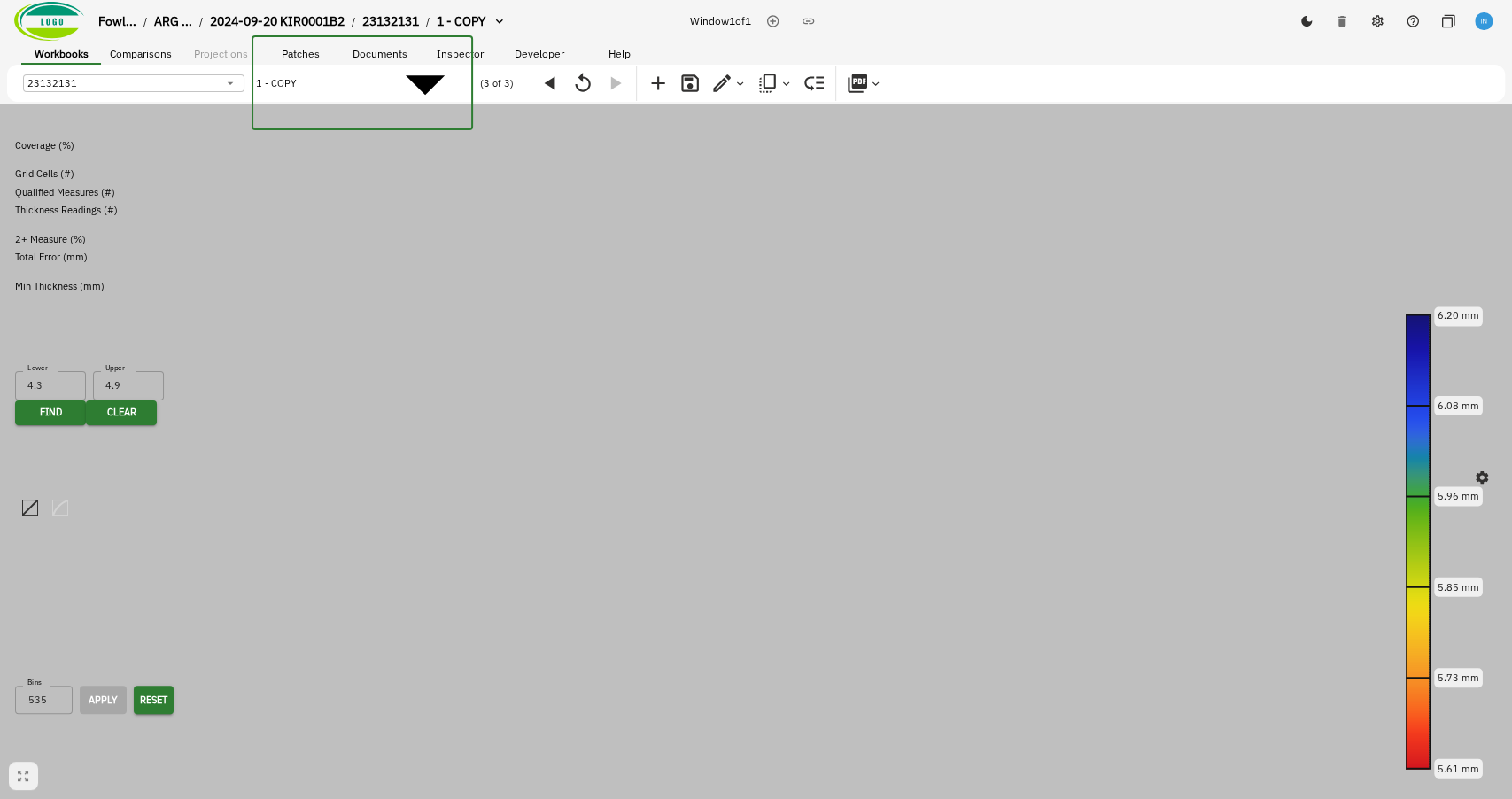 click at bounding box center (756, 1255) 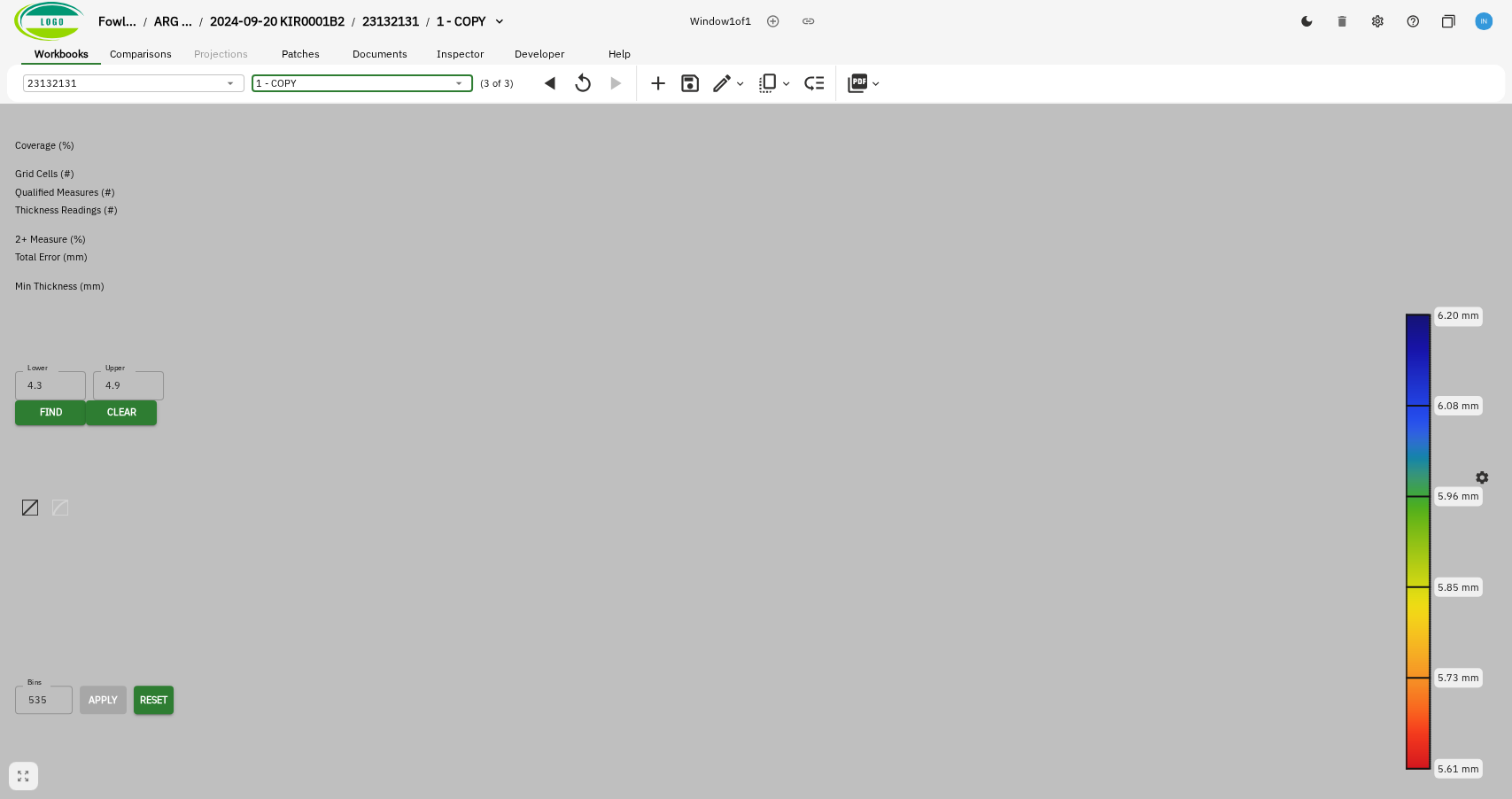 click 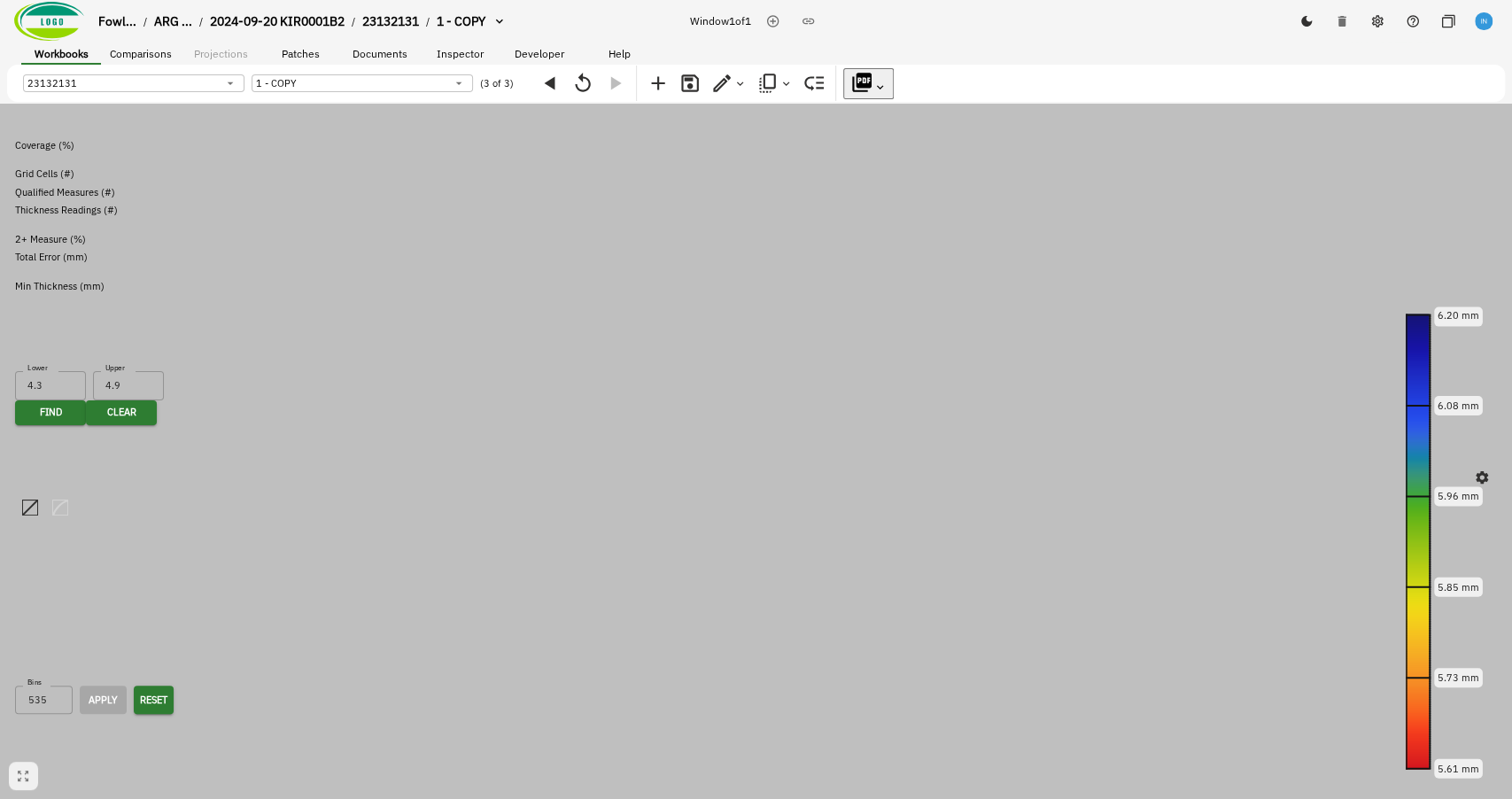 click at bounding box center (756, 1255) 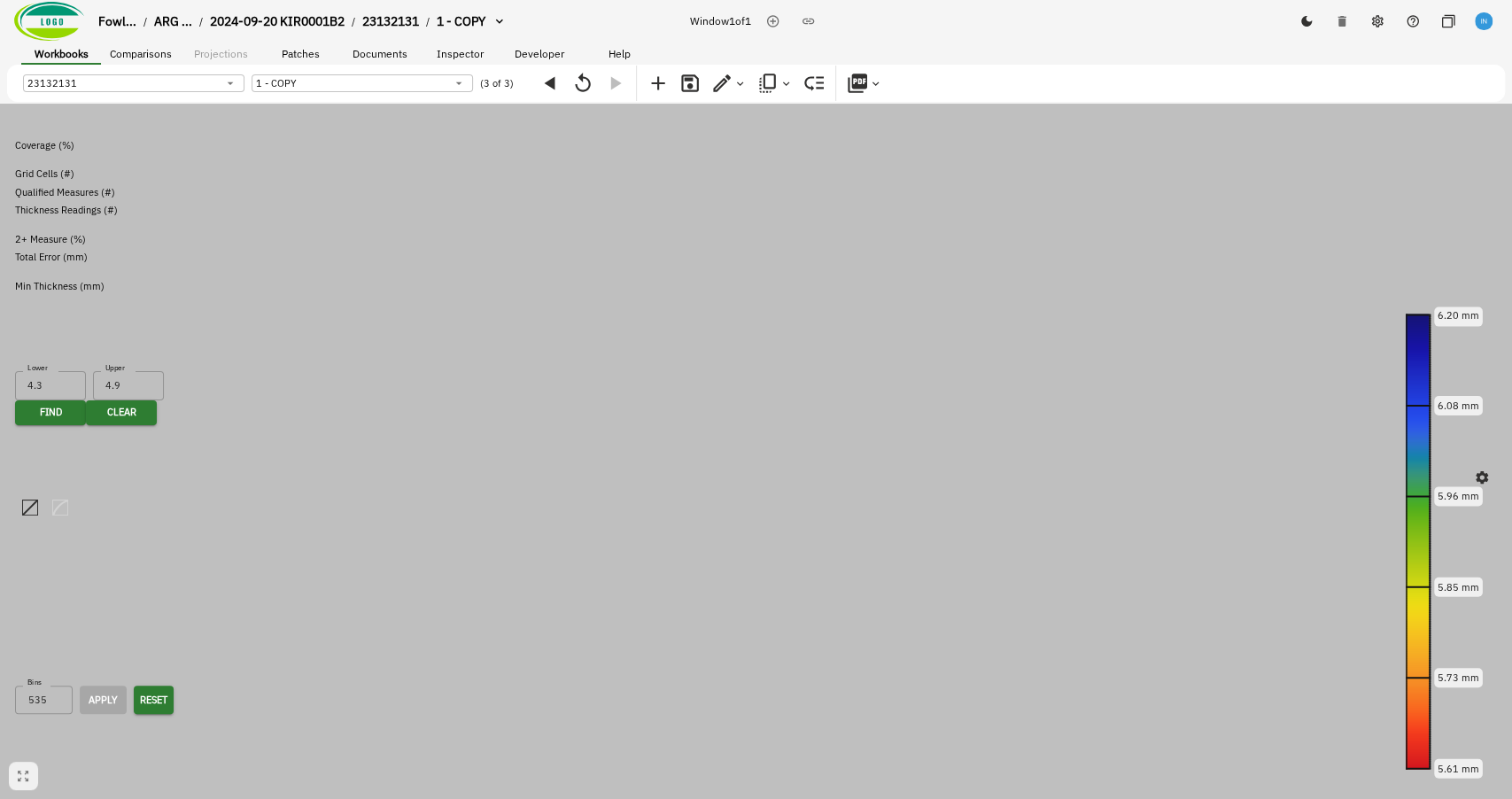 click 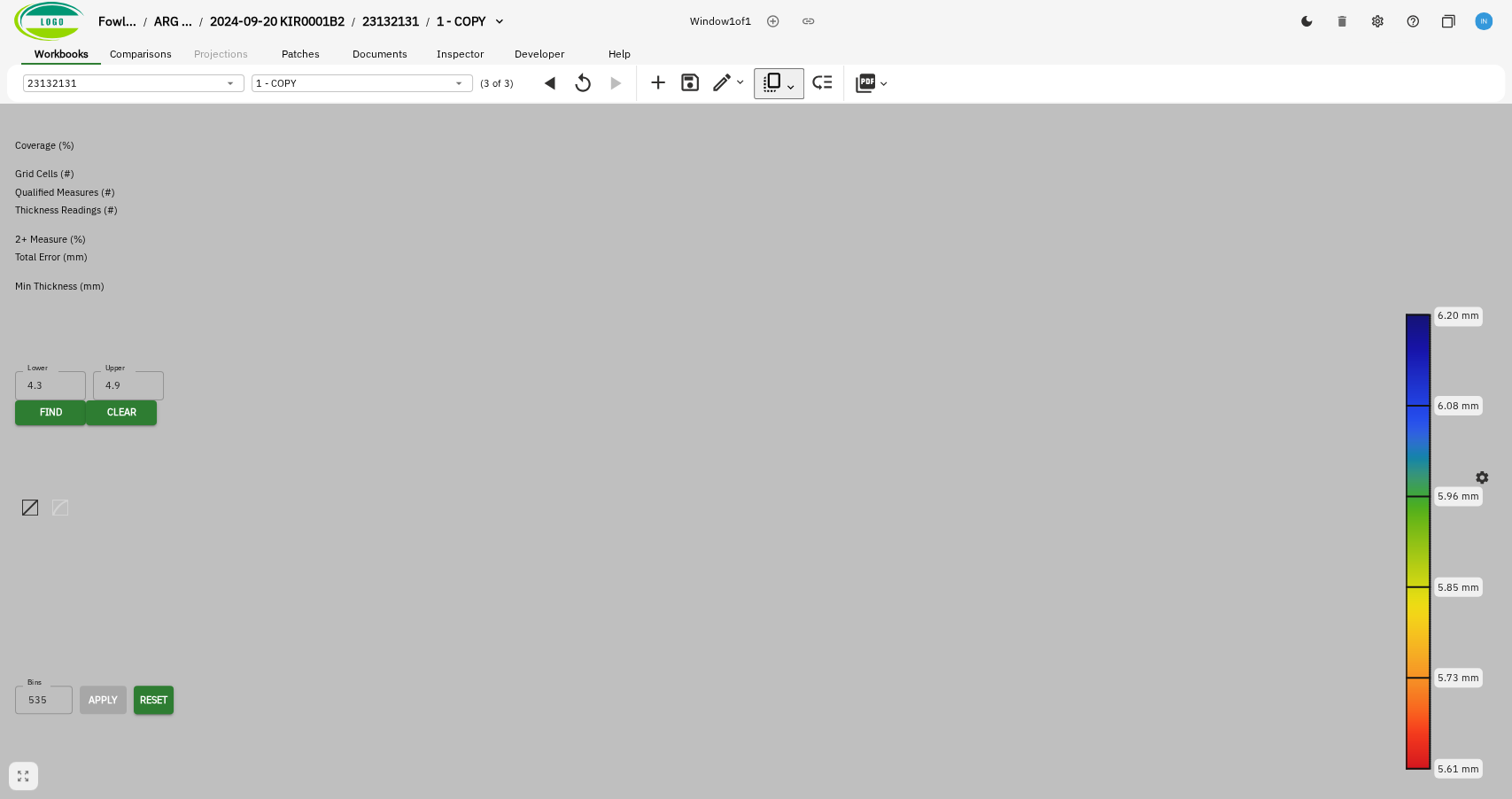 click on "Move Snapshot to Another Workbook" at bounding box center (116, 1376) 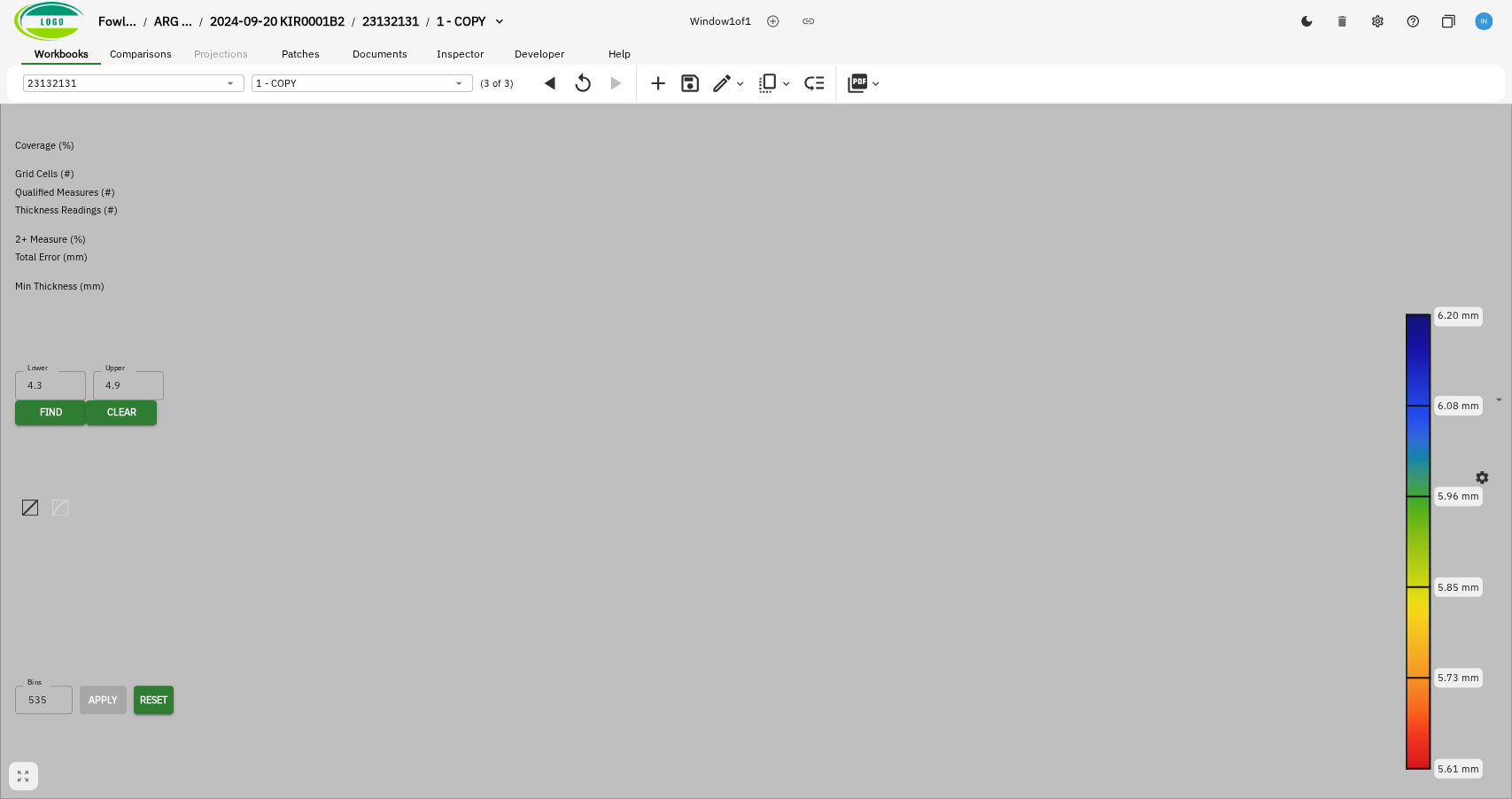 click on "Fowl... / ARG ...   / 2024-09-20 KIR0001B2 / 23132131 / 1 - COPY Window  1  of  1 Workbooks Comparisons Projections Patches Documents Inspector Developer Help 23132131 53397d2e-b29c-403d-946a-3fa4c1e5006b ​ 1 - COPY 462d104f-1859-488f-9389-5ac3f731b45d ​ (3 of 3) Remaining Metal Thickness [object Object] 2.5   m 6.20 mm 6.08 mm 5.96 mm 5.85 mm 5.73 mm 5.61 mm Whole Tank Stats: Selected Area Weld Zone Coverage (%) 90.0% 78.2% Grid Cells (#) 157,200,522 22,332,402 Qualified Measures (#) 405,030,112 58,550,506 Thickness Readings (#) 2,997,064,582 421,287,250 2+ Measure (%) 77.8% 72.2% Total Error (mm) 0.13 0.16 Min Thickness (mm) 4.01 ± 0.06 4.45 ± 0.03 Data Cluster Finder Find data points in range Lower 4.3 Lower Upper 4.9 Upper mm Find Clear Remaining Metal Thickness Remaining Metal Thickness (mm) Bins 535 Bins Apply Reset 4.00 5.71 7.42 9.13 10.84 12.55 5.61 mm 6.20 mm Total Grid Cell Uncertainty [object Object] Total Grid Cell Uncertainty (mm) Bins 93 Bins Apply Reset Inspector Notes 1 .  Comments 1 ." at bounding box center (756, 685) 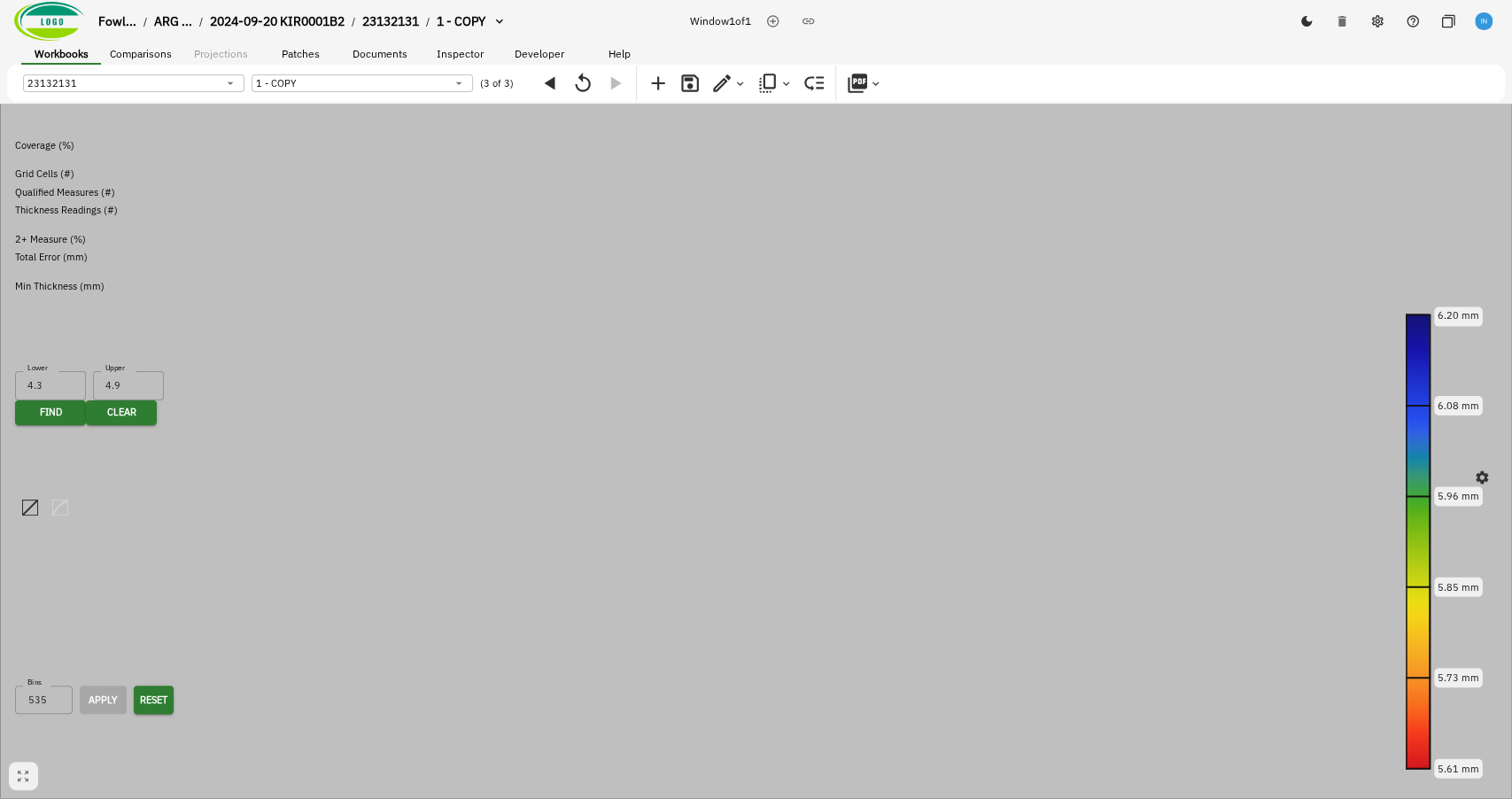 click at bounding box center (756, 1511) 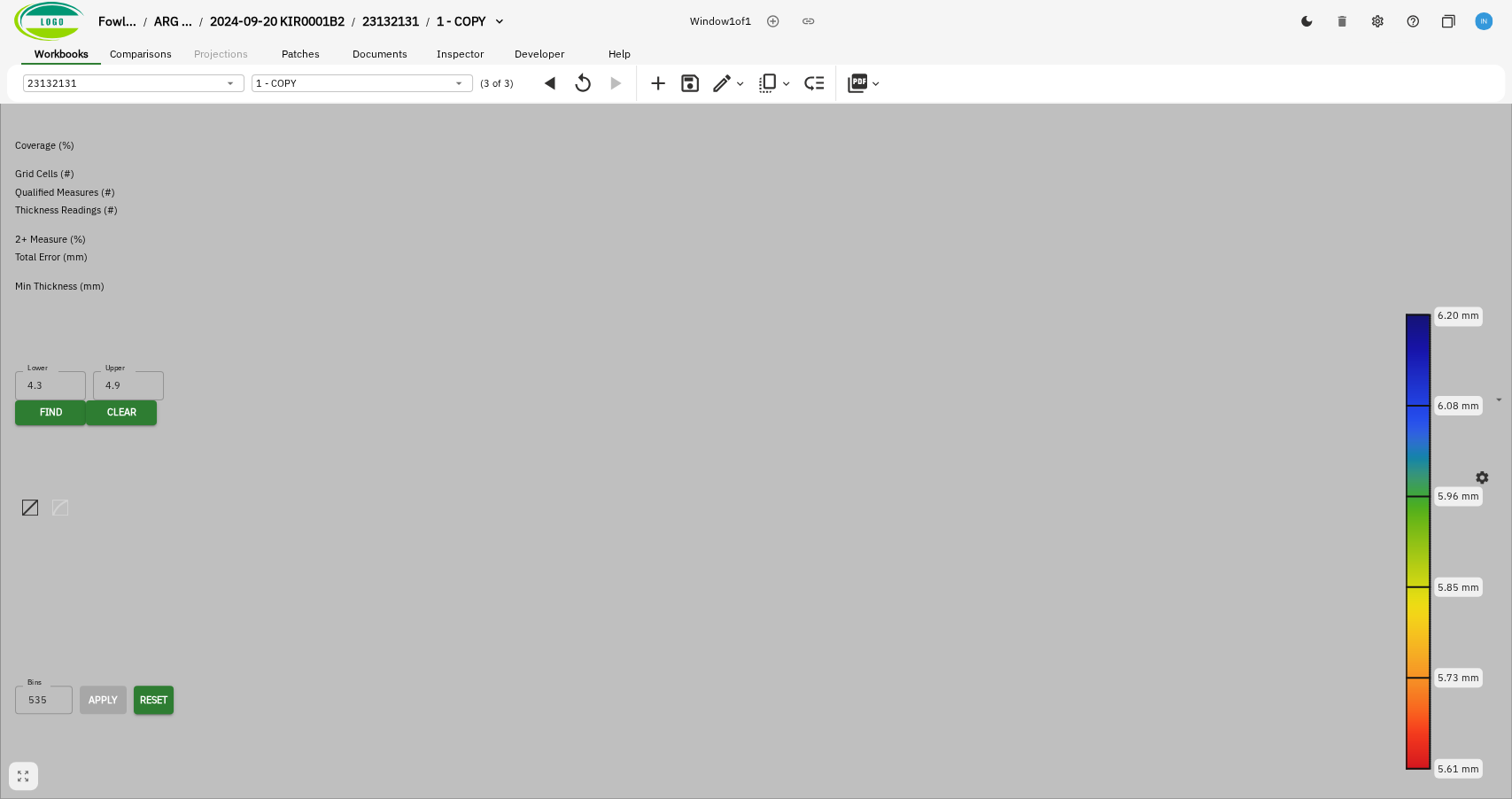 click 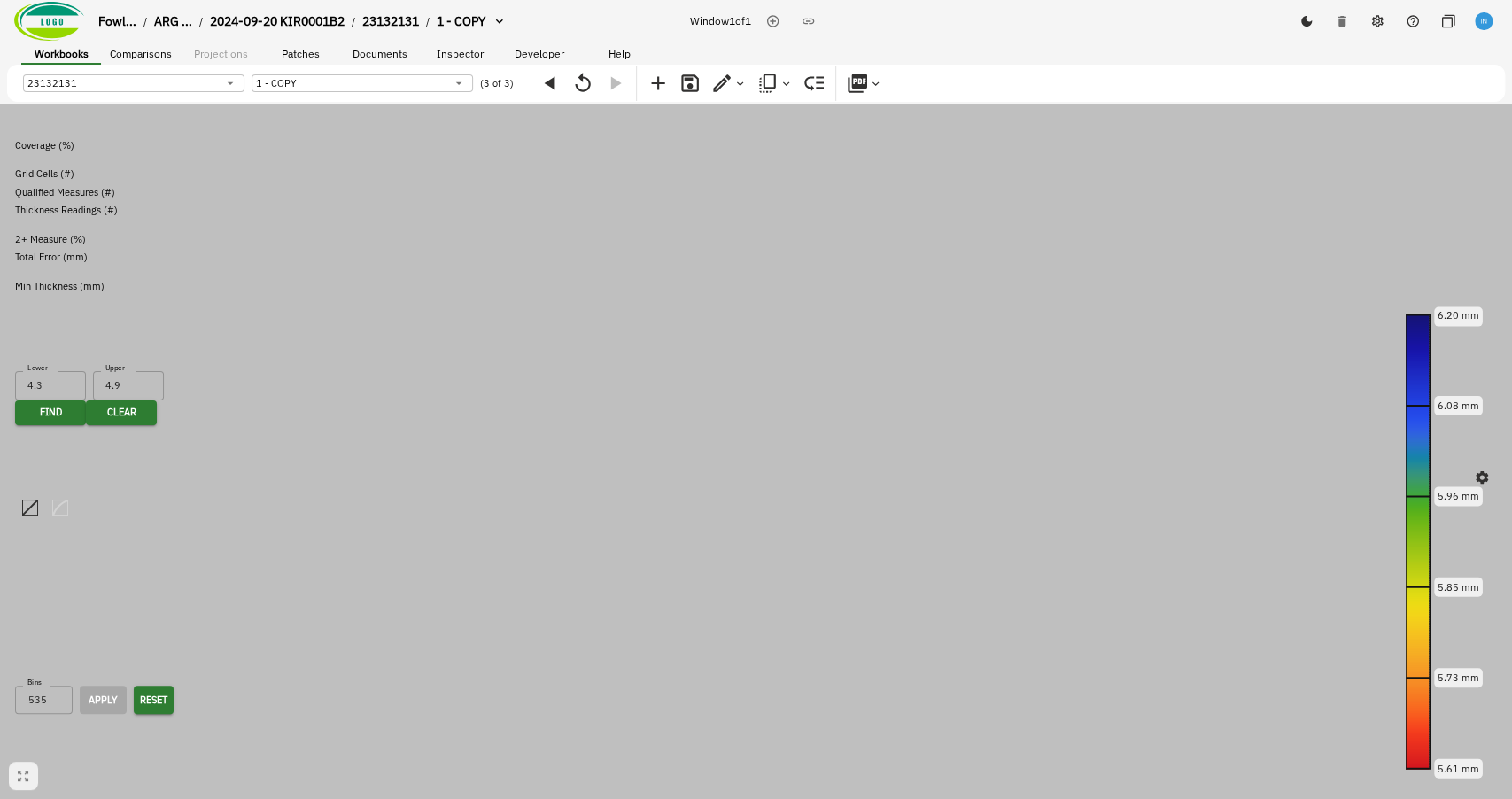 click 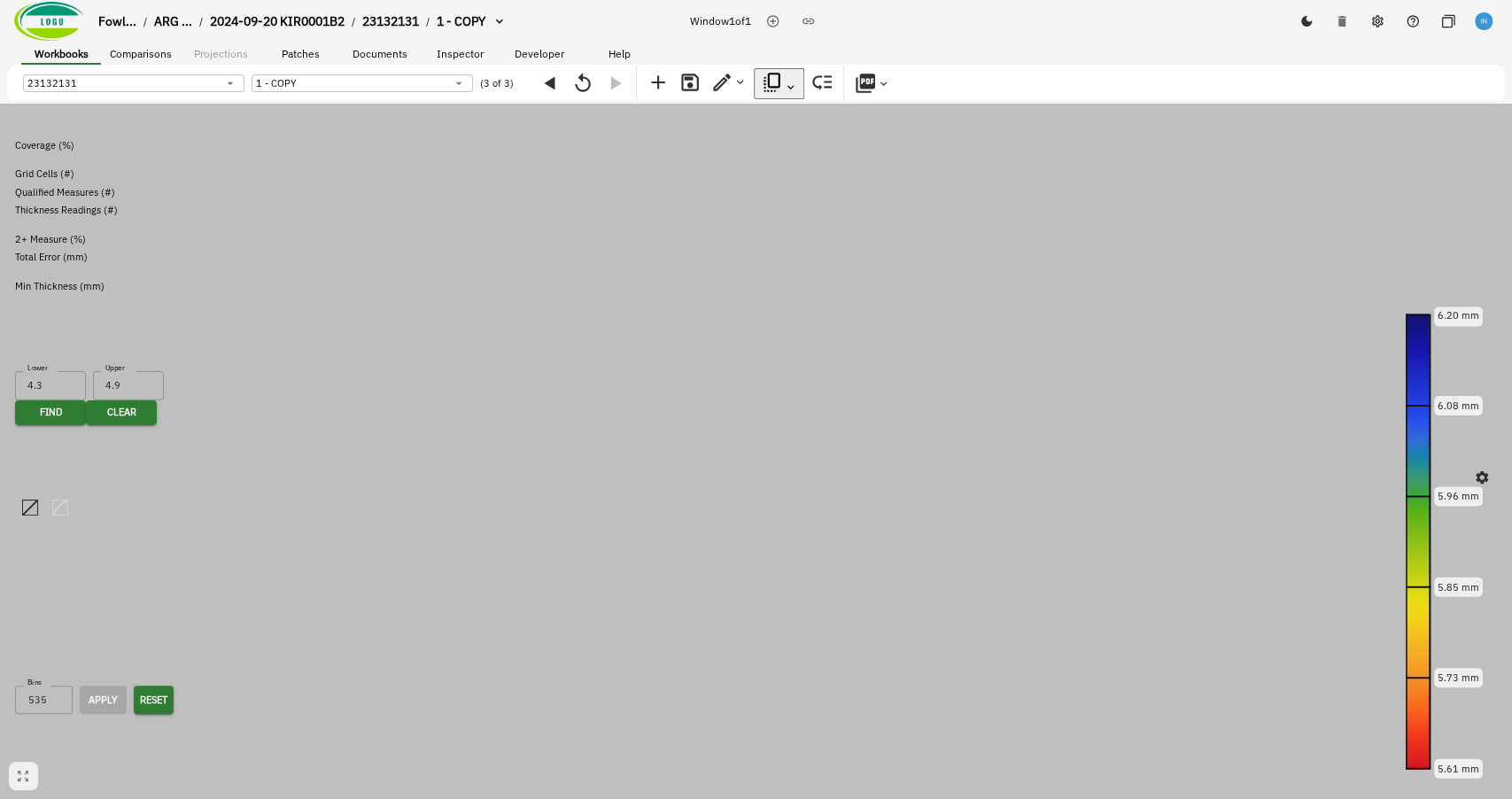 click on "Copy Snapshot To Another Workbook" at bounding box center [115, 1344] 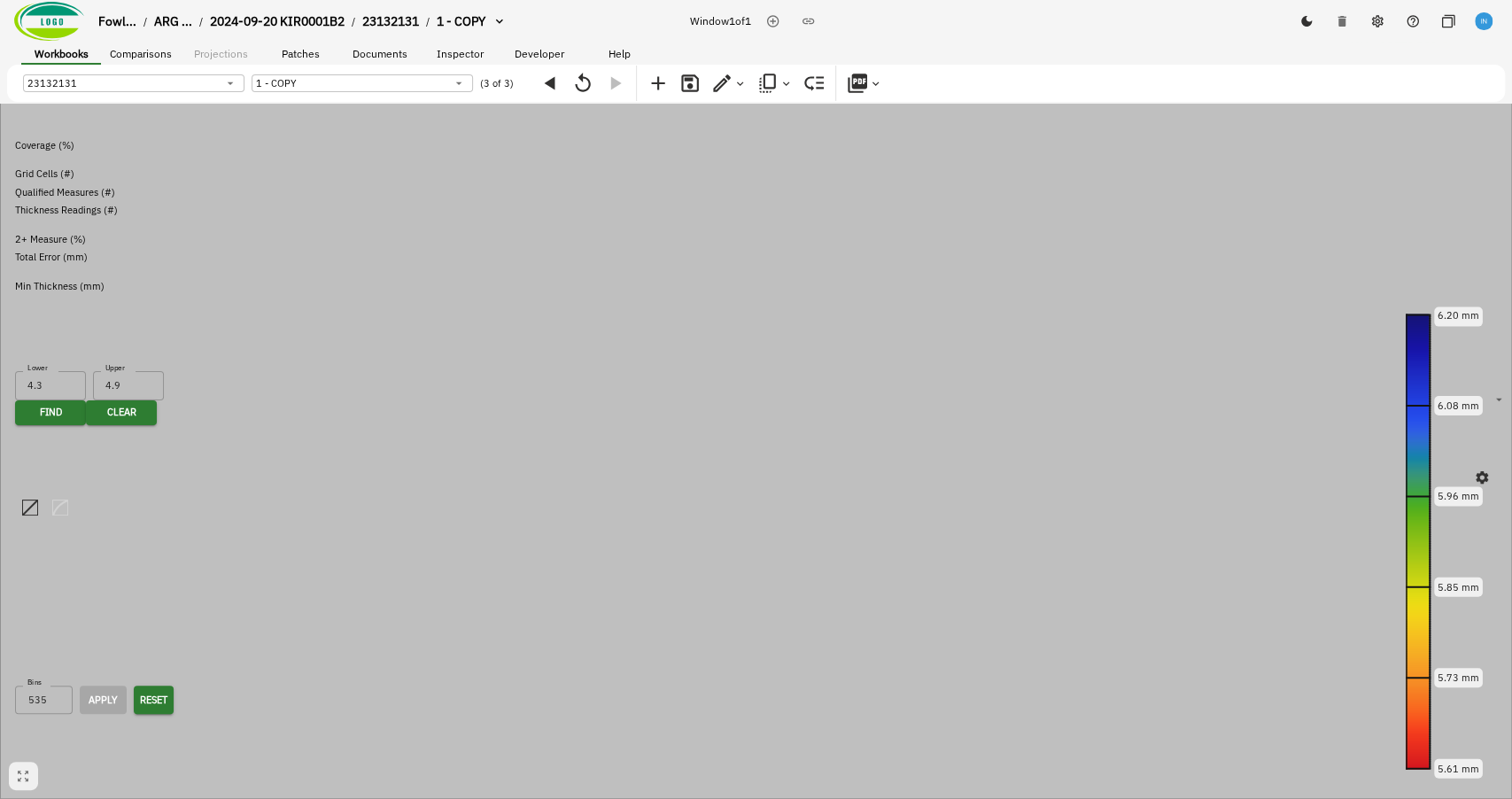 click on "Fowl... / ARG ...   / 2024-09-20 KIR0001B2 / 23132131 / 1 - COPY Window  1  of  1 Workbooks Comparisons Projections Patches Documents Inspector Developer Help 23132131 53397d2e-b29c-403d-946a-3fa4c1e5006b ​ 1 - COPY 462d104f-1859-488f-9389-5ac3f731b45d ​ (3 of 3) Remaining Metal Thickness [object Object] 2.5   m 6.20 mm 6.08 mm 5.96 mm 5.85 mm 5.73 mm 5.61 mm Whole Tank Stats: Selected Area Weld Zone Coverage (%) 90.0% 78.2% Grid Cells (#) 157,200,522 22,332,402 Qualified Measures (#) 405,030,112 58,550,506 Thickness Readings (#) 2,997,064,582 421,287,250 2+ Measure (%) 77.8% 72.2% Total Error (mm) 0.13 0.16 Min Thickness (mm) 4.01 ± 0.06 4.45 ± 0.03 Data Cluster Finder Find data points in range Lower 4.3 Lower Upper 4.9 Upper mm Find Clear Remaining Metal Thickness Remaining Metal Thickness (mm) Bins 535 Bins Apply Reset 4.00 5.71 7.42 9.13 10.84 12.55 5.61 mm 6.20 mm Total Grid Cell Uncertainty [object Object] Total Grid Cell Uncertainty (mm) Bins 93 Bins Apply Reset Inspector Notes 1 .  Comments 1 ." at bounding box center [756, 685] 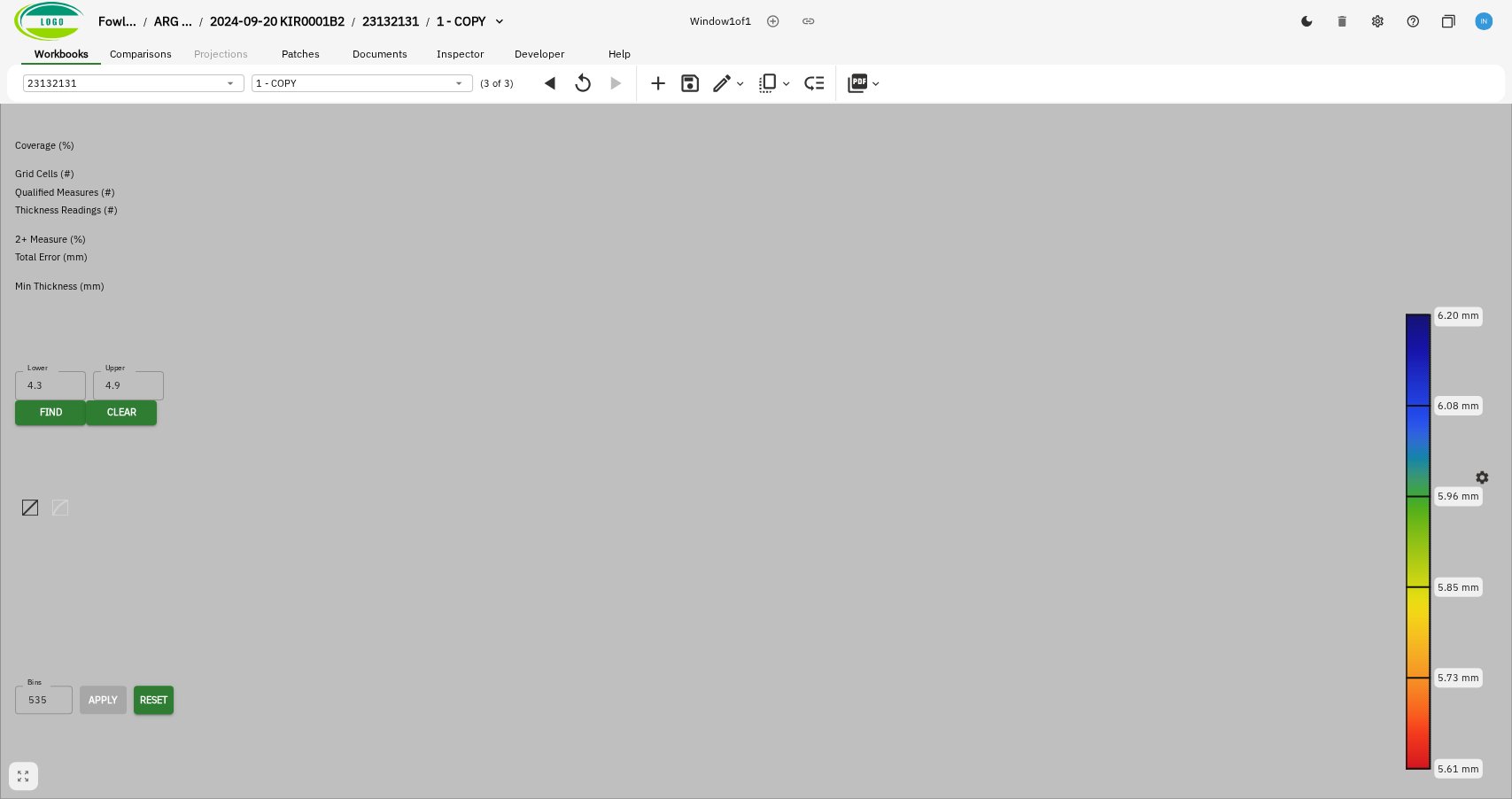 click at bounding box center (756, 1515) 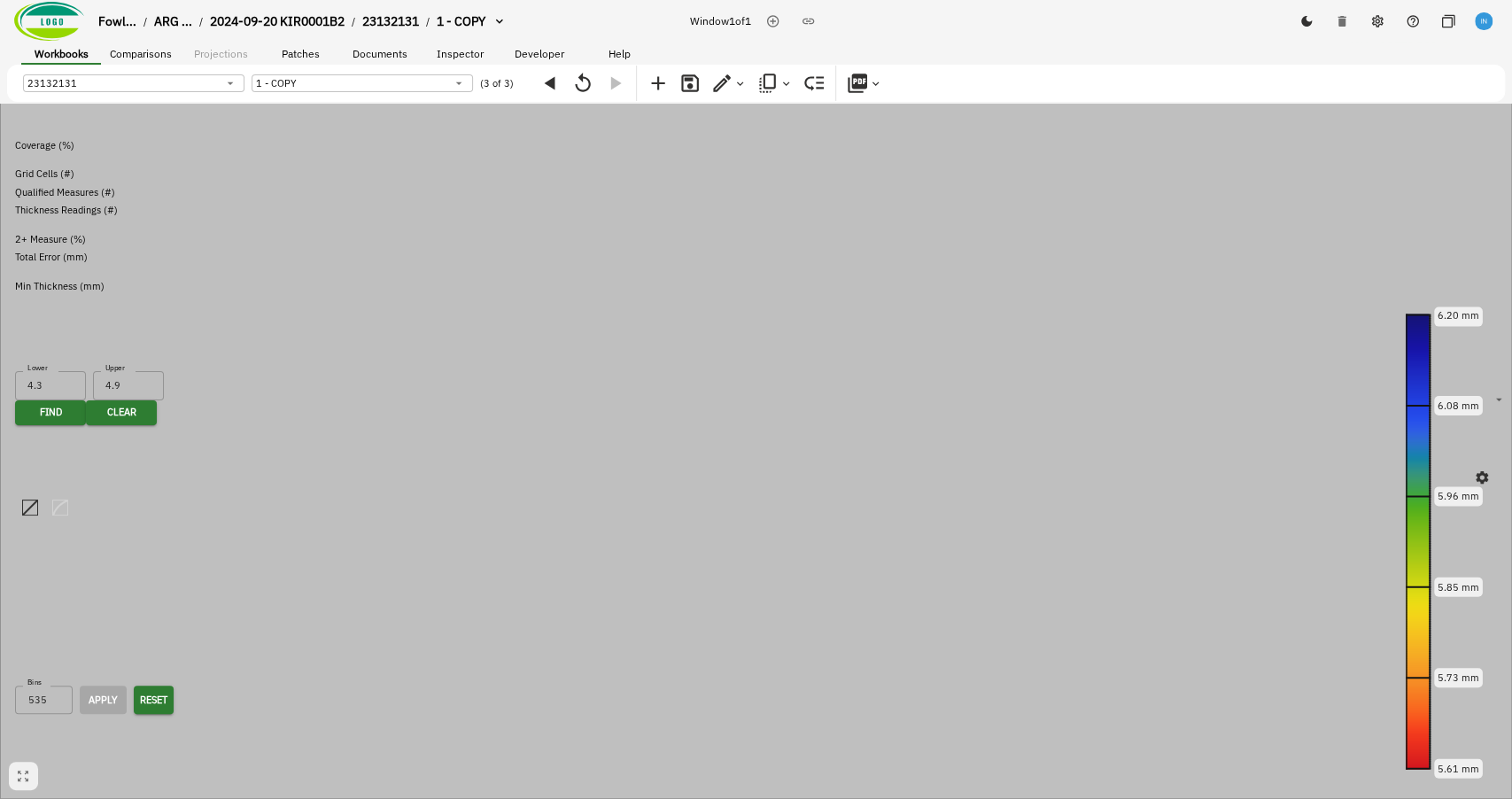 click 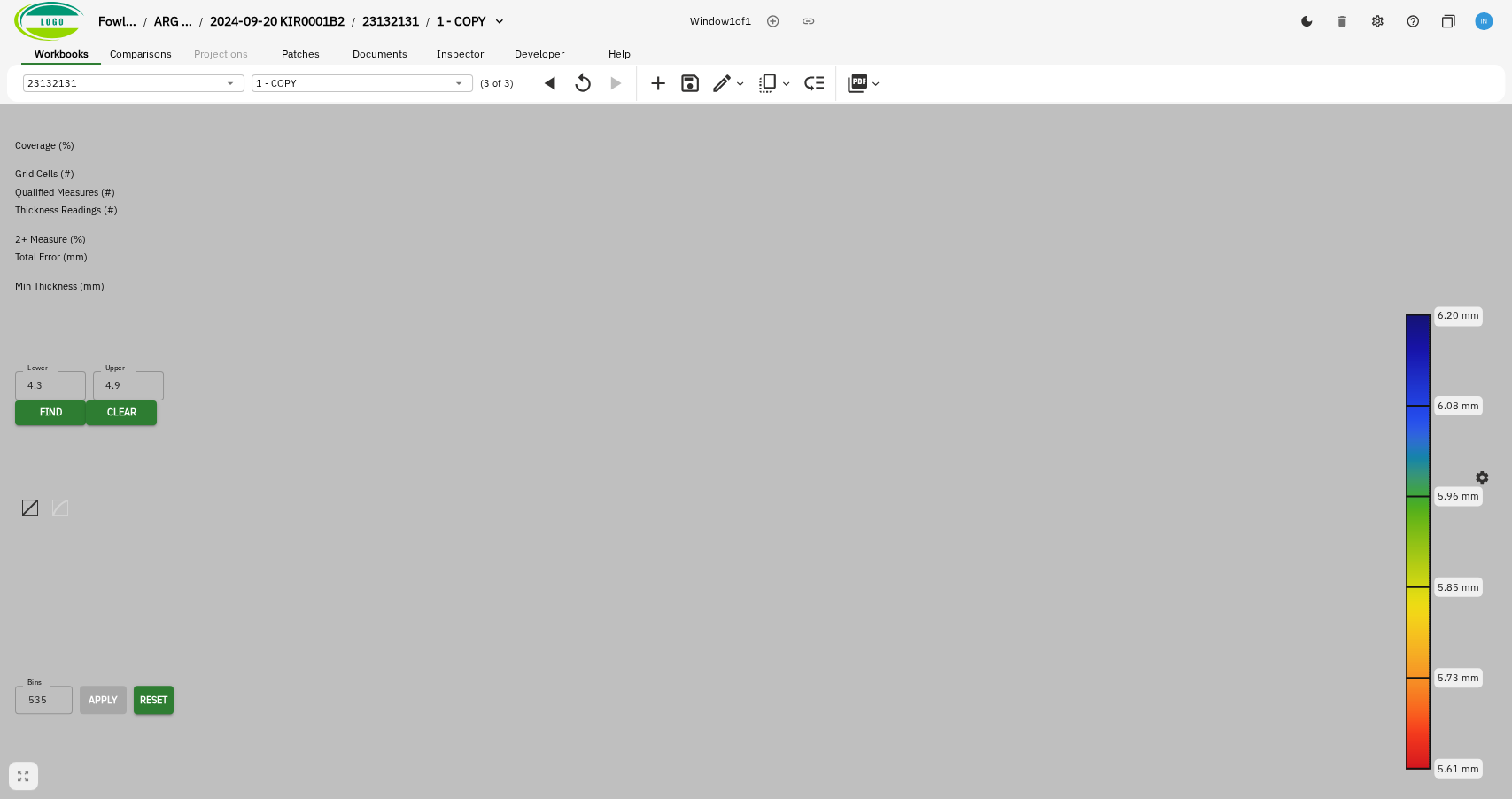 click at bounding box center (756, 400) 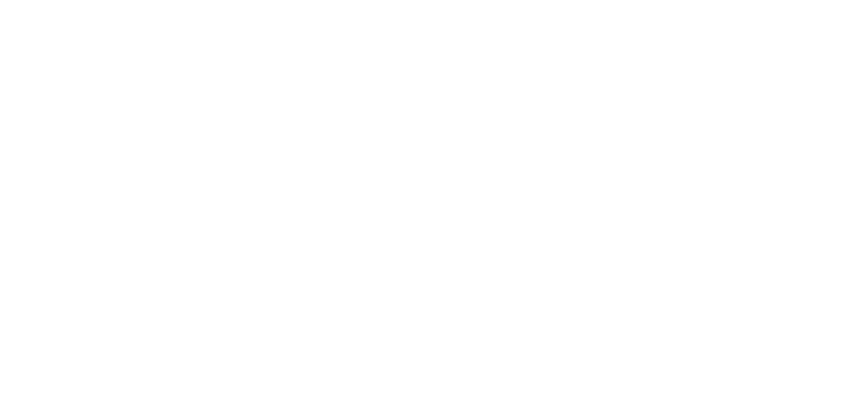 scroll, scrollTop: 0, scrollLeft: 0, axis: both 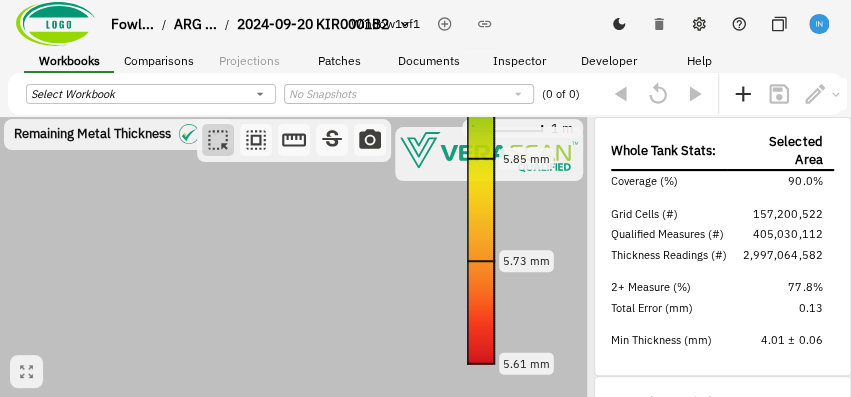 click on "Fowl... / ARG ...   / 2024-09-20 KIR0001B2 Window  1  of  1 Workbooks Comparisons Projections Patches Documents Inspector Developer Help Select Workbook ​ No Snapshots ​ (0 of 0) Remaining Metal Thickness [object Object] 1   m 6.20 mm 6.08 mm 5.96 mm 5.85 mm 5.73 mm 5.61 mm Whole Tank Stats: Selected Area Weld Zone Coverage (%) 90.0% 78.2% Grid Cells (#) 157,200,522 22,332,402 Qualified Measures (#) 405,030,112 58,550,506 Thickness Readings (#) 2,997,064,582 421,287,250 2+ Measure (%) 77.8% 72.2% Total Error (mm) 0.13 0.16 Min Thickness (mm) 4.01 ± 0.06 4.45 ± 0.03 Data Cluster Finder Find data points in range Lower 4.3 Lower Upper 4.9 Upper mm Find Clear Remaining Metal Thickness Remaining Metal Thickness (mm) Bins 535 Bins Apply Reset 4.00 5.71 7.42 9.13 10.84 12.55 5.61 mm 6.20 mm Total Grid Cell Uncertainty [object Object] Total Grid Cell Uncertainty (mm) Bins 93 Bins Apply Reset Inspector Notes 1 .  Comments 1 .  fvbxzcbdfs No General Notes Available 6.20" at bounding box center [425, 234] 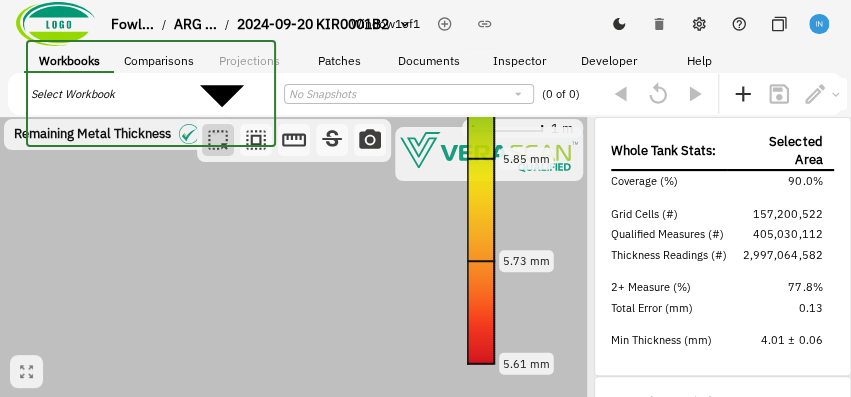 click on "ARG Report" at bounding box center [465, 503] 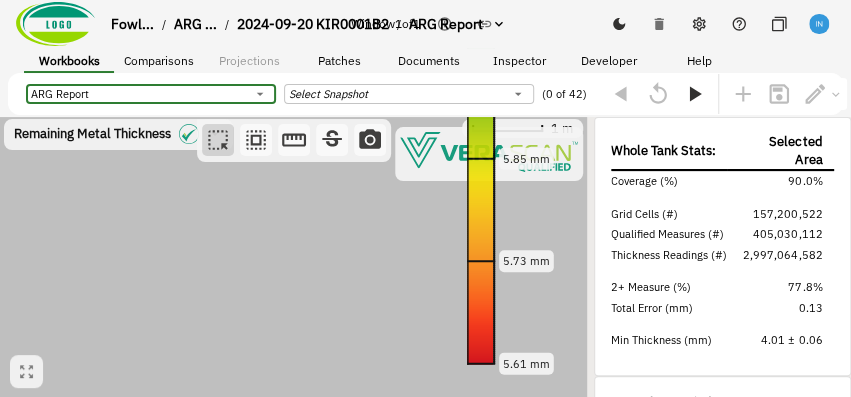 click at bounding box center (831, 94) 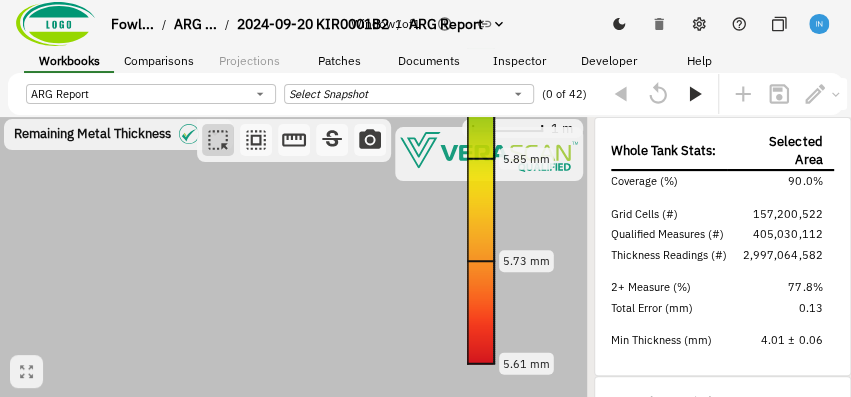 click on "Fowl... / ARG ...   / 2024-09-20 KIR0001B2 / ARG Report Window  1  of  1 Workbooks Comparisons Projections Patches Documents Inspector Developer Help ARG Report 4adba72e-ace3-4a3b-b0ad-c7419fe60164 ​ Select Snapshot ​ (0 of 42) Remaining Metal Thickness [object Object] 1   m 6.20 mm 6.08 mm 5.96 mm 5.85 mm 5.73 mm 5.61 mm Whole Tank Stats: Selected Area Weld Zone Coverage (%) 90.0% 78.2% Grid Cells (#) 157,200,522 22,332,402 Qualified Measures (#) 405,030,112 58,550,506 Thickness Readings (#) 2,997,064,582 421,287,250 2+ Measure (%) 77.8% 72.2% Total Error (mm) 0.13 0.16 Min Thickness (mm) 4.01 ± 0.06 4.45 ± 0.03 Data Cluster Finder Find data points in range Lower 4.3 Lower Upper 4.9 Upper mm Find Clear Remaining Metal Thickness Remaining Metal Thickness (mm) Bins 535 Bins Apply Reset 4.00 5.71 7.42 9.13 10.84 12.55 5.61 mm 6.20 mm Total Grid Cell Uncertainty [object Object] Total Grid Cell Uncertainty (mm) Bins 93 Bins Apply Reset Inspector Notes 1 .  Comments 1 .  fvbxzcbdfs No General Notes Available" at bounding box center (425, 234) 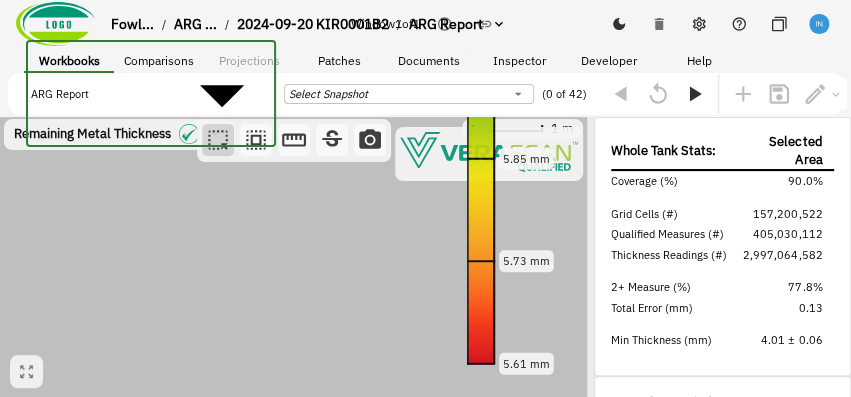 click on "23132131 - COPY1" at bounding box center (465, 586) 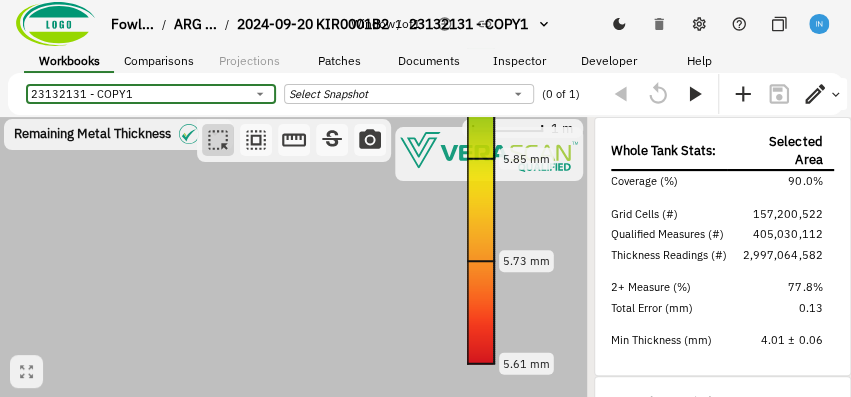click 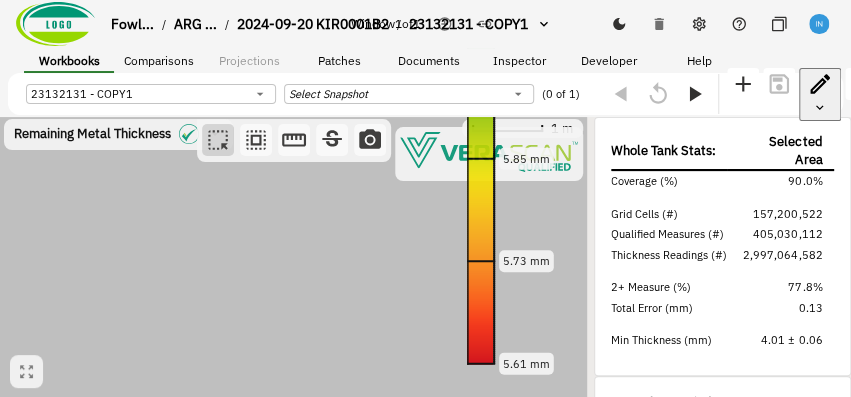 click at bounding box center (425, 479) 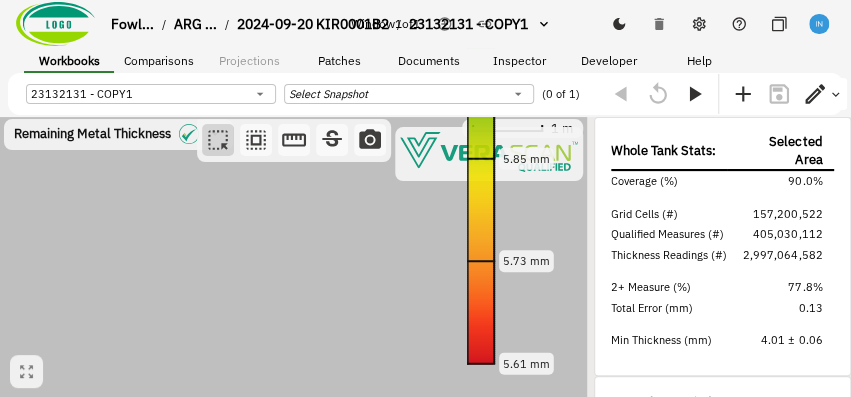 type 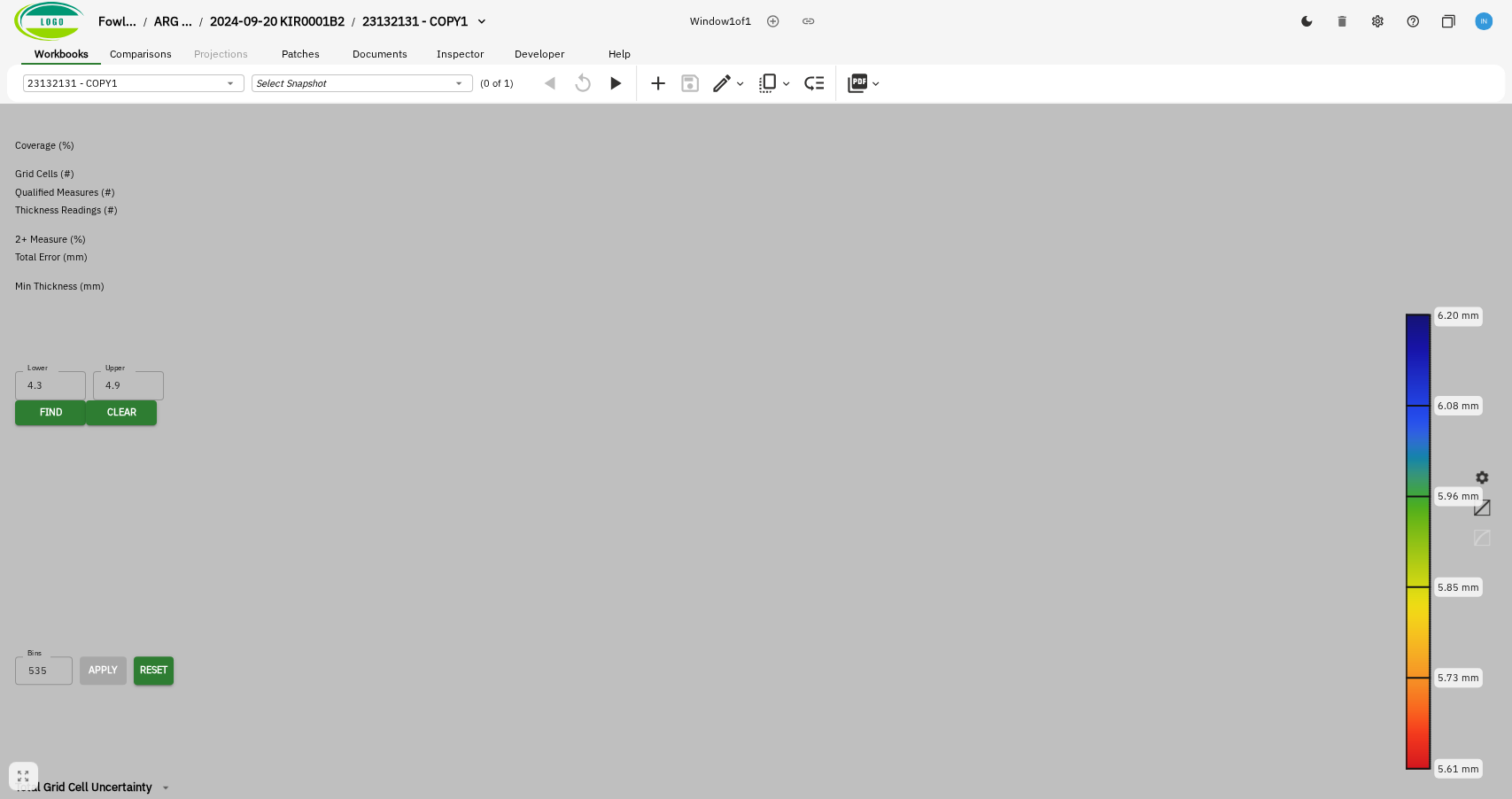 click 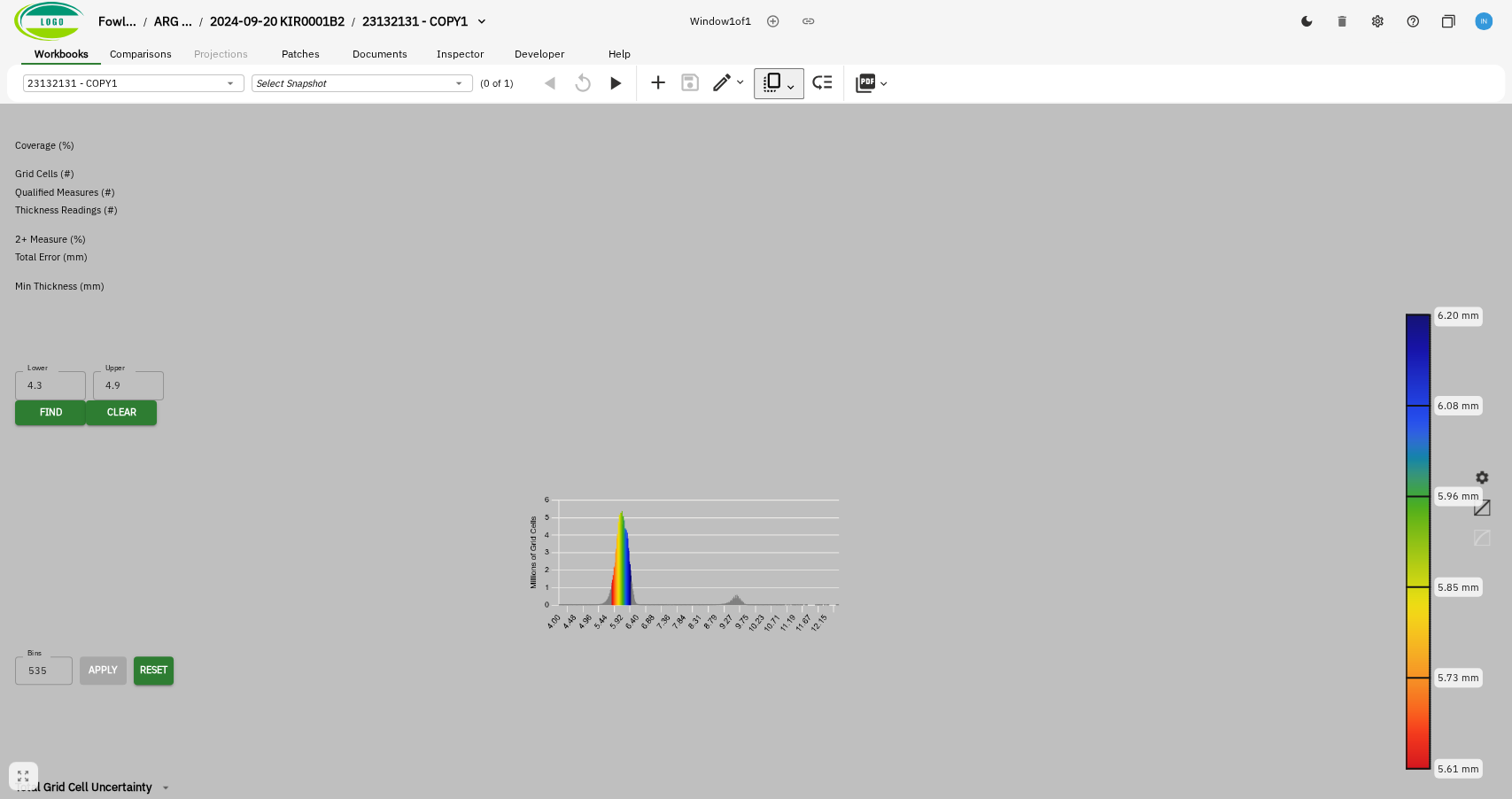 click at bounding box center [756, 1196] 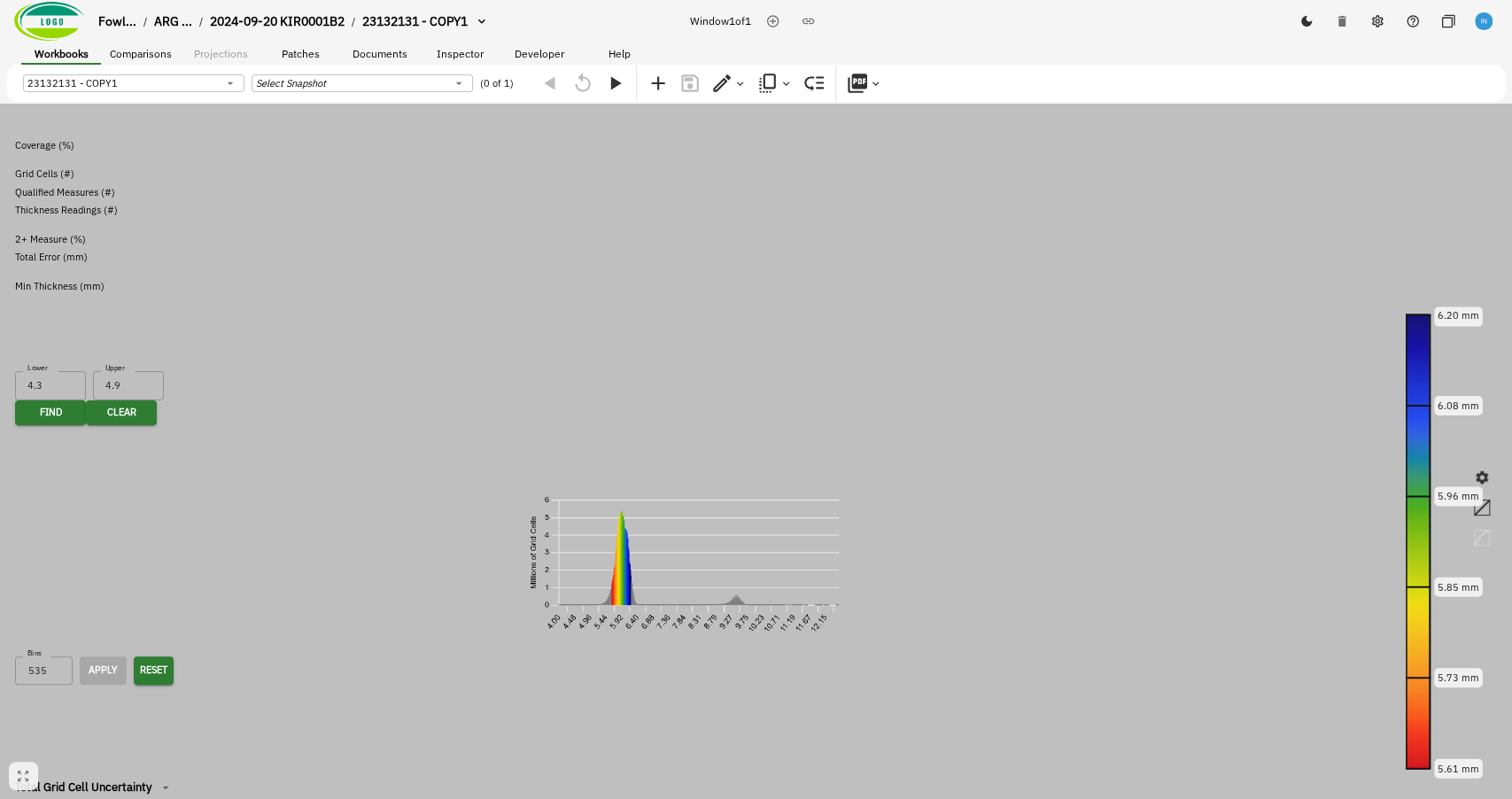 click 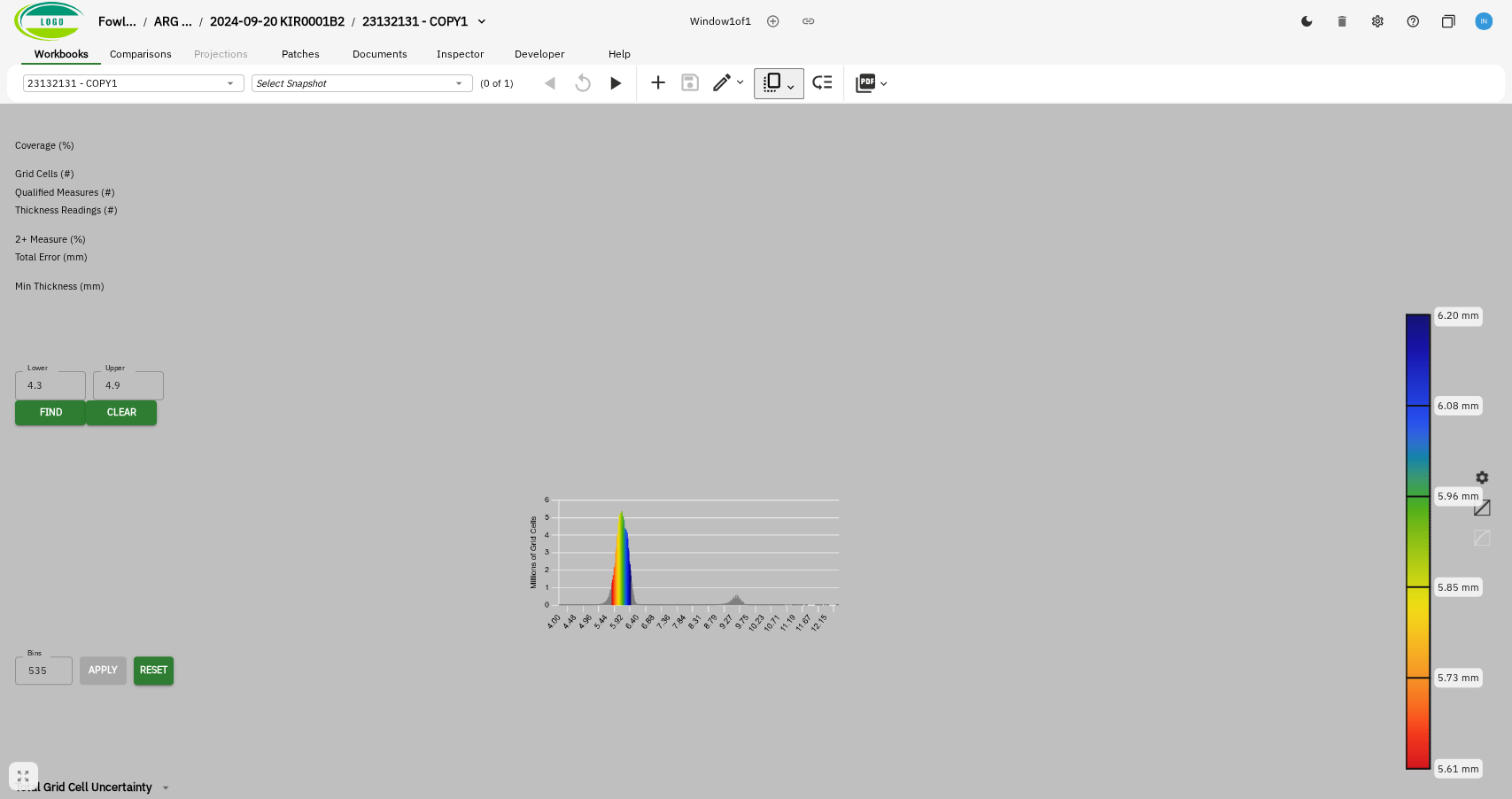 click at bounding box center [756, 1196] 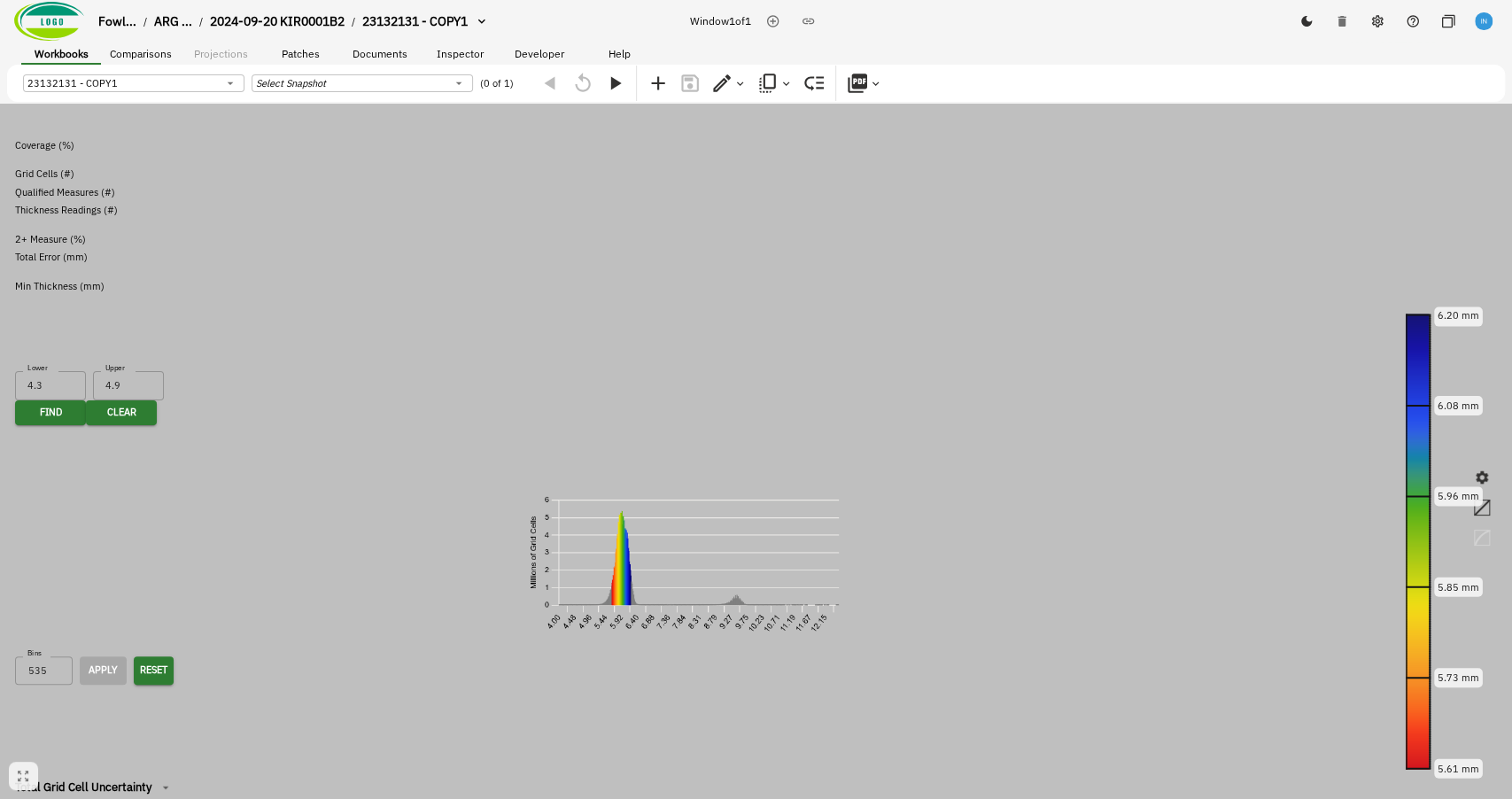 click on "Fowl... / ARG ...   / 2024-09-20 KIR0001B2 / 23132131 - COPY1 Window  1  of  1 Workbooks Comparisons Projections Patches Documents Inspector Developer Help 23132131 - COPY1 43564d9c-26ea-41cf-84cb-f306d964b09f ​ Select Snapshot ​ (0 of 1) Remaining Metal Thickness [object Object] 2.5   m 6.20 mm 6.08 mm 5.96 mm 5.85 mm 5.73 mm 5.61 mm Whole Tank Stats: Selected Area Weld Zone Coverage (%) 90.0% 78.2% Grid Cells (#) 157,200,522 22,332,402 Qualified Measures (#) 405,030,112 58,550,506 Thickness Readings (#) 2,997,064,582 421,287,250 2+ Measure (%) 77.8% 72.2% Total Error (mm) 0.13 0.16 Min Thickness (mm) 4.01 ± 0.06 4.45 ± 0.03 Data Cluster Finder Find data points in range Lower 4.3 Lower Upper 4.9 Upper mm Find Clear Remaining Metal Thickness Remaining Metal Thickness (mm) Bins 535 Bins Apply Reset 4.00 5.71 7.42 9.13 10.84 12.55 5.61 mm 6.20 mm Total Grid Cell Uncertainty [object Object] Total Grid Cell Uncertainty (mm) Bins 93 Bins Apply Reset Inspector Notes 1 .  Comments 1 .  fvbxzcbdfs 6.20" at bounding box center [756, 593] 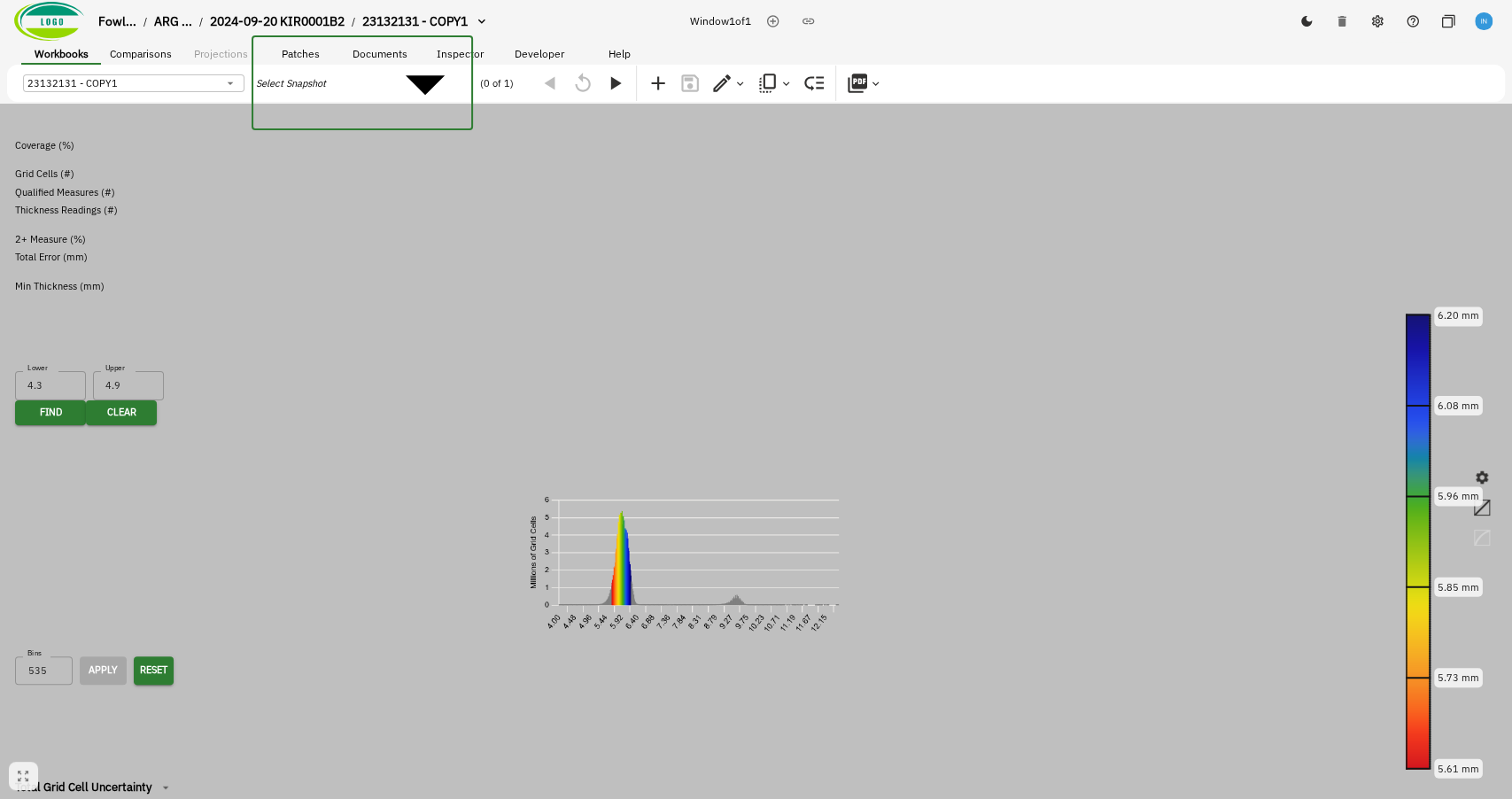 click on "Plate 3-4" at bounding box center [773, 1203] 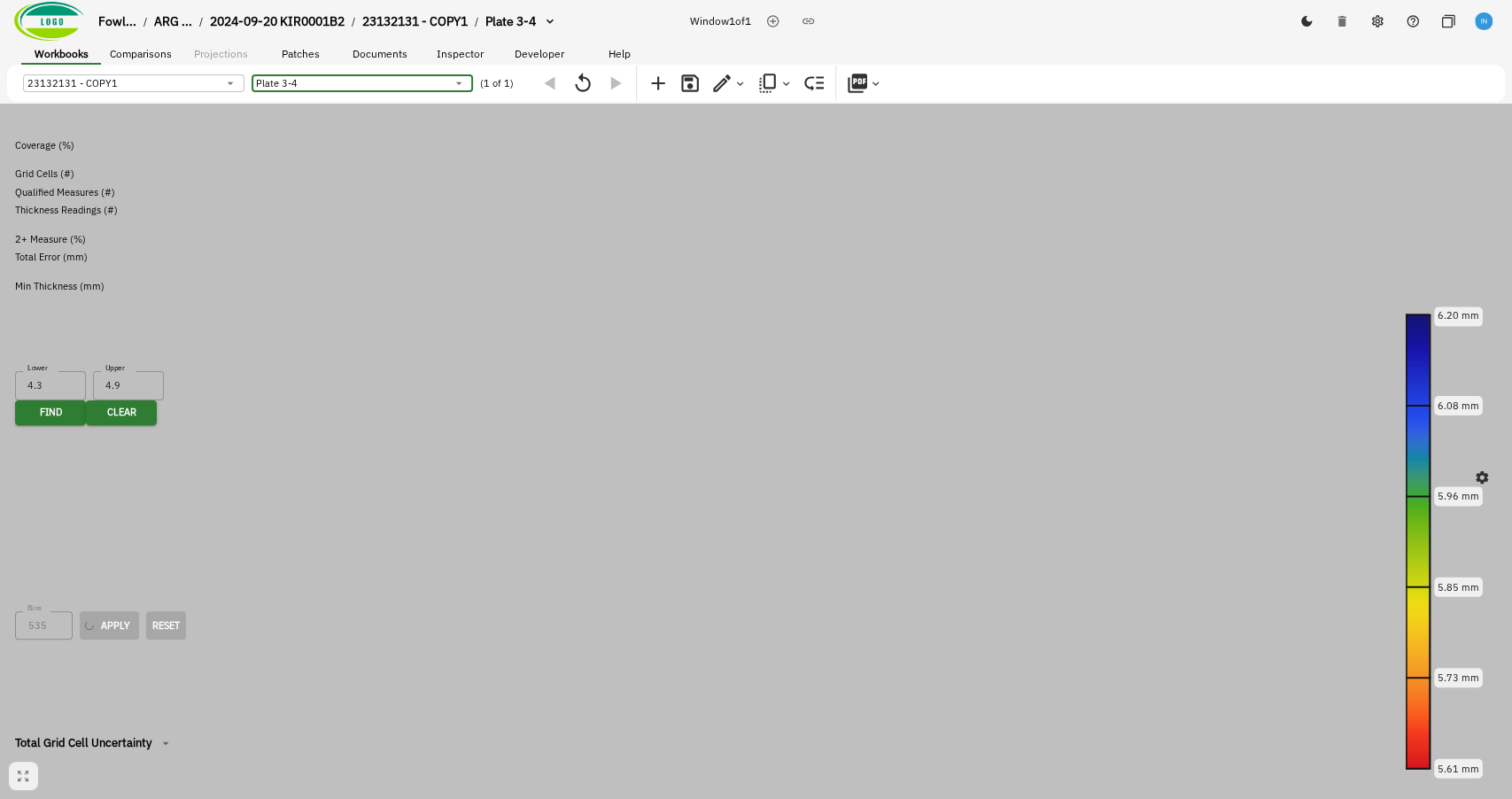 click 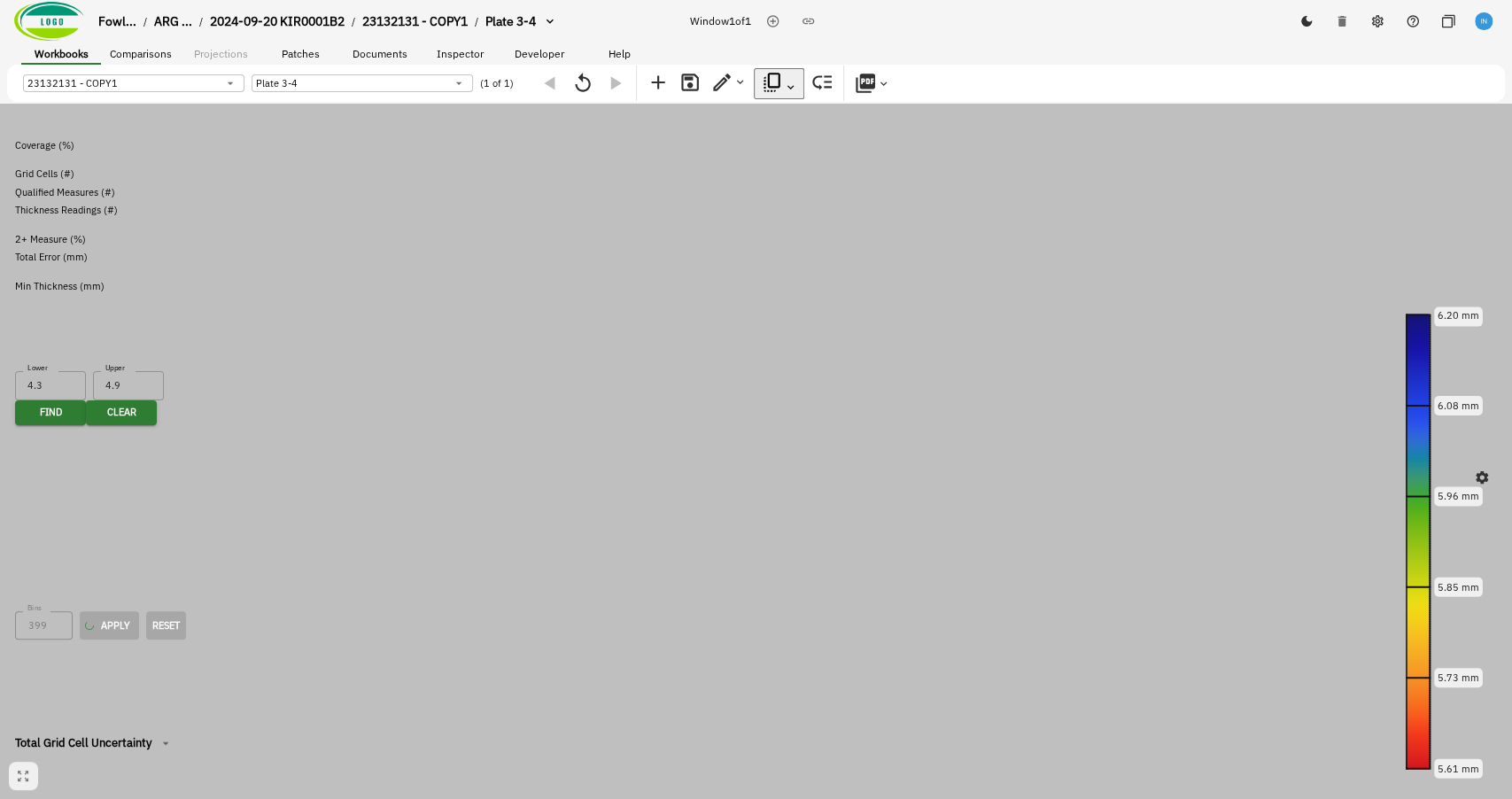type on "399" 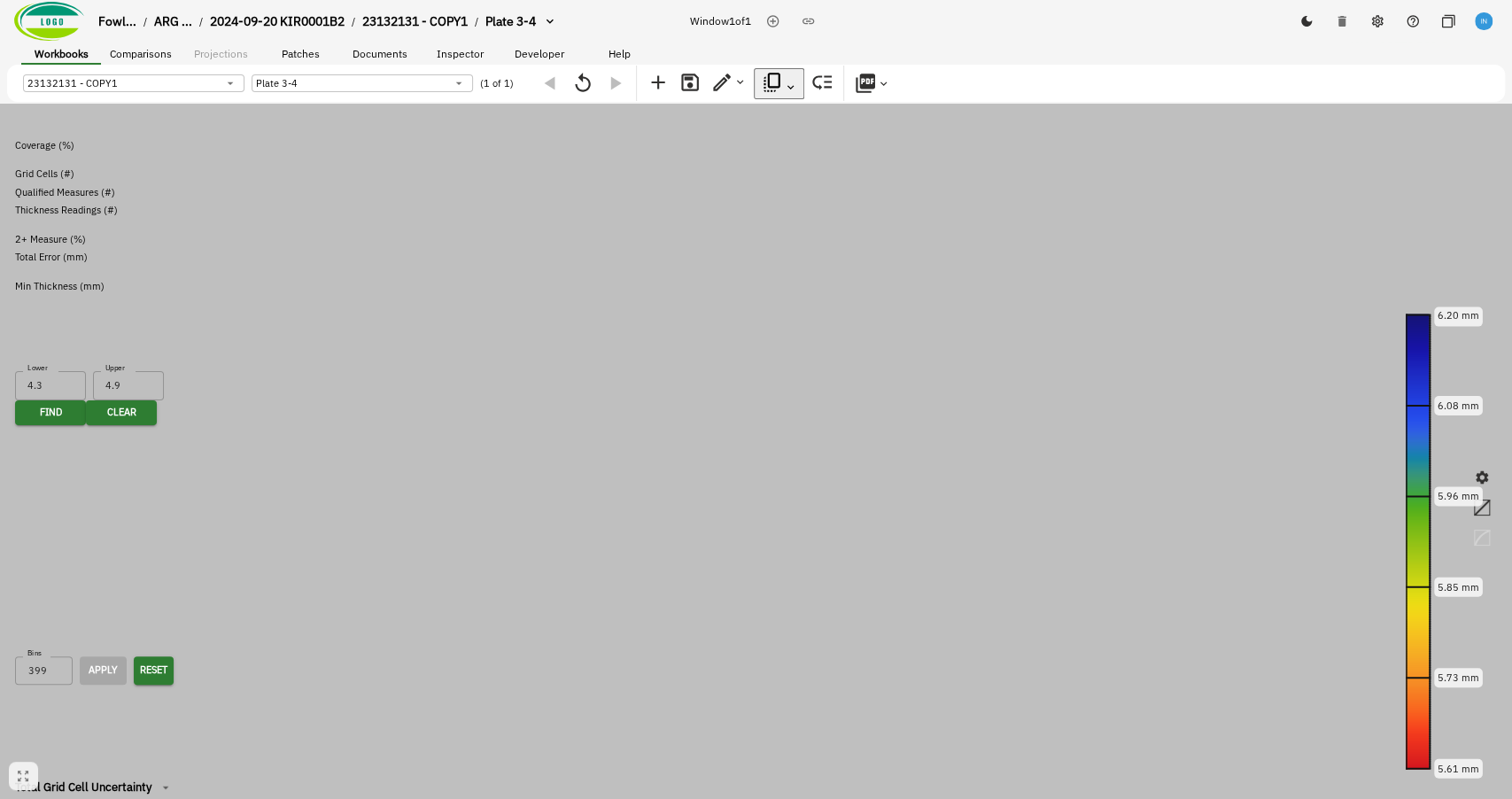 type on "50" 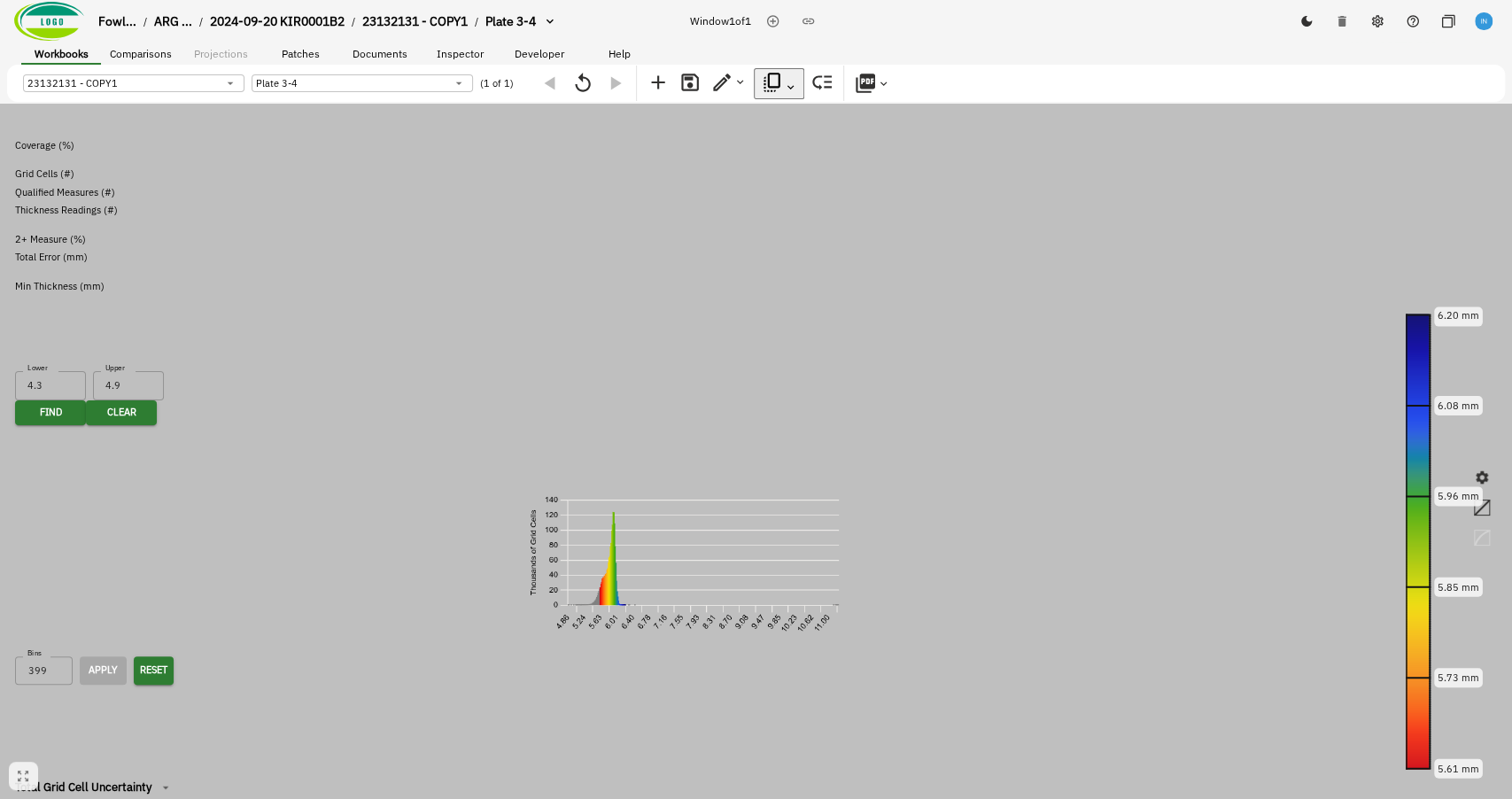 click on "Copy Snapshot To Another Workbook" at bounding box center (115, 1253) 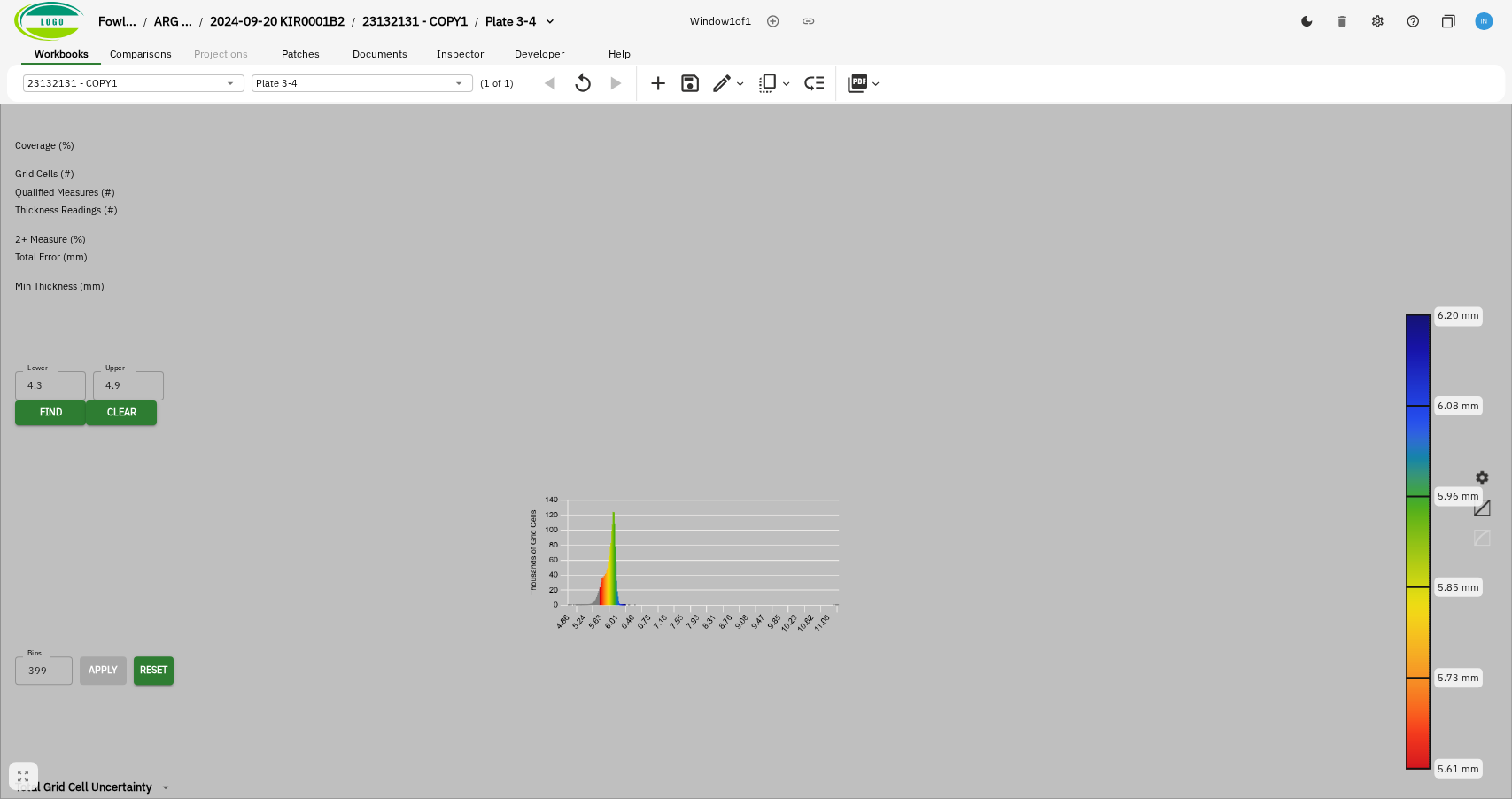 click on "Fowl... / ARG ...   / 2024-09-20 KIR0001B2 / 23132131 - COPY1 / Plate 3-4 Window  1  of  1 Workbooks Comparisons Projections Patches Documents Inspector Developer Help 23132131 - COPY1 43564d9c-26ea-41cf-84cb-f306d964b09f ​ Plate 3-4 4b7e8a6f-b64e-4a3e-a9c3-9329b3c6c997 ​ (1 of 1) Remaining Metal Thickness [object Object] 0.5   m 6.20 mm 6.08 mm 5.96 mm 5.85 mm 5.73 mm 5.61 mm Plate - 3-4 Stats: Selected Area Weld Zone Coverage (%) 98.8% 96.4% Grid Cells (#) 1,675,344 533,505 Qualified Measures (#) 5,424,732 1,570,669 Thickness Readings (#) 41,485,478 11,848,635 2+ Measure (%) 94.4% 88.1% Total Error (mm) 0.08 0.09 Min Thickness (mm) 4.87 ± 0.06 4.87 ± 0.06 Data Cluster Finder Find data points in range Lower 4.3 Lower Upper 4.9 Upper mm Find Clear Remaining Metal Thickness Remaining Metal Thickness (mm) Bins 399 Bins Apply Reset 4.86 6.14 7.41 8.69 9.96 11.24 5.61 mm 6.20 mm Total Grid Cell Uncertainty [object Object] Total Grid Cell Uncertainty (mm) Bins 50 Bins Apply Reset Inspector Notes 11.24 ​" at bounding box center [756, 782] 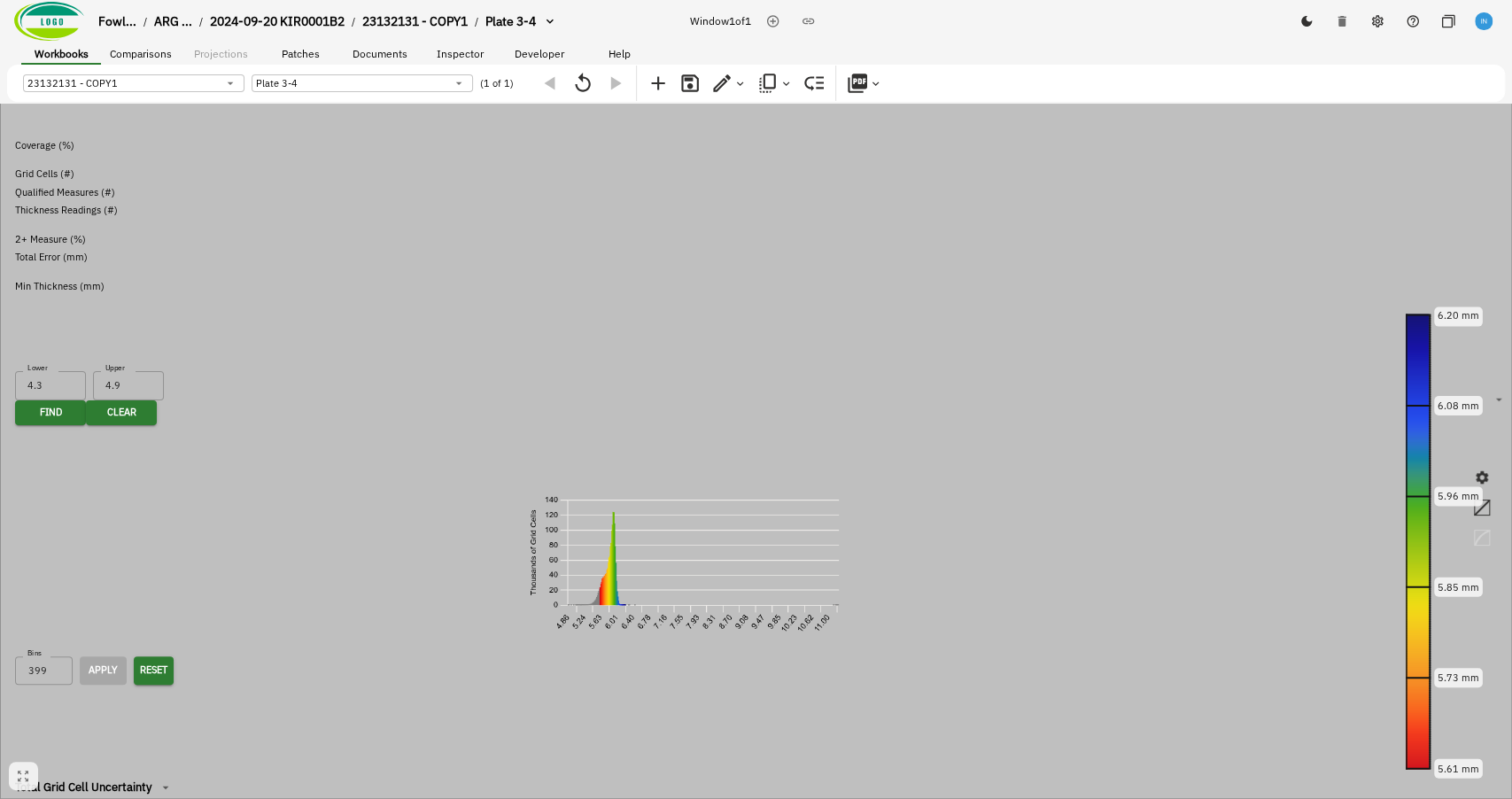 drag, startPoint x: 914, startPoint y: 450, endPoint x: 716, endPoint y: 454, distance: 198.0404 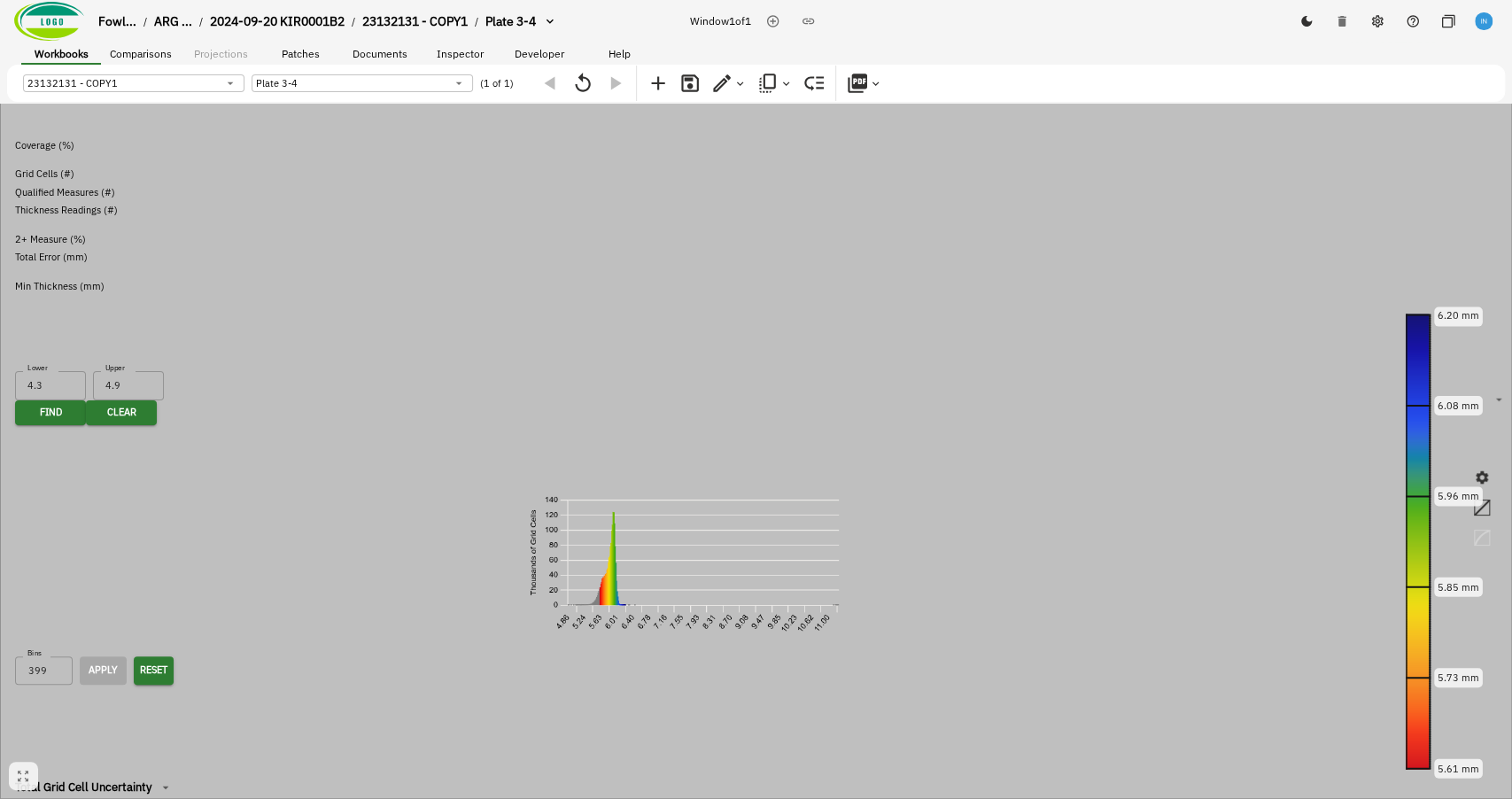 click on "copy Cancel" at bounding box center (756, 1271) 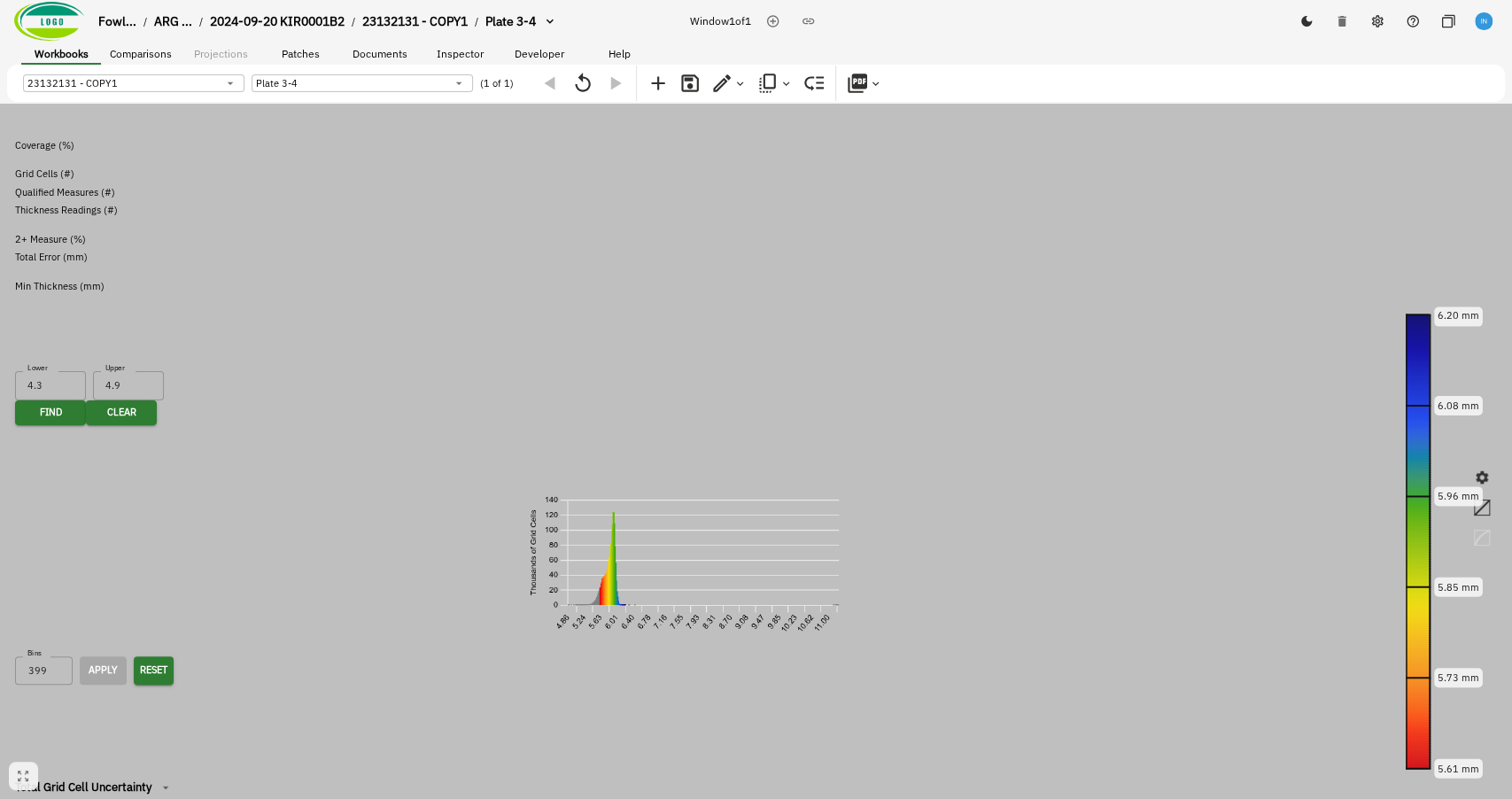 click 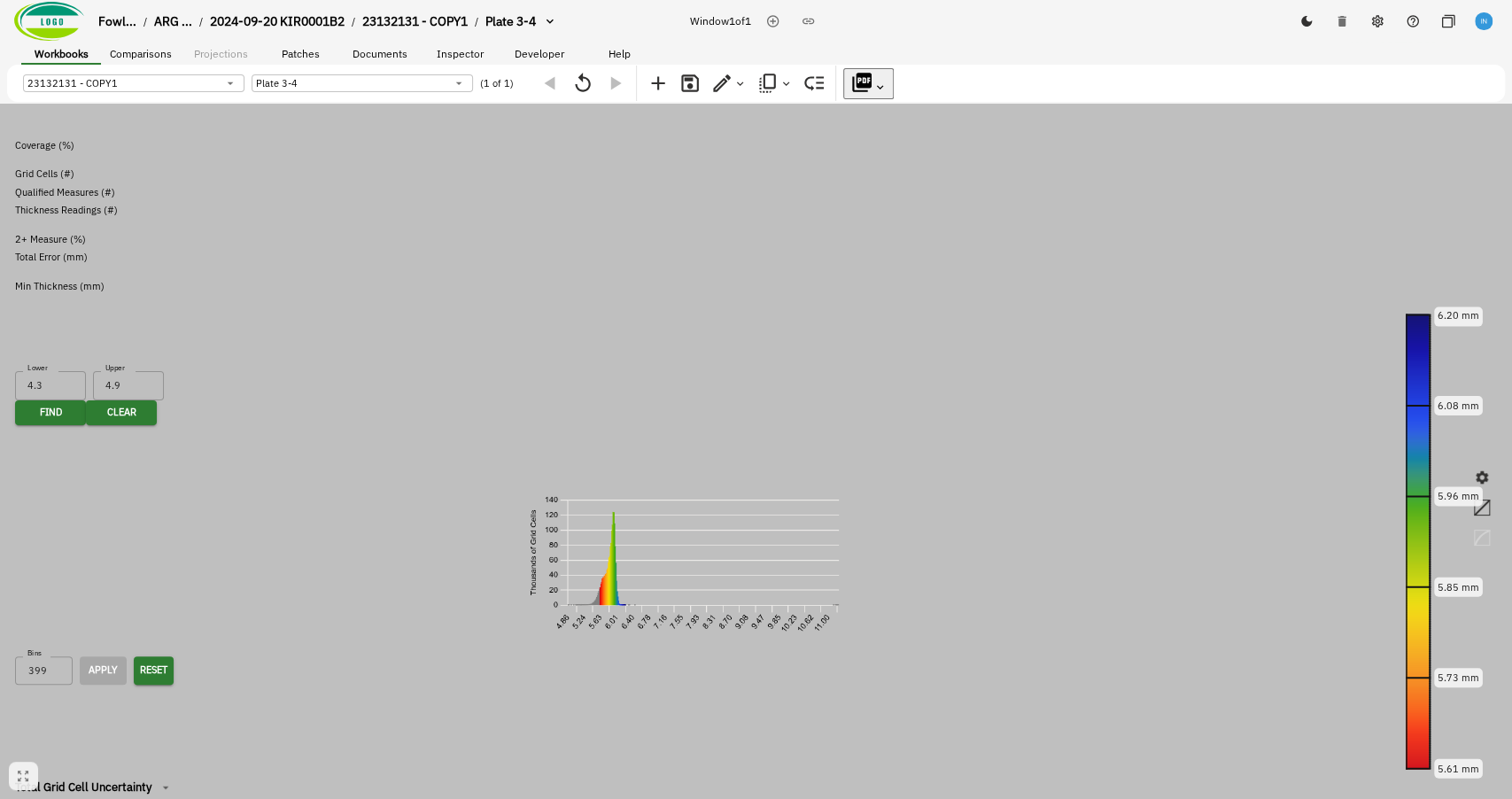 click at bounding box center (756, 1164) 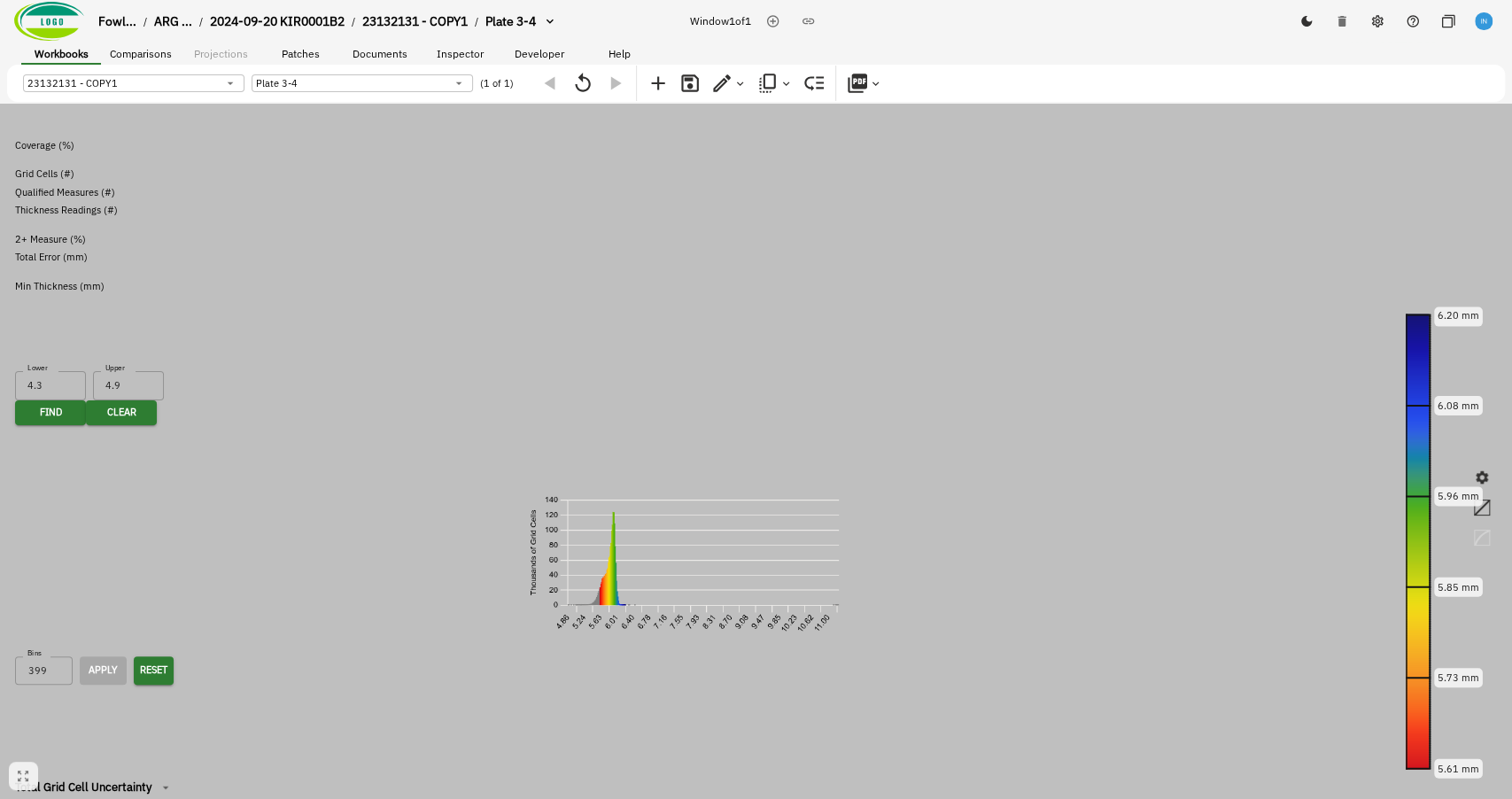 click on "Fowl... / ARG ...   / 2024-09-20 KIR0001B2 / 23132131 - COPY1 / Plate 3-4 Window  1  of  1 Workbooks Comparisons Projections Patches Documents Inspector Developer Help 23132131 - COPY1 43564d9c-26ea-41cf-84cb-f306d964b09f ​ Plate 3-4 4b7e8a6f-b64e-4a3e-a9c3-9329b3c6c997 ​ (1 of 1) Remaining Metal Thickness [object Object] 0.5   m 6.20 mm 6.08 mm 5.96 mm 5.85 mm 5.73 mm 5.61 mm Plate - 3-4 Stats: Selected Area Weld Zone Coverage (%) 98.8% 96.4% Grid Cells (#) 1,675,344 533,505 Qualified Measures (#) 5,424,732 1,570,669 Thickness Readings (#) 41,485,478 11,848,635 2+ Measure (%) 94.4% 88.1% Total Error (mm) 0.08 0.09 Min Thickness (mm) 4.87 ± 0.06 4.87 ± 0.06 Data Cluster Finder Find data points in range Lower 4.3 Lower Upper 4.9 Upper mm Find Clear Remaining Metal Thickness Remaining Metal Thickness (mm) Bins 399 Bins Apply Reset 4.86 6.14 7.41 8.69 9.96 11.24 5.61 mm 6.20 mm Total Grid Cell Uncertainty [object Object] Total Grid Cell Uncertainty (mm) Bins 50 Bins Apply Reset Inspector Notes 11.24" at bounding box center (756, 577) 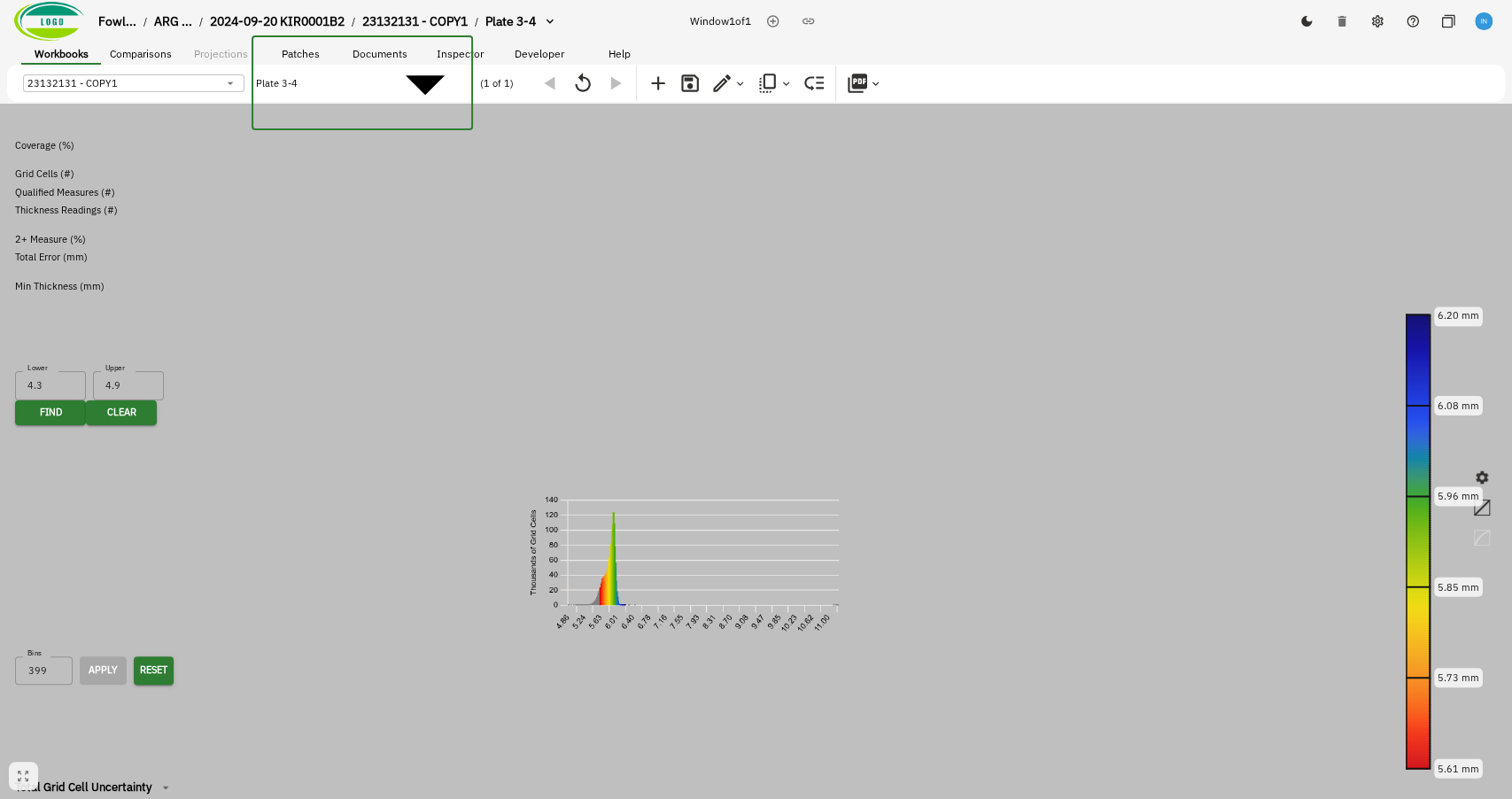 click at bounding box center (756, 1164) 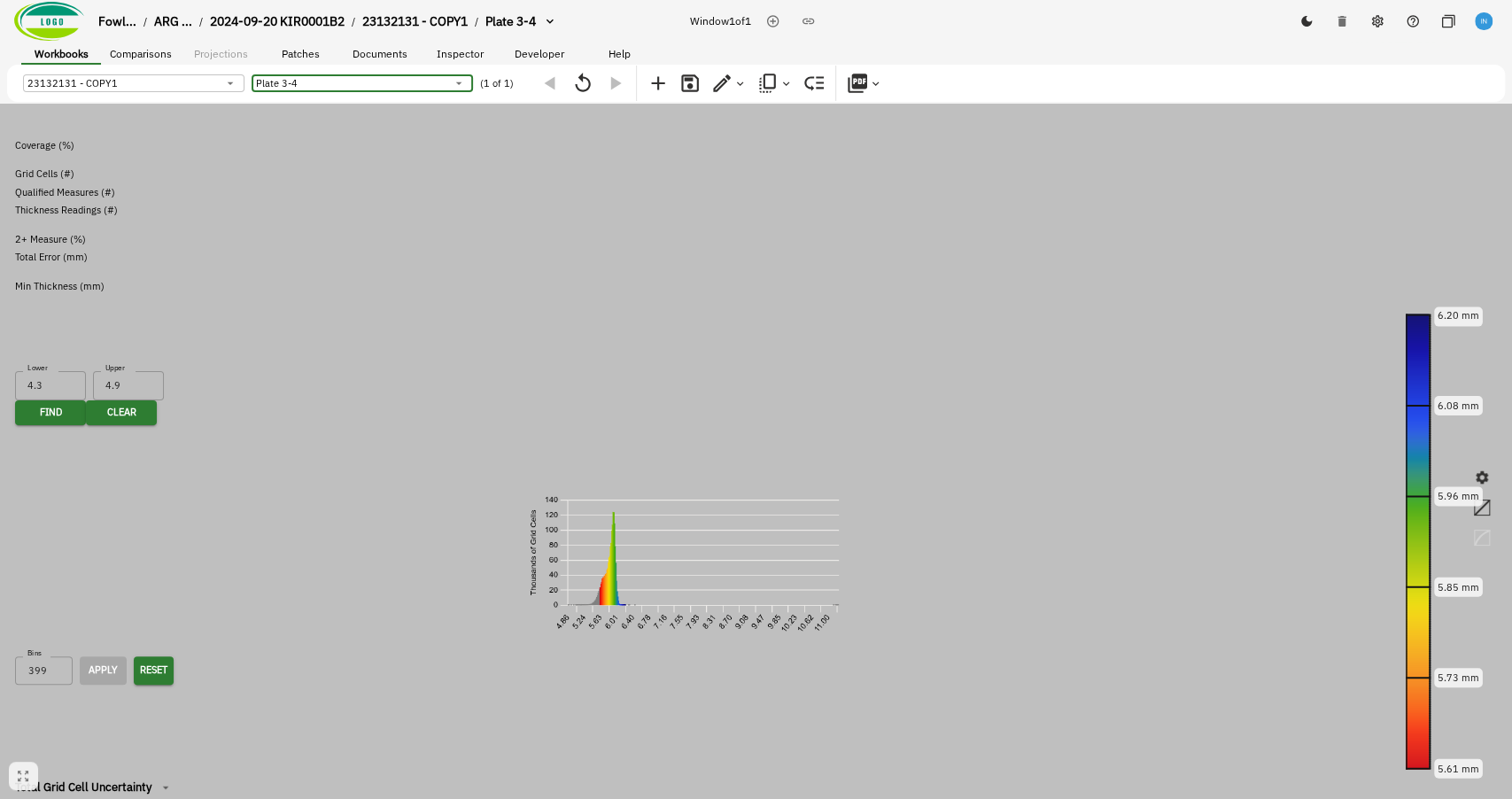 click at bounding box center [756, 400] 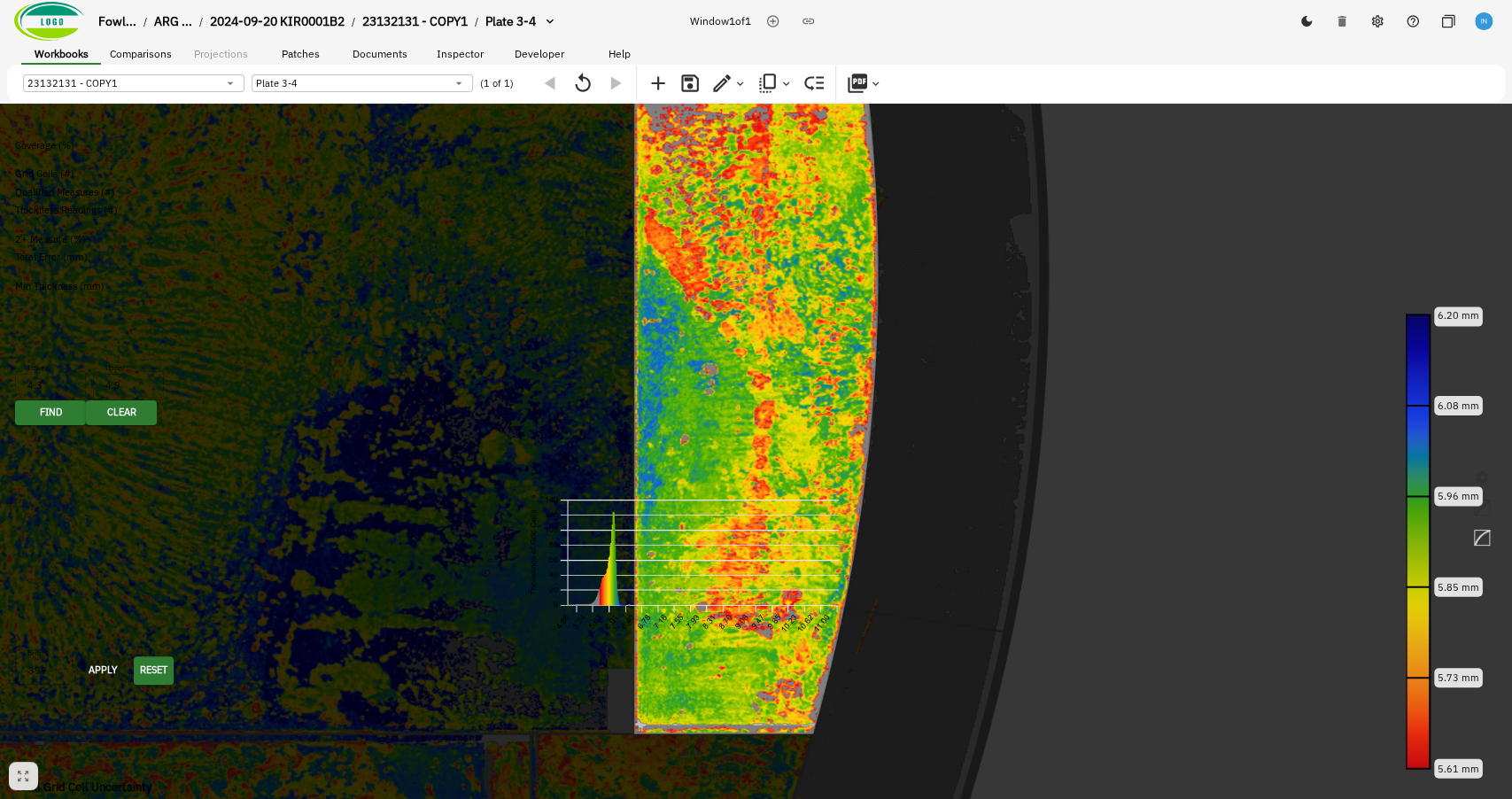 click at bounding box center (756, 400) 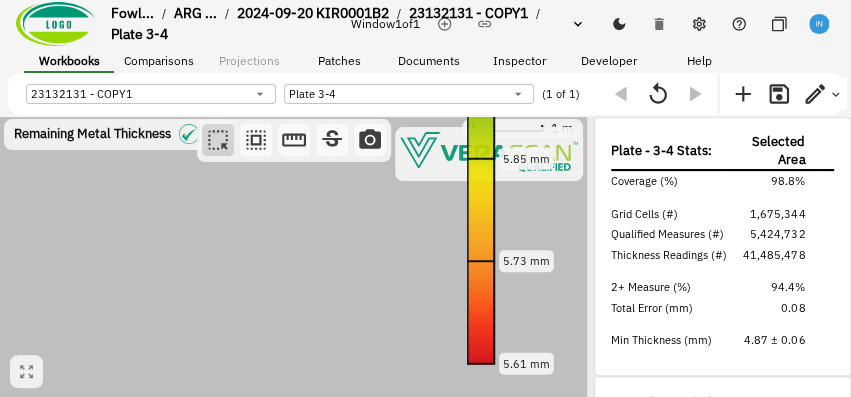 click at bounding box center [293, 257] 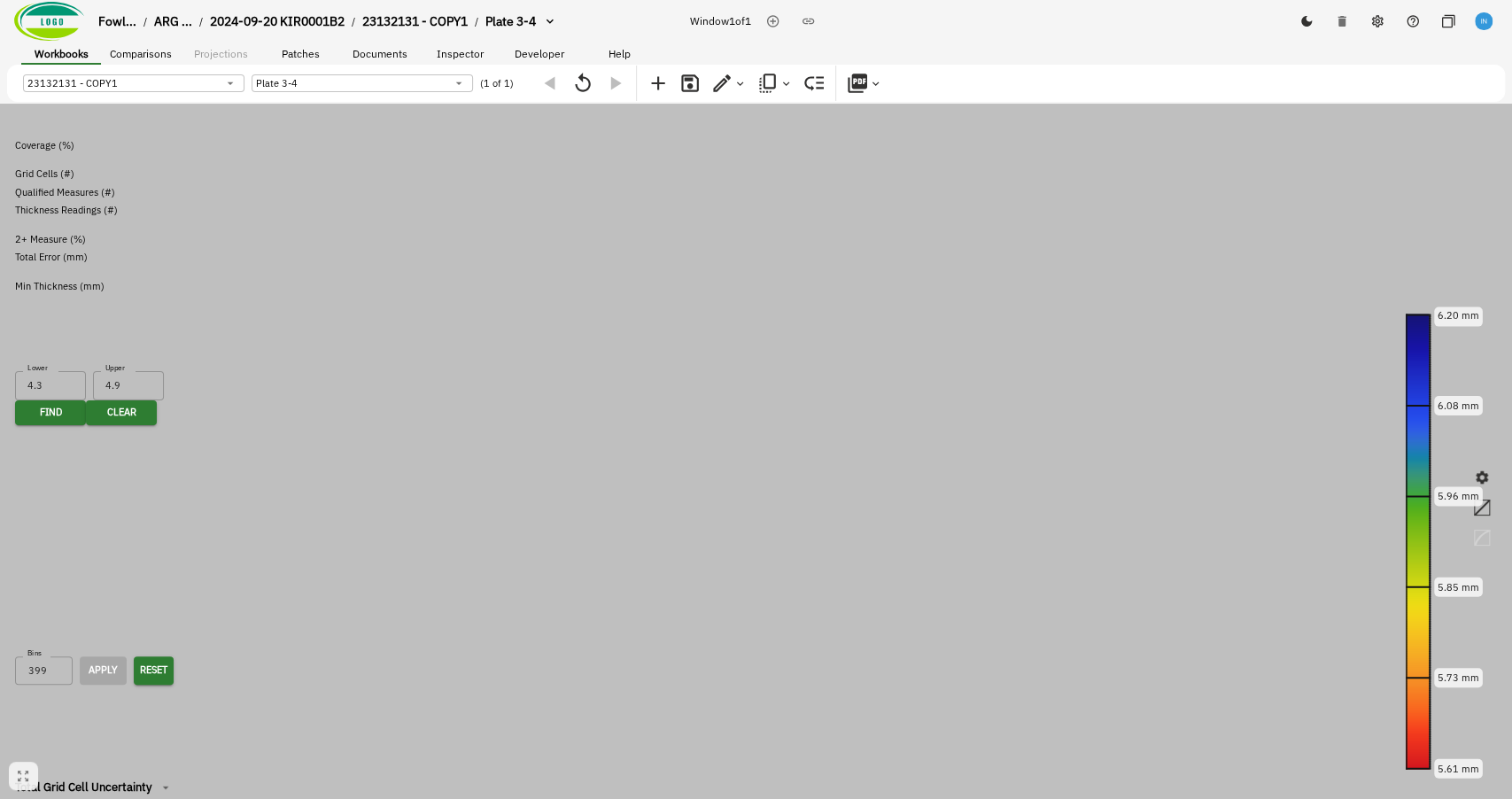 click on "Fowl... / ARG ...   / 2024-09-20 KIR0001B2 / 23132131 - COPY1 / Plate 3-4 Window  1  of  1 Workbooks Comparisons Projections Patches Documents Inspector Developer Help 23132131 - COPY1 43564d9c-26ea-41cf-84cb-f306d964b09f ​ Plate 3-4 4b7e8a6f-b64e-4a3e-a9c3-9329b3c6c997 ​ (1 of 1) Remaining Metal Thickness [object Object] 2.5   m 6.20 mm 6.08 mm 5.96 mm 5.85 mm 5.73 mm 5.61 mm Plate - 3-4 Stats: Selected Area Weld Zone Coverage (%) 98.8% 96.4% Grid Cells (#) 1,675,344 533,505 Qualified Measures (#) 5,424,732 1,570,669 Thickness Readings (#) 41,485,478 11,848,635 2+ Measure (%) 94.4% 88.1% Total Error (mm) 0.08 0.09 Min Thickness (mm) 4.87 ± 0.06 4.87 ± 0.06 Data Cluster Finder Find data points in range Lower 4.3 Lower Upper 4.9 Upper mm Find Clear Remaining Metal Thickness Remaining Metal Thickness (mm) Bins 399 Bins Apply Reset 4.86 6.14 7.41 8.69 9.96 11.24 5.61 mm 6.20 mm Total Grid Cell Uncertainty [object Object] Total Grid Cell Uncertainty (mm) Bins 50 Bins Apply Reset Inspector Notes 11.24" at bounding box center (756, 577) 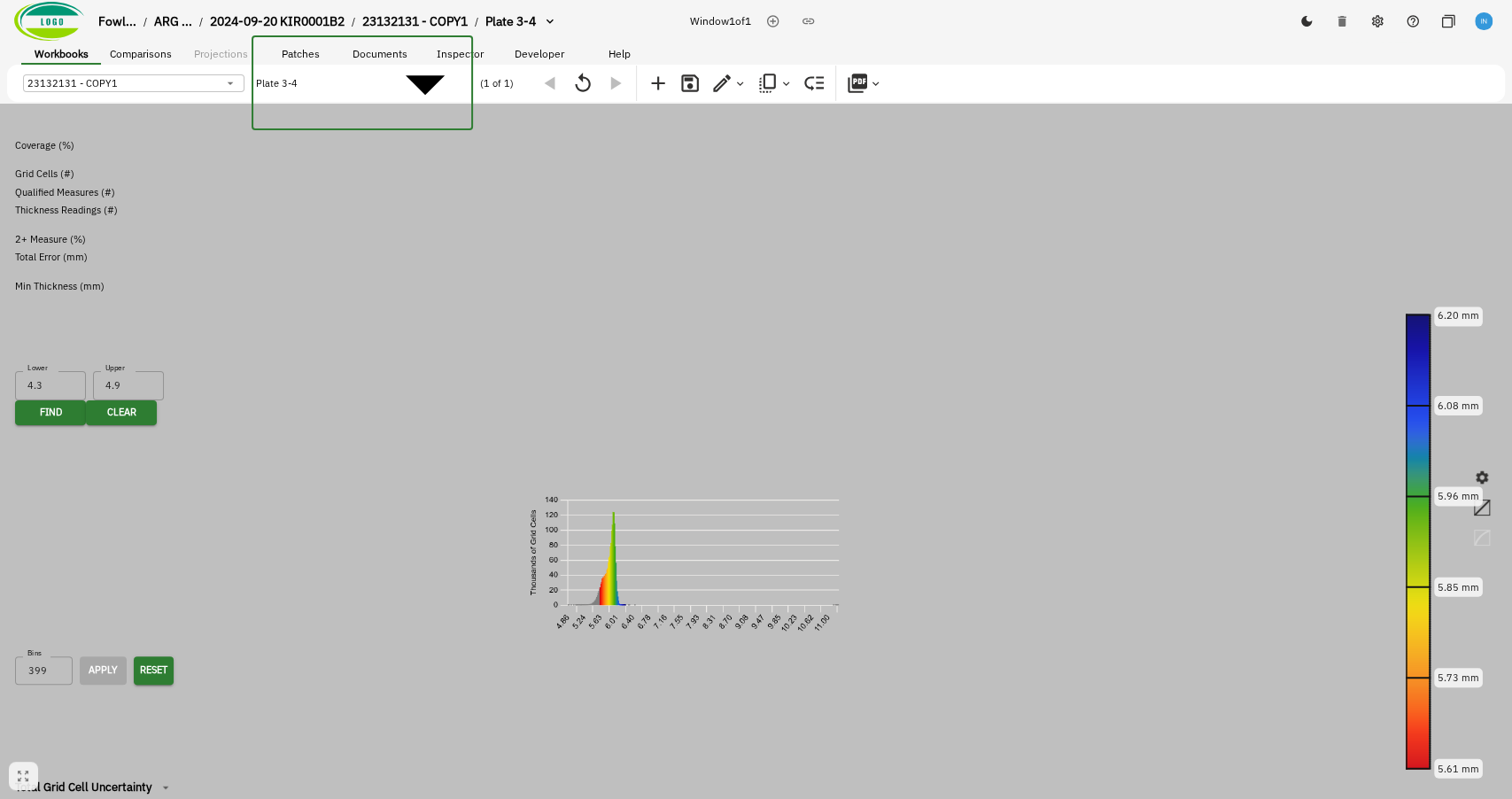 click at bounding box center (756, 1164) 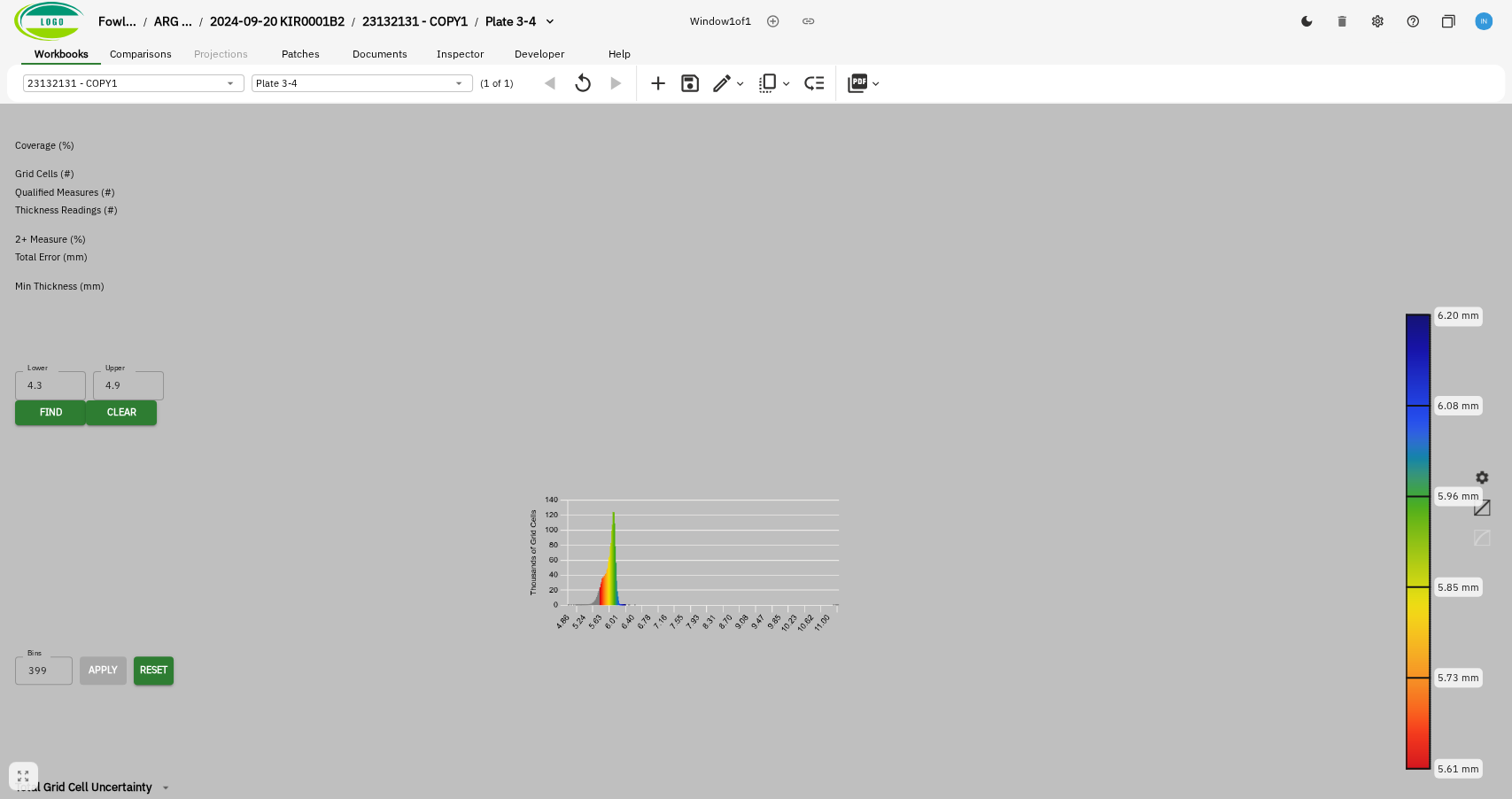 drag, startPoint x: 448, startPoint y: 243, endPoint x: 416, endPoint y: 365, distance: 126.12692 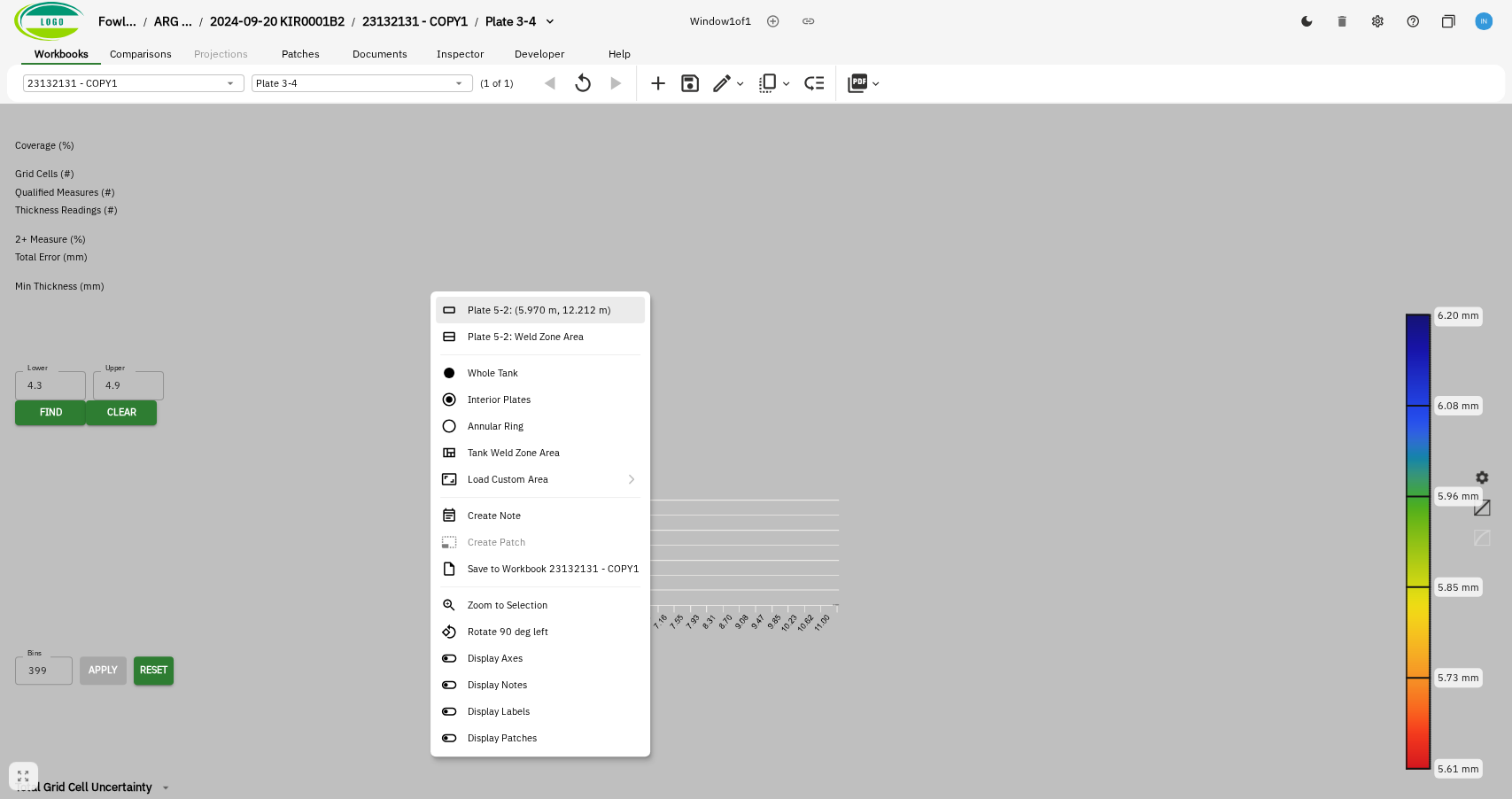click on "Plate 5-2: (5.970 m, 12.212 m)" at bounding box center [540, 310] 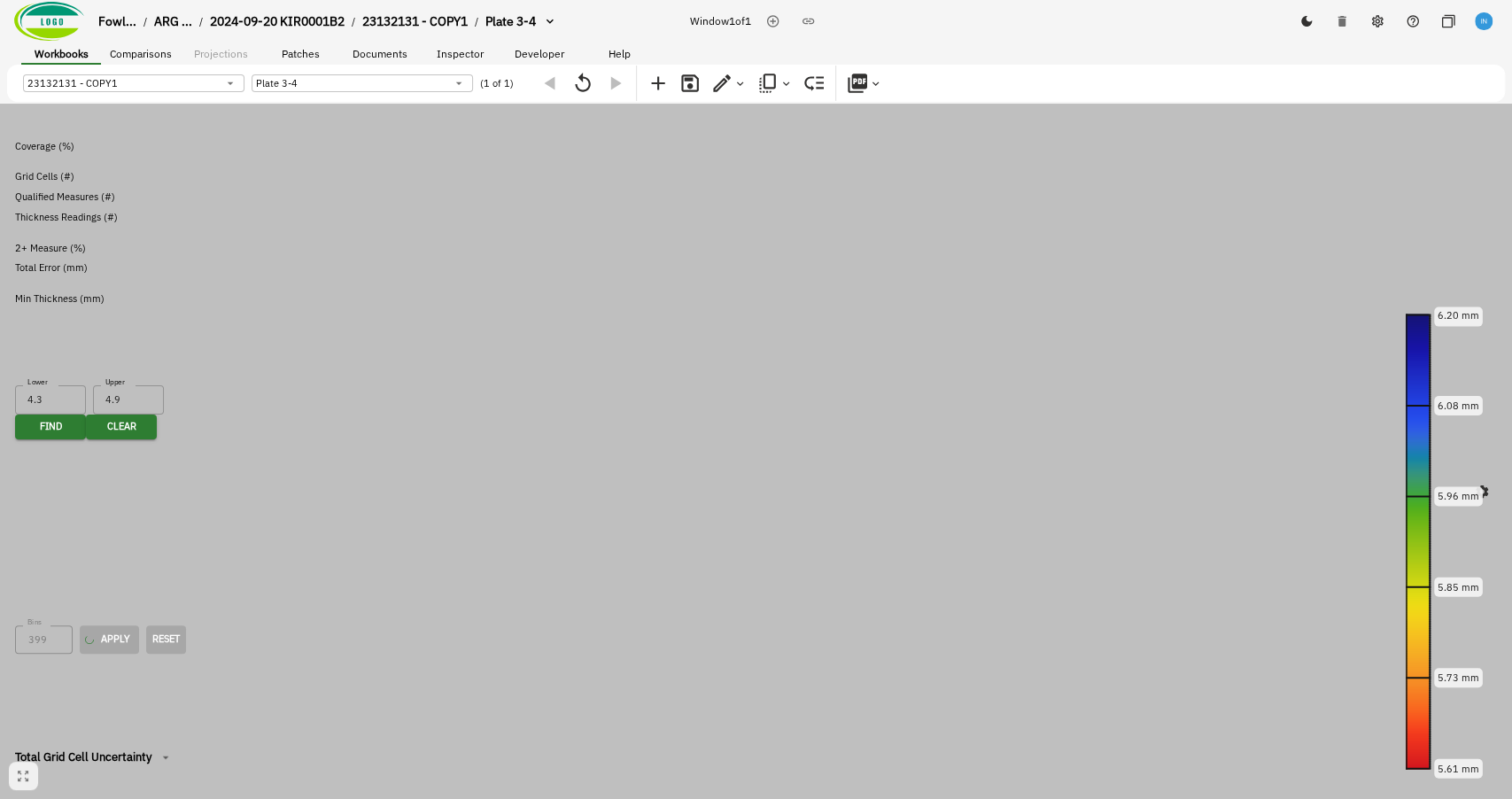 type on "67" 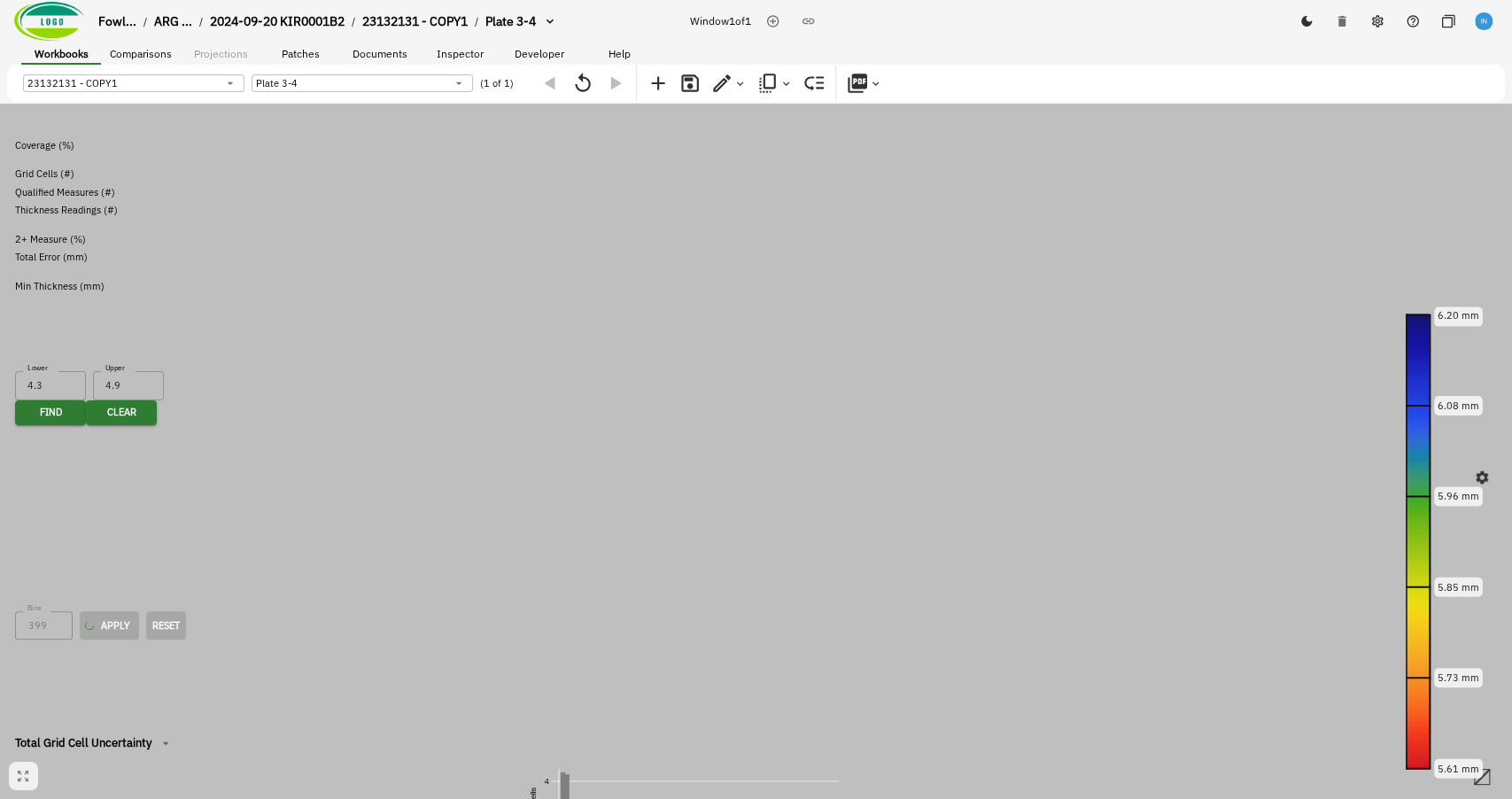 type on "458" 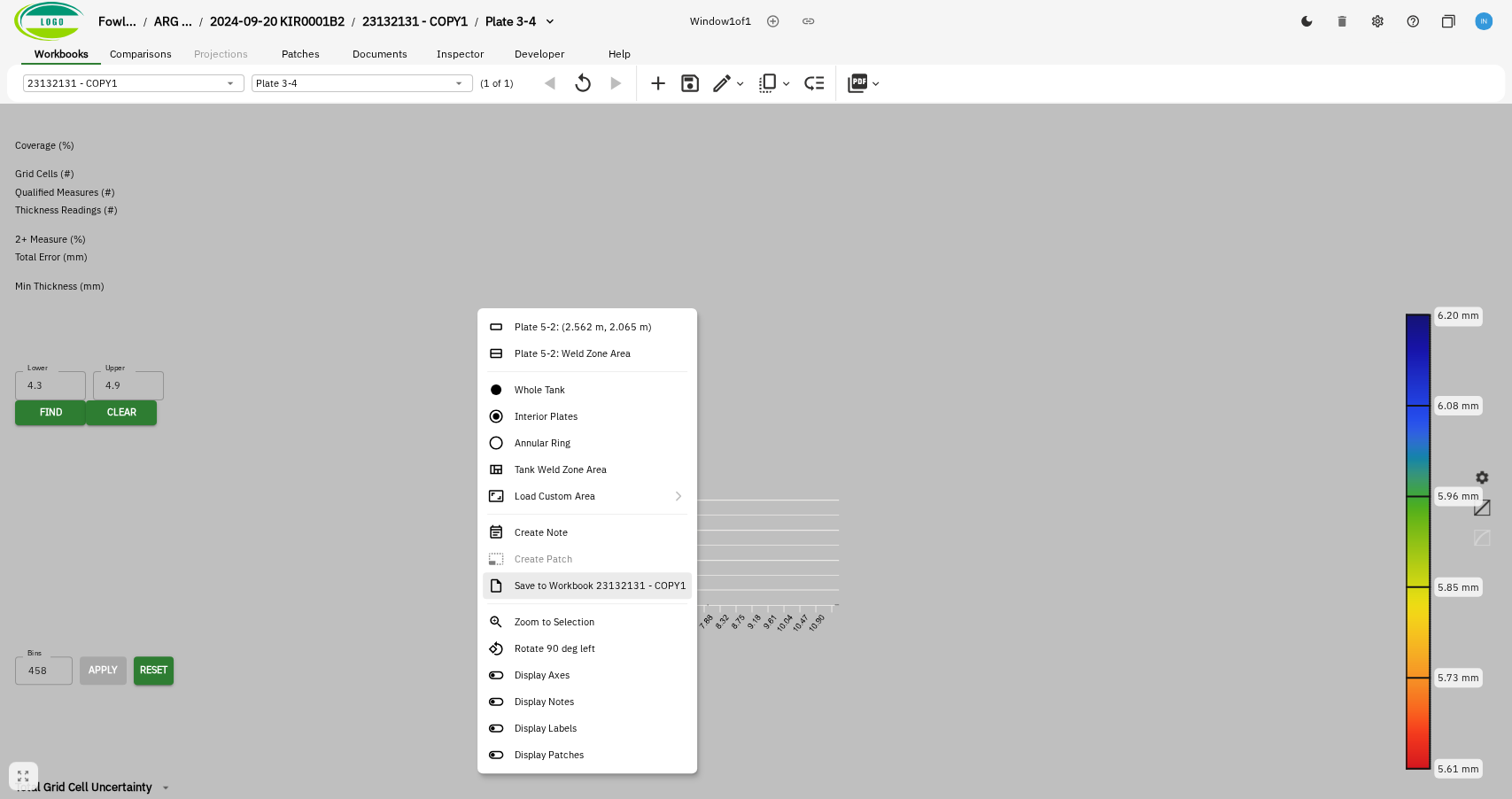 click on "Save to Workbook 23132131 - COPY1" at bounding box center [587, 586] 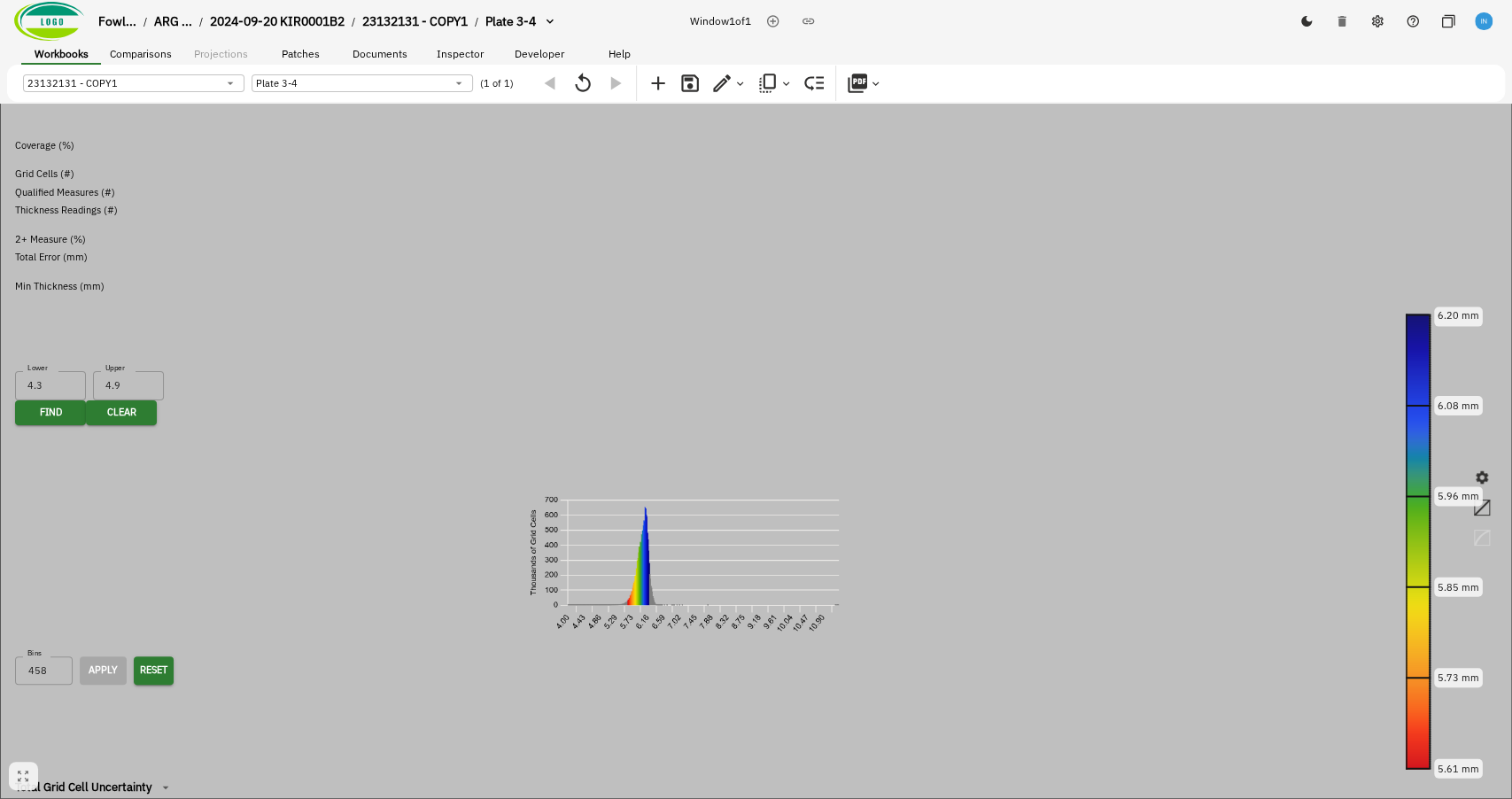 click on "fds" at bounding box center (769, 1319) 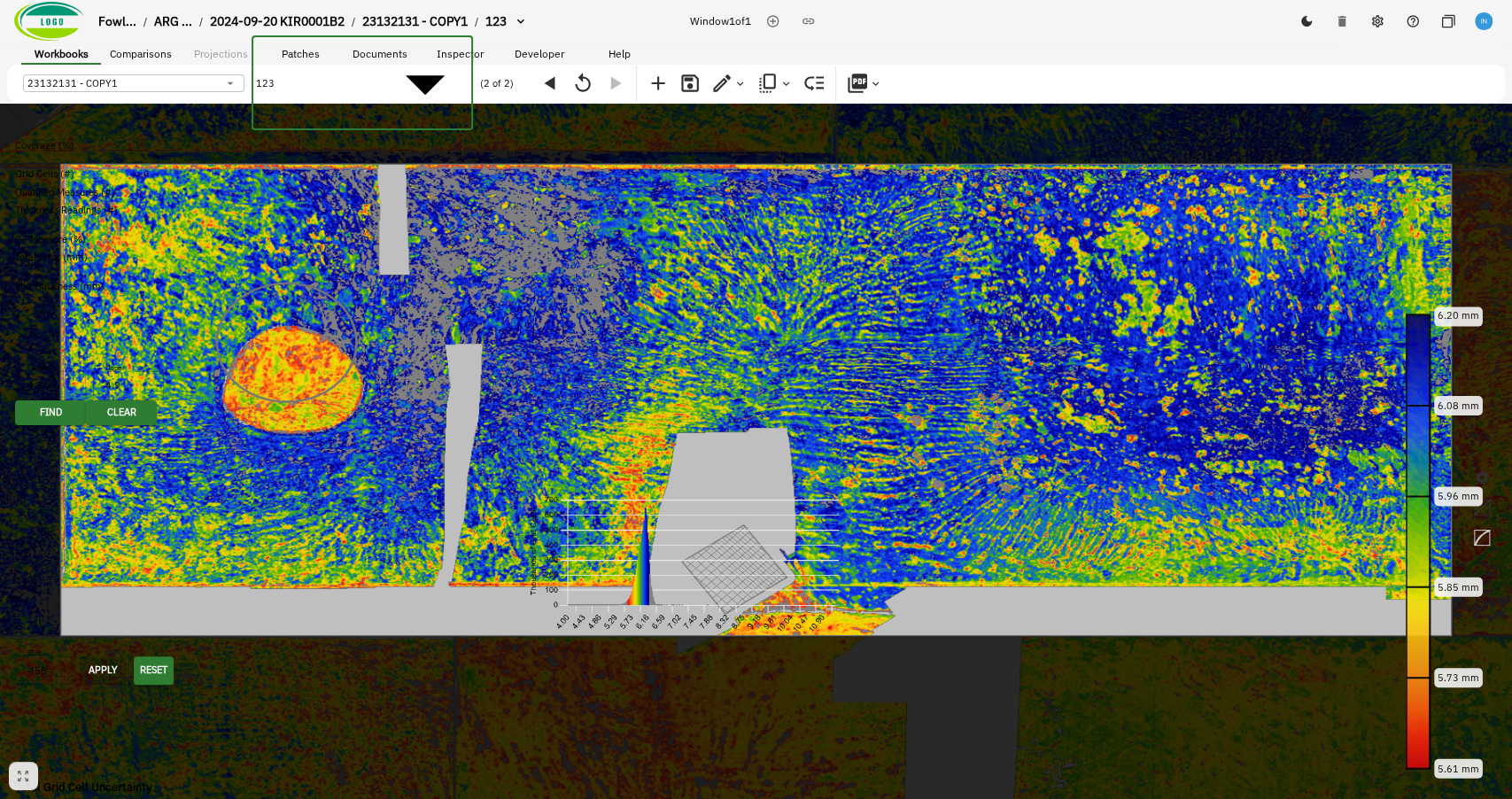 click on "Fowl... / ARG ...   / 2024-09-20 KIR0001B2 / 23132131 - COPY1 / 123 Window  1  of  1 Workbooks Comparisons Projections Patches Documents Inspector Developer Help 23132131 - COPY1 43564d9c-26ea-41cf-84cb-f306d964b09f ​ 123 d726c59b-84d2-446f-866d-b83e92a76fa2 ​ (2 of 2) Remaining Metal Thickness [object Object] 0.5   m 6.20 mm 6.08 mm 5.96 mm 5.85 mm 5.73 mm 5.61 mm Plate - 5-2 Stats: Selected Area Weld Zone Coverage (%) 85.9% 61.4% Grid Cells (#) 12,551,960 981,064 Qualified Measures (#) 33,185,119 2,688,990 Thickness Readings (#) 252,724,773 20,045,316 2+ Measure (%) 80.9% 75.1% Total Error (mm) 0.12 0.11 Min Thickness (mm) 4.01 ± 0.06 4.94 ± 0.07 Data Cluster Finder Find data points in range Lower 4.3 Lower Upper 4.9 Upper mm Find Clear Remaining Metal Thickness Remaining Metal Thickness (mm) Bins 458 Bins Apply Reset 4.00 5.46 6.93 8.39 9.86 11.32 5.61 mm 6.20 mm Total Grid Cell Uncertainty [object Object] Total Grid Cell Uncertainty (mm) Bins 67 Bins Apply Reset Inspector Notes 1 .  Comments 1 ." at bounding box center (756, 617) 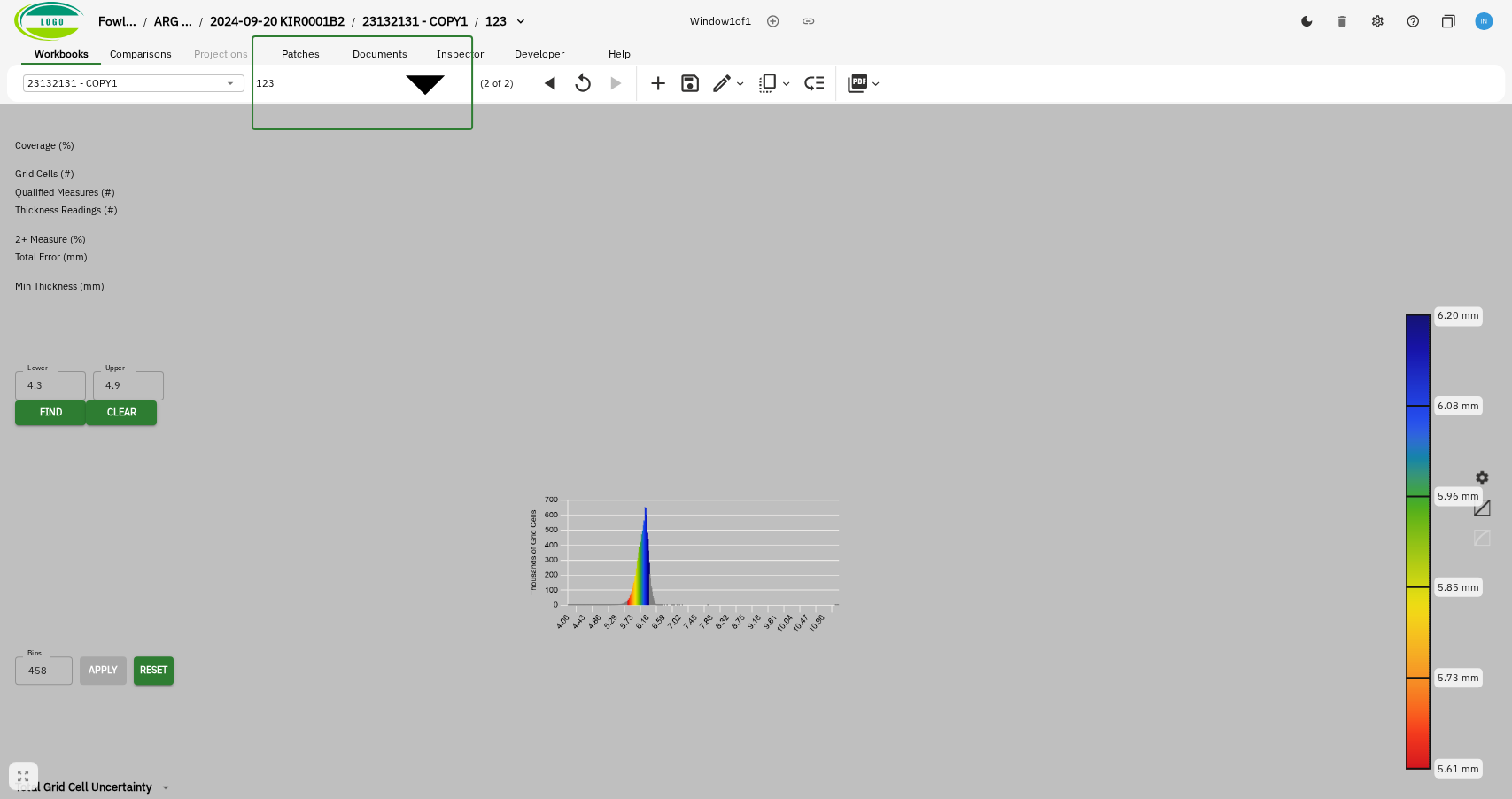 click at bounding box center [756, 1196] 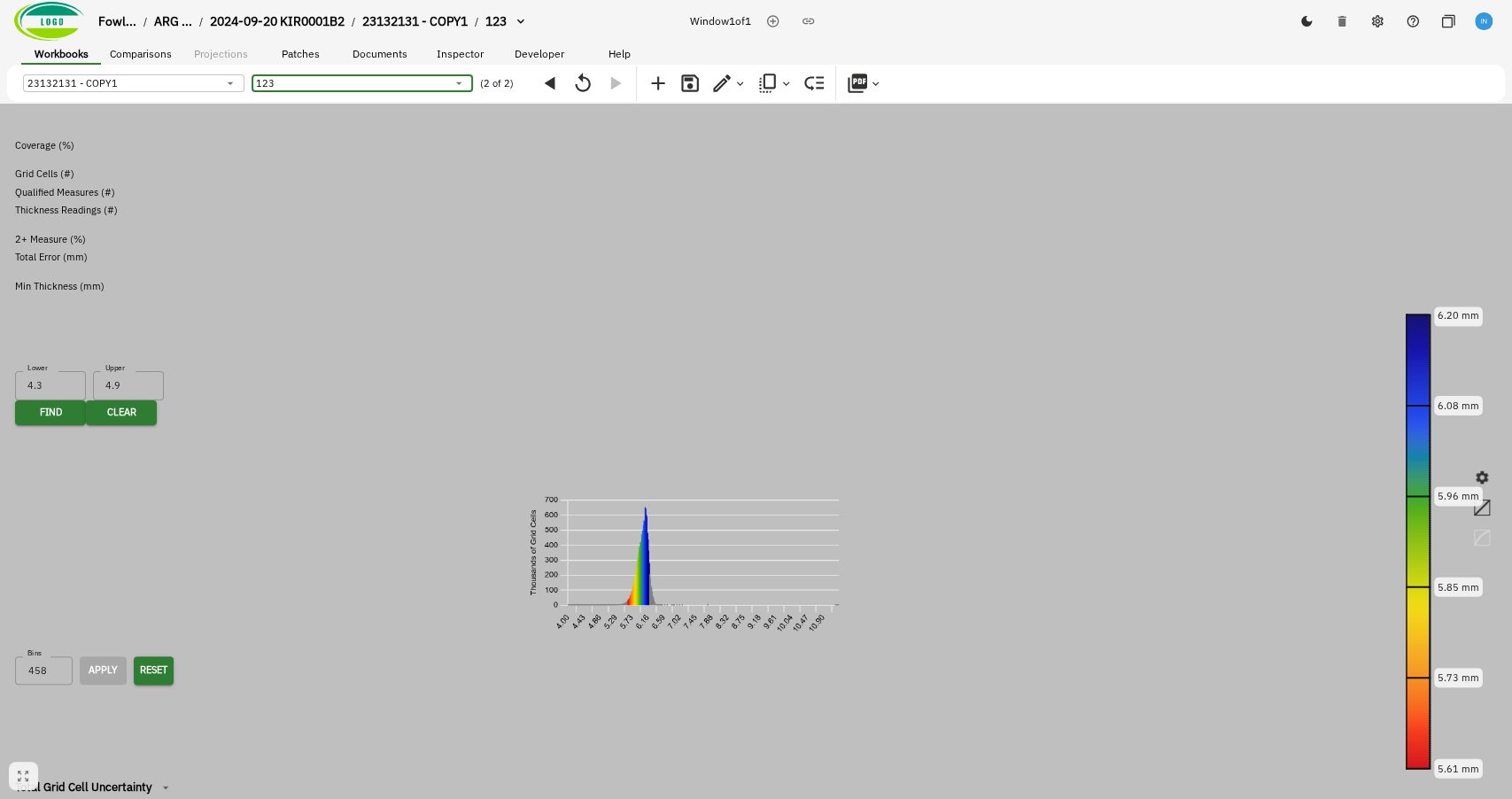 click 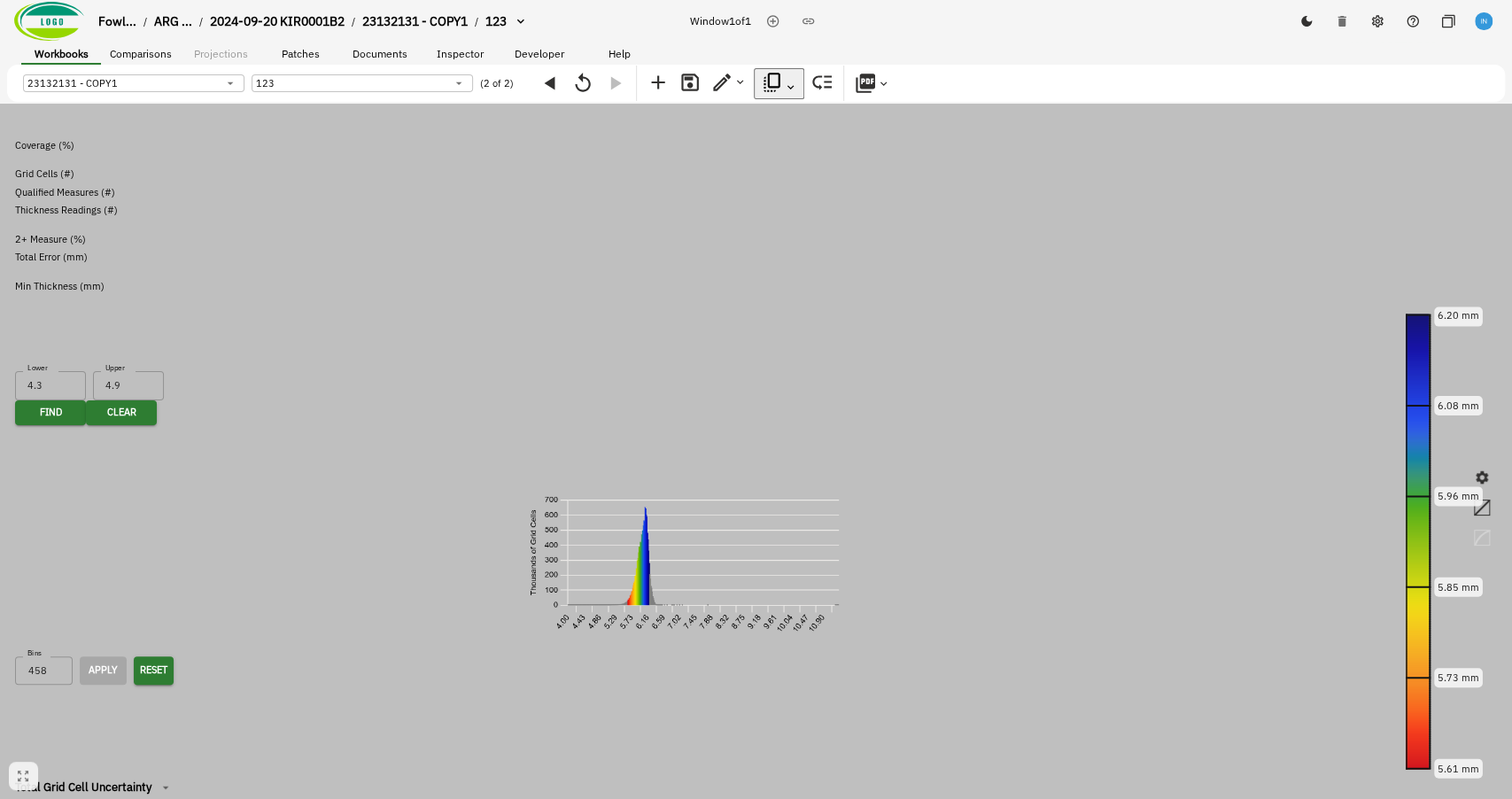 click at bounding box center (756, 1196) 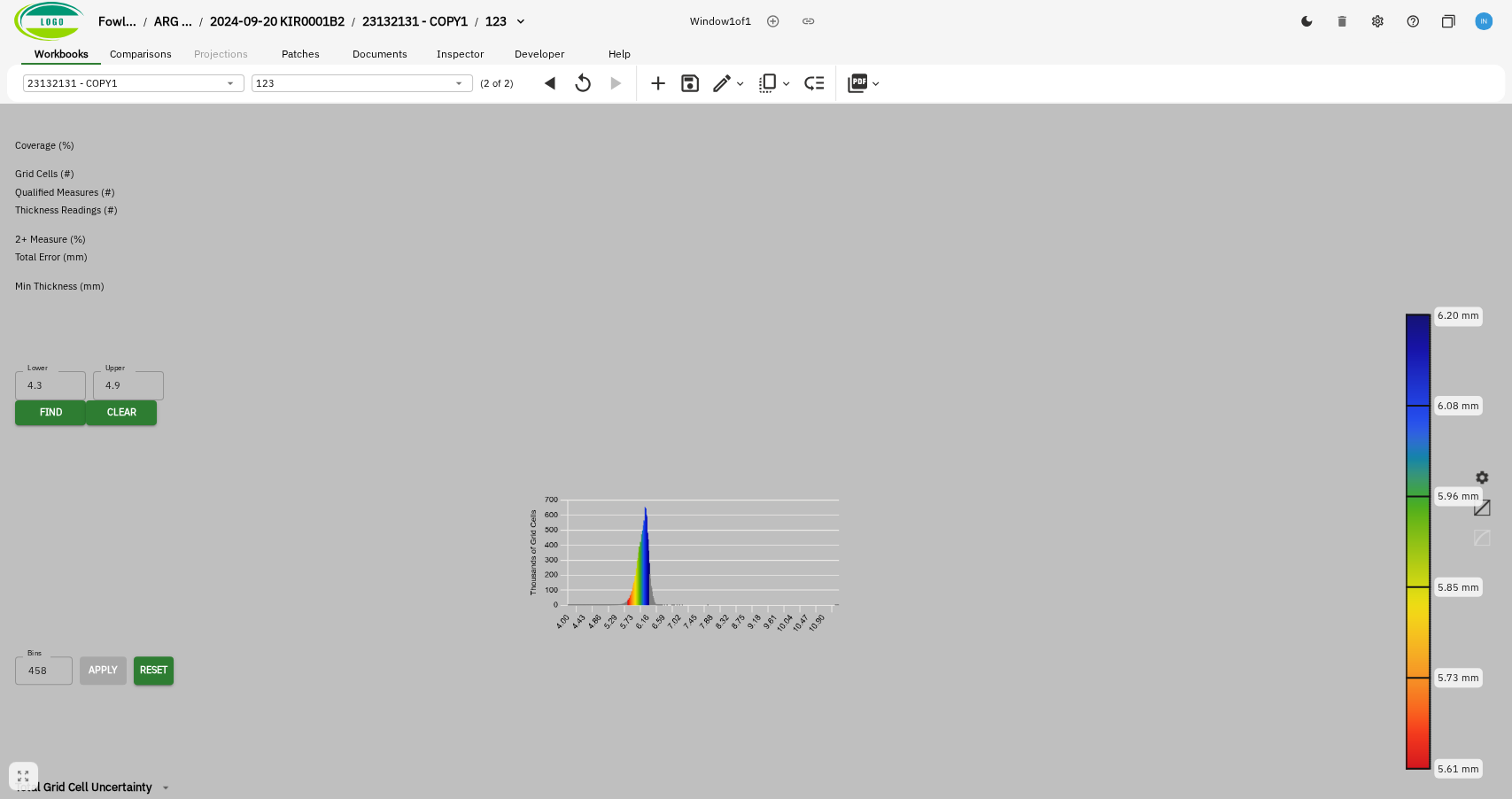 click on "Fowl... / ARG ...   / 2024-09-20 KIR0001B2 / 23132131 - COPY1 / 123 Window  1  of  1 Workbooks Comparisons Projections Patches Documents Inspector Developer Help 23132131 - COPY1 43564d9c-26ea-41cf-84cb-f306d964b09f ​ 123 d726c59b-84d2-446f-866d-b83e92a76fa2 ​ (2 of 2) Remaining Metal Thickness [object Object] 0.5   m 6.20 mm 6.08 mm 5.96 mm 5.85 mm 5.73 mm 5.61 mm Plate - 5-2 Stats: Selected Area Weld Zone Coverage (%) 85.9% 61.4% Grid Cells (#) 12,551,960 981,064 Qualified Measures (#) 33,185,119 2,688,990 Thickness Readings (#) 252,724,773 20,045,316 2+ Measure (%) 80.9% 75.1% Total Error (mm) 0.12 0.11 Min Thickness (mm) 4.01 ± 0.06 4.94 ± 0.07 Data Cluster Finder Find data points in range Lower 4.3 Lower Upper 4.9 Upper mm Find Clear Remaining Metal Thickness Remaining Metal Thickness (mm) Bins 458 Bins Apply Reset 4.00 5.46 6.93 8.39 9.86 11.32 5.61 mm 6.20 mm Total Grid Cell Uncertainty [object Object] Total Grid Cell Uncertainty (mm) Bins 67 Bins Apply Reset Inspector Notes 1 .  Comments 1 ." at bounding box center (756, 593) 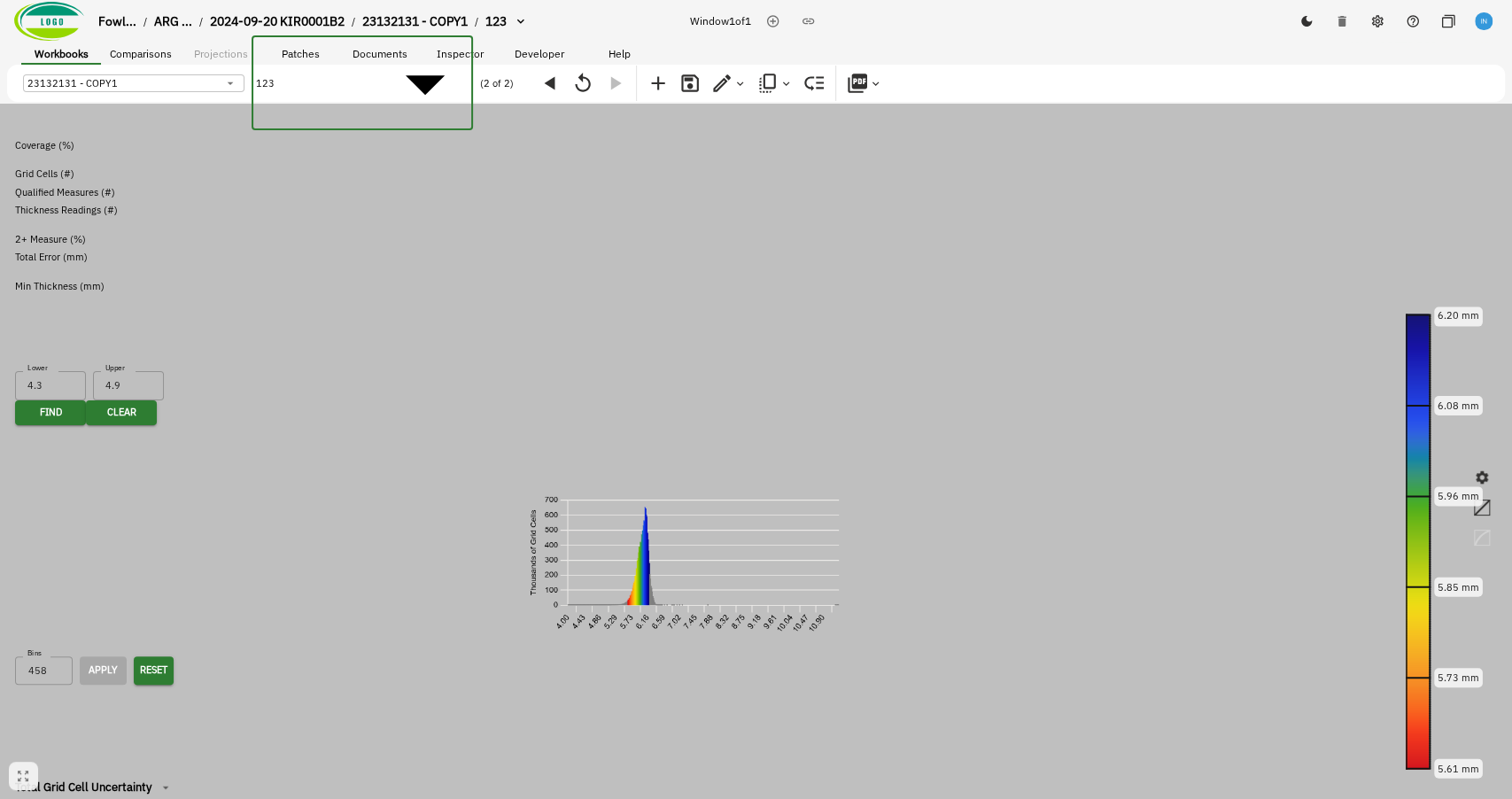 click on "Plate 3-4" at bounding box center [773, 1203] 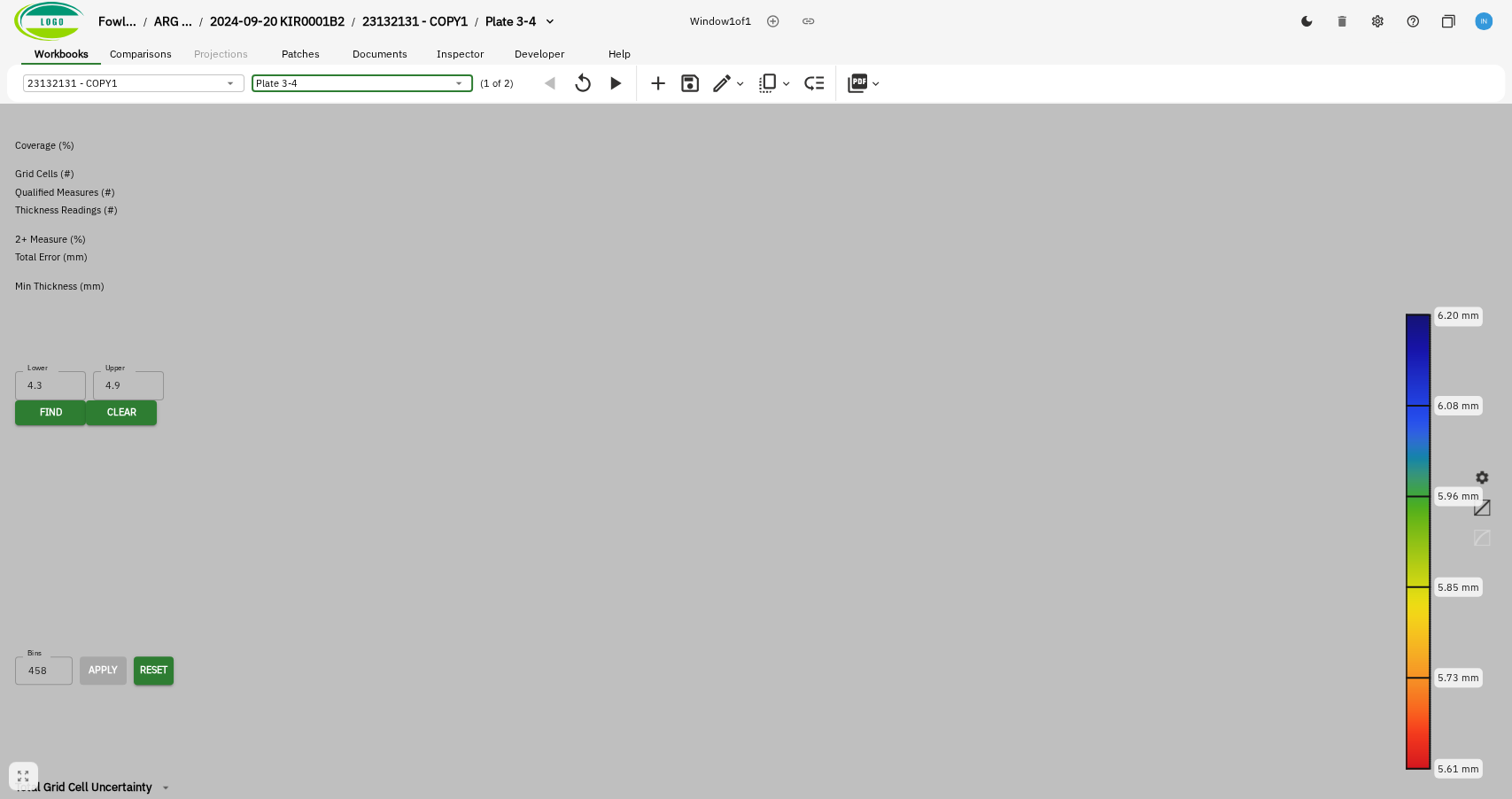 type on "399" 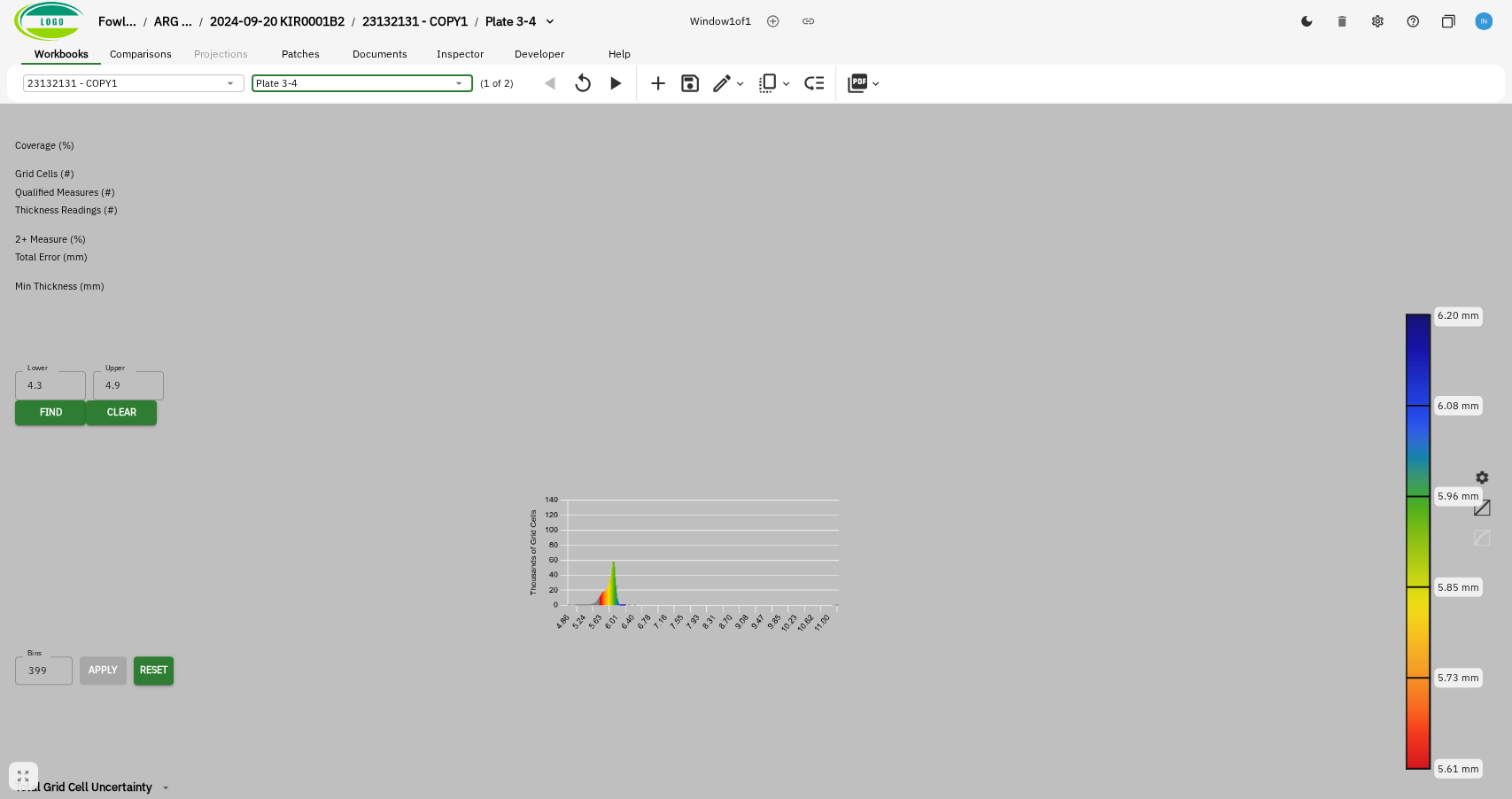 click 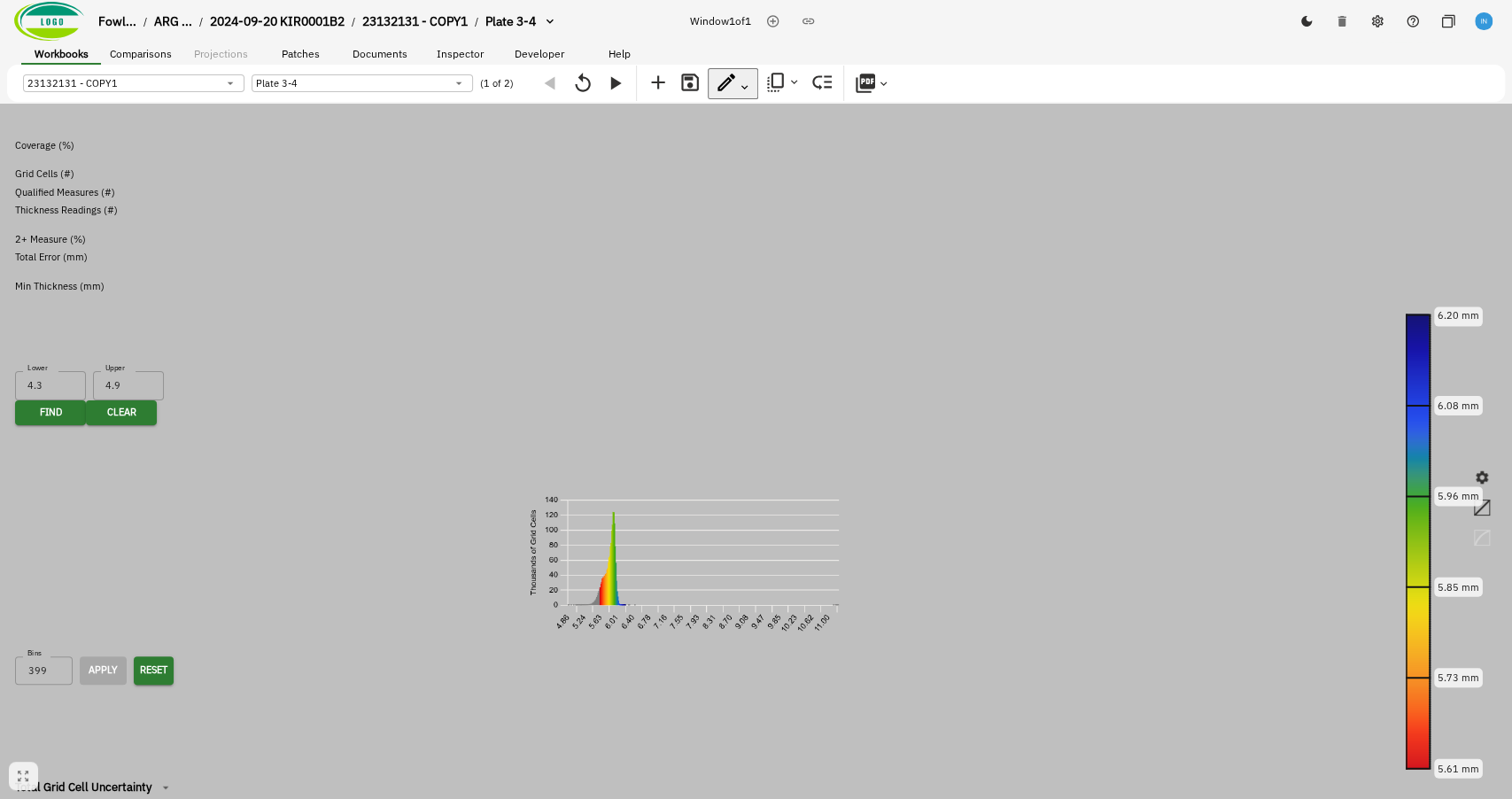 click at bounding box center [756, 1164] 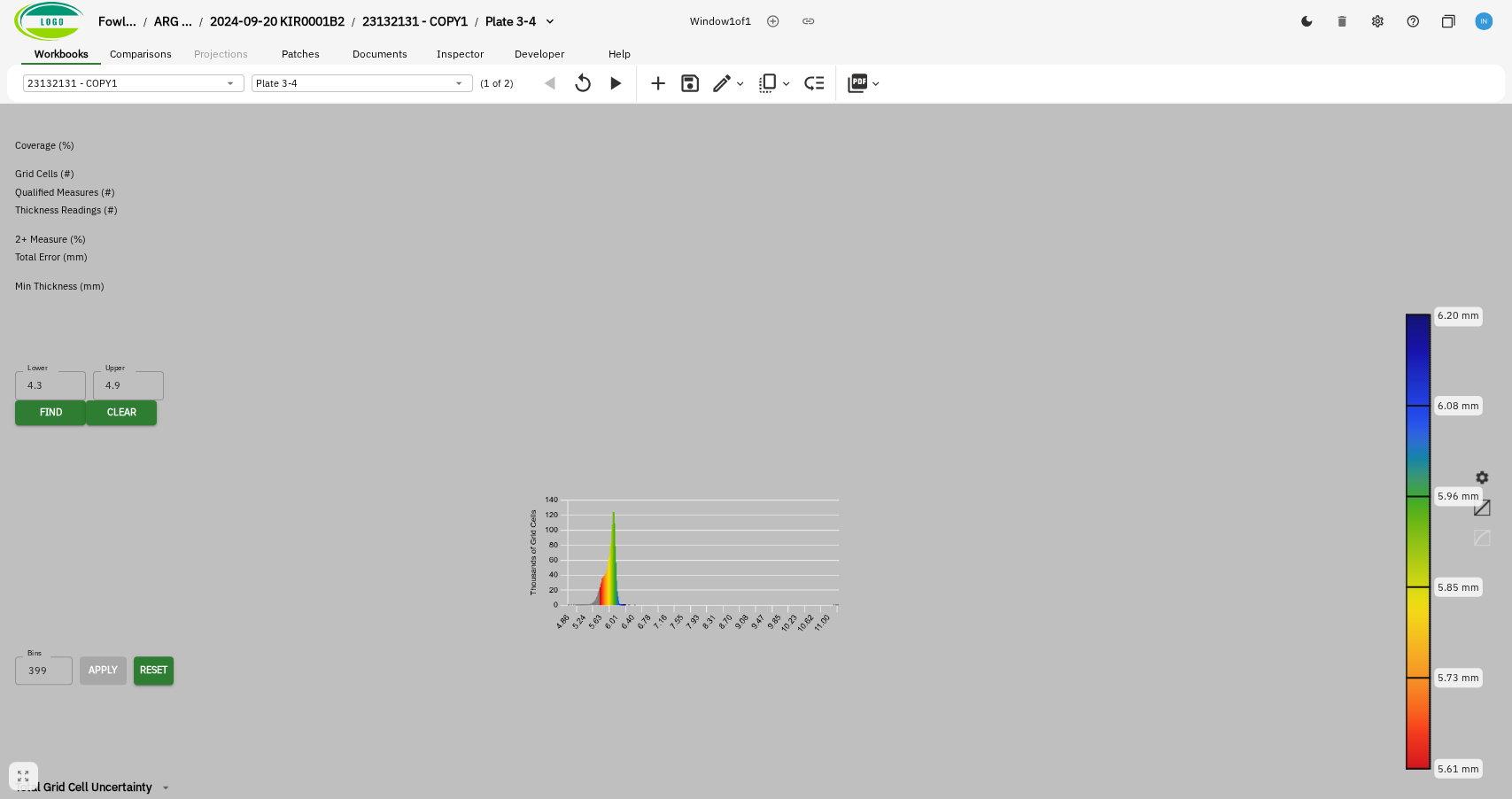 click 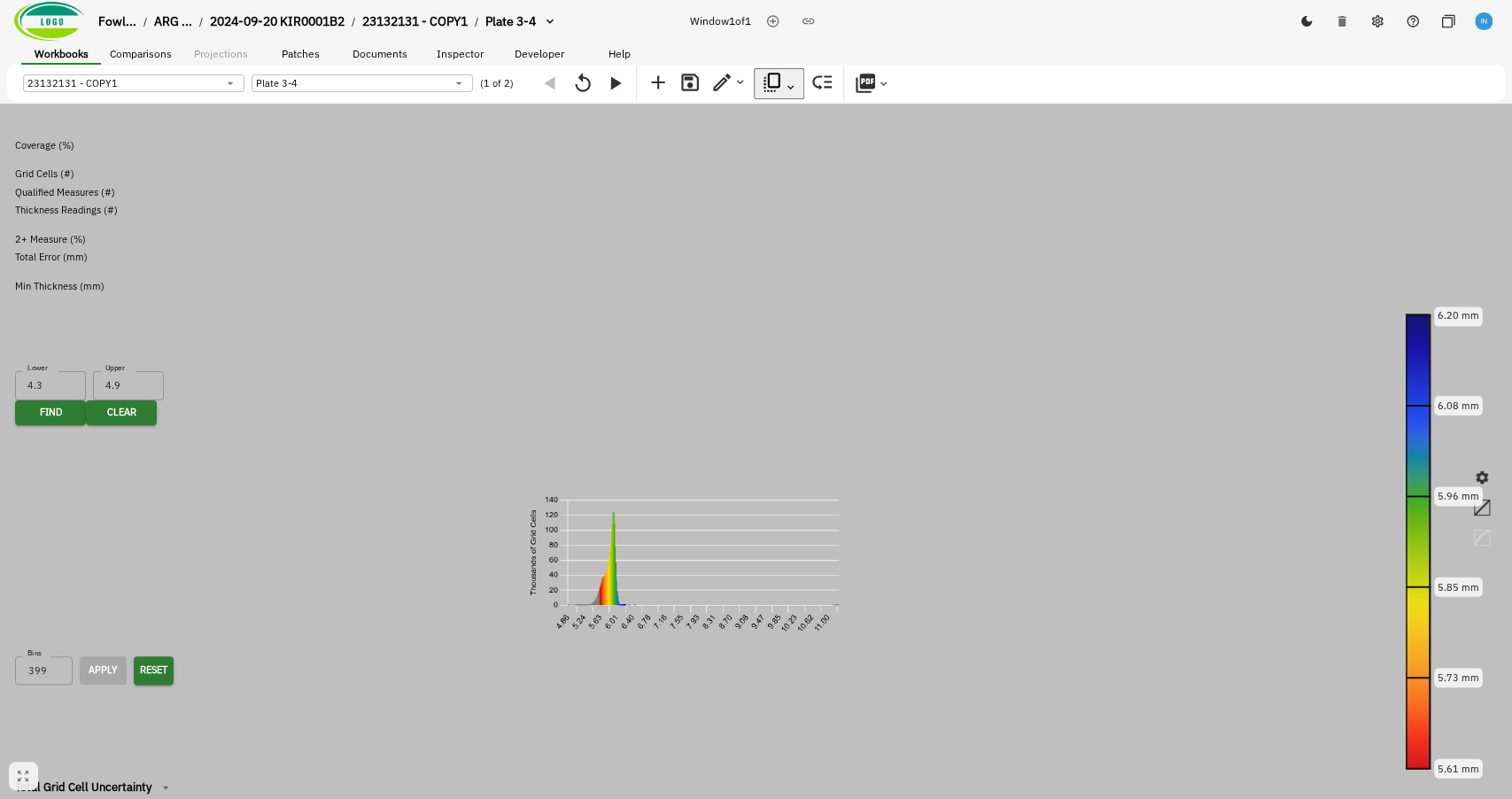 click on "Duplicate Snapshot" at bounding box center [77, 1221] 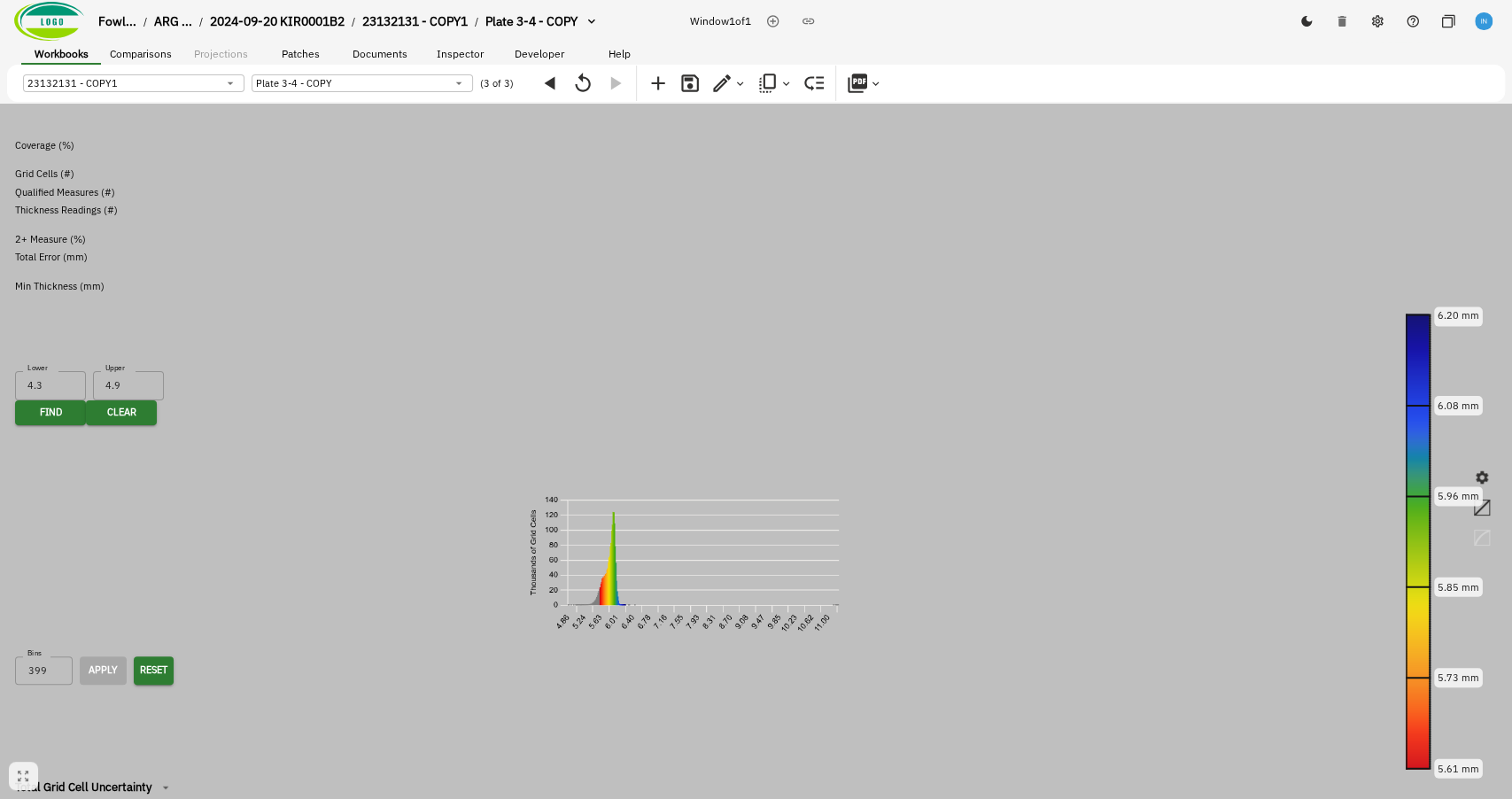 click on "Fowl... / ARG ...   / 2024-09-20 KIR0001B2 / 23132131 - COPY1 / Plate 3-4 - COPY Window  1  of  1 Workbooks Comparisons Projections Patches Documents Inspector Developer Help 23132131 - COPY1 43564d9c-26ea-41cf-84cb-f306d964b09f ​ Plate 3-4 - COPY f90ff7a3-cb02-48d8-a393-d6acde2ab065 ​ (3 of 3) Remaining Metal Thickness [object Object] 0.5   m 6.20 mm 6.08 mm 5.96 mm 5.85 mm 5.73 mm 5.61 mm Plate - 3-4 Stats: Selected Area Weld Zone Coverage (%) 98.8% 96.4% Grid Cells (#) 1,675,344 533,505 Qualified Measures (#) 5,424,732 1,570,669 Thickness Readings (#) 41,485,478 11,848,635 2+ Measure (%) 94.4% 88.1% Total Error (mm) 0.08 0.09 Min Thickness (mm) 4.87 ± 0.06 4.87 ± 0.06 Data Cluster Finder Find data points in range Lower 4.3 Lower Upper 4.9 Upper mm Find Clear Remaining Metal Thickness Remaining Metal Thickness (mm) Bins 399 Bins Apply Reset 4.86 6.14 7.41 8.69 9.96 11.24 5.61 mm 6.20 mm Total Grid Cell Uncertainty [object Object] Total Grid Cell Uncertainty (mm) Bins 50 Bins Apply Reset 11.32" at bounding box center (756, 577) 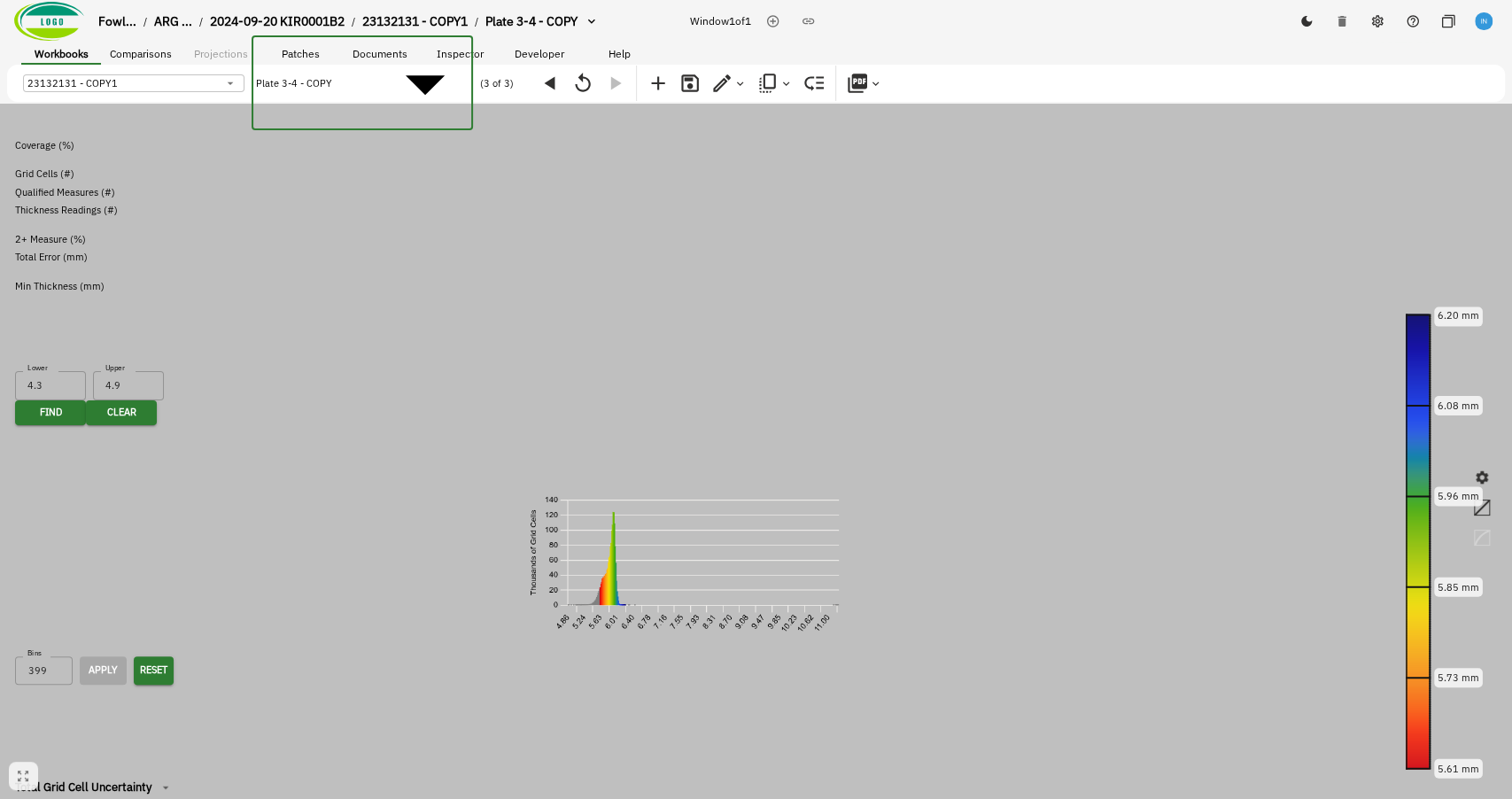 click at bounding box center [756, 1164] 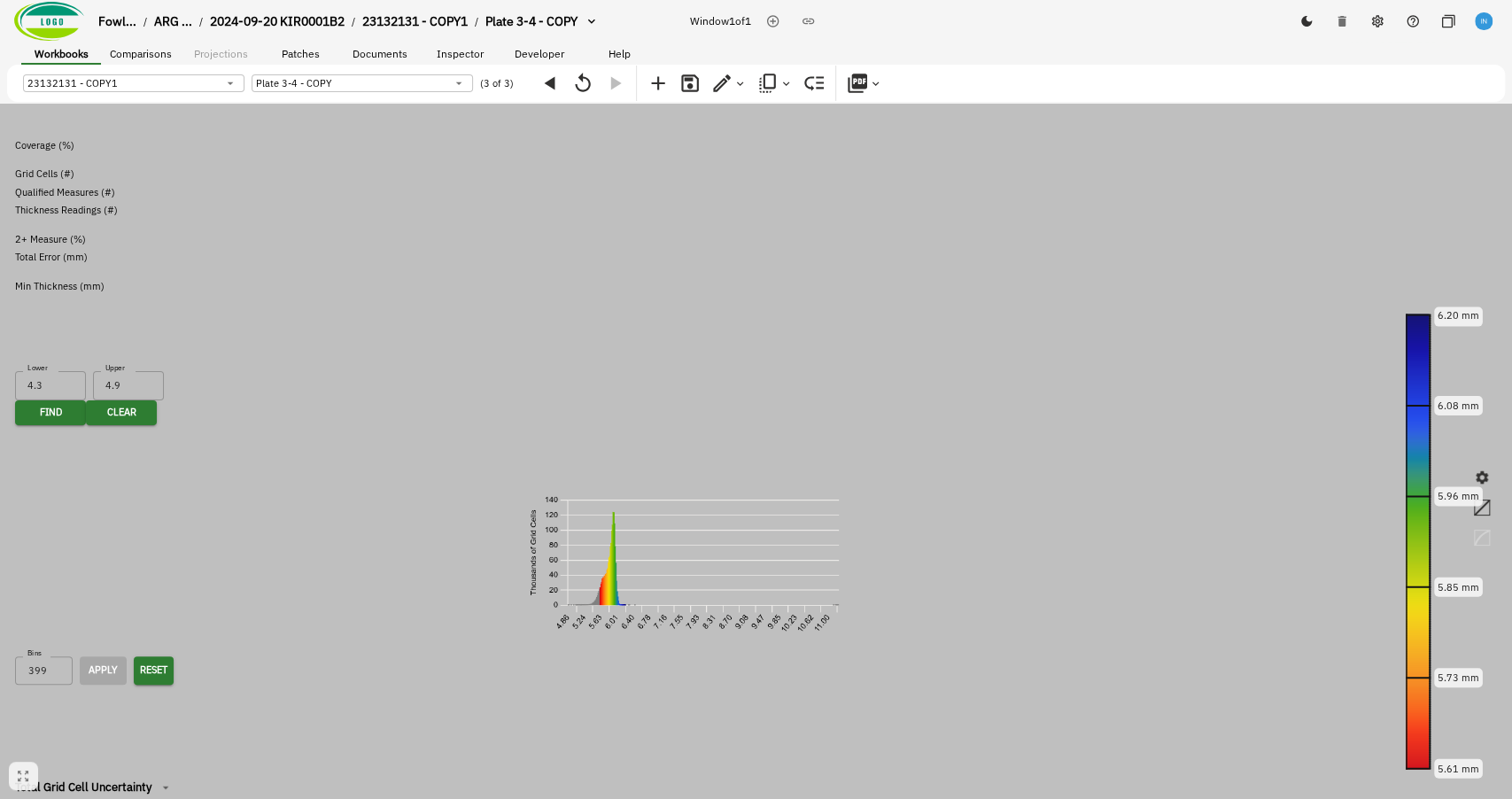 click at bounding box center (756, 400) 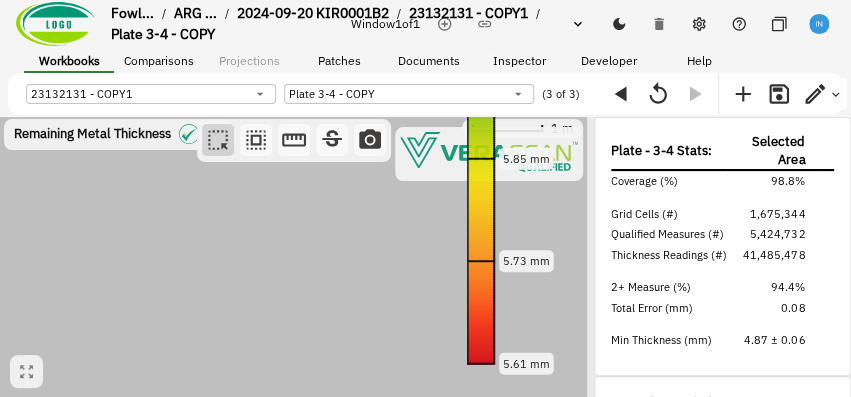 click at bounding box center [293, 257] 